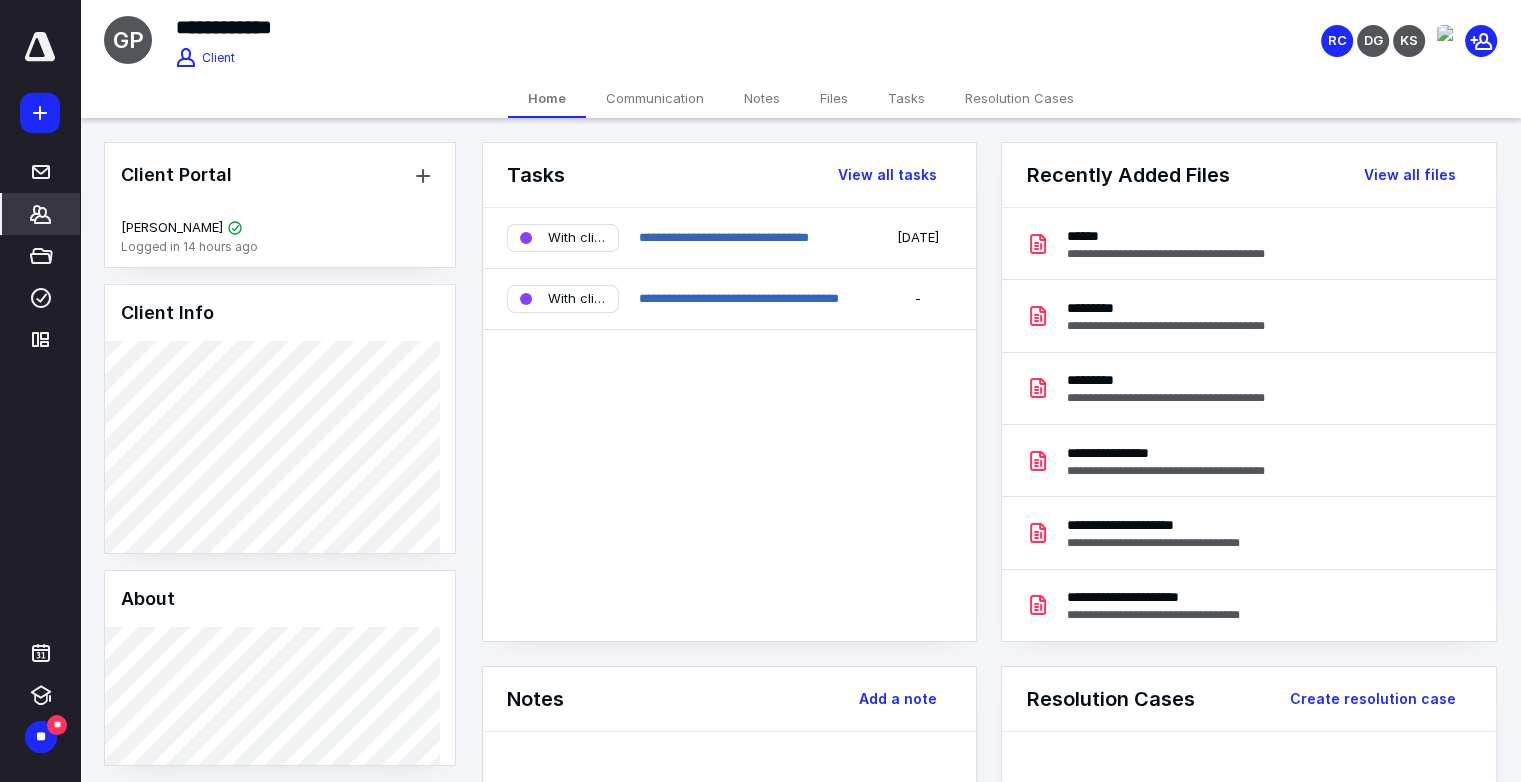 scroll, scrollTop: 0, scrollLeft: 0, axis: both 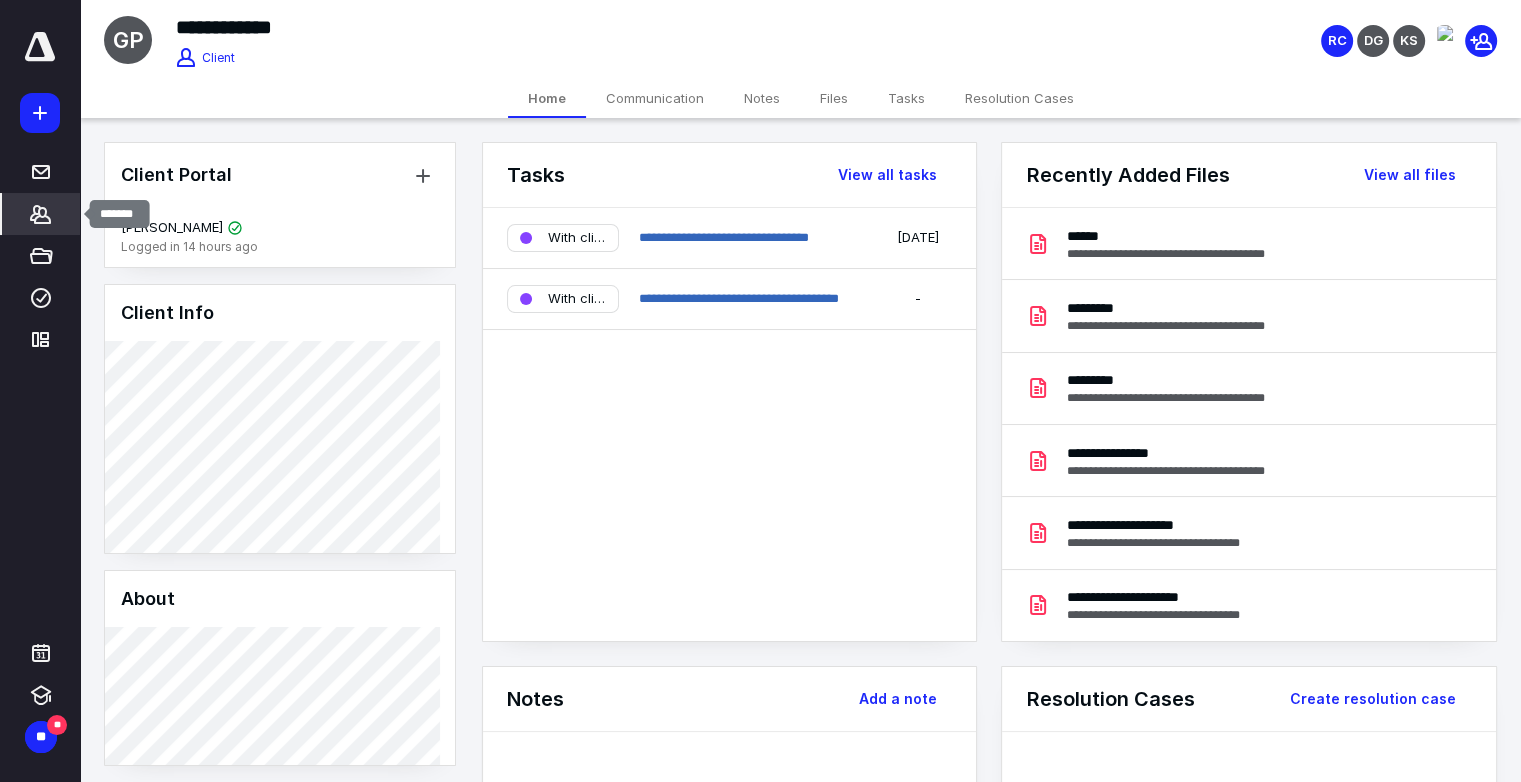 click on "*******" at bounding box center (41, 214) 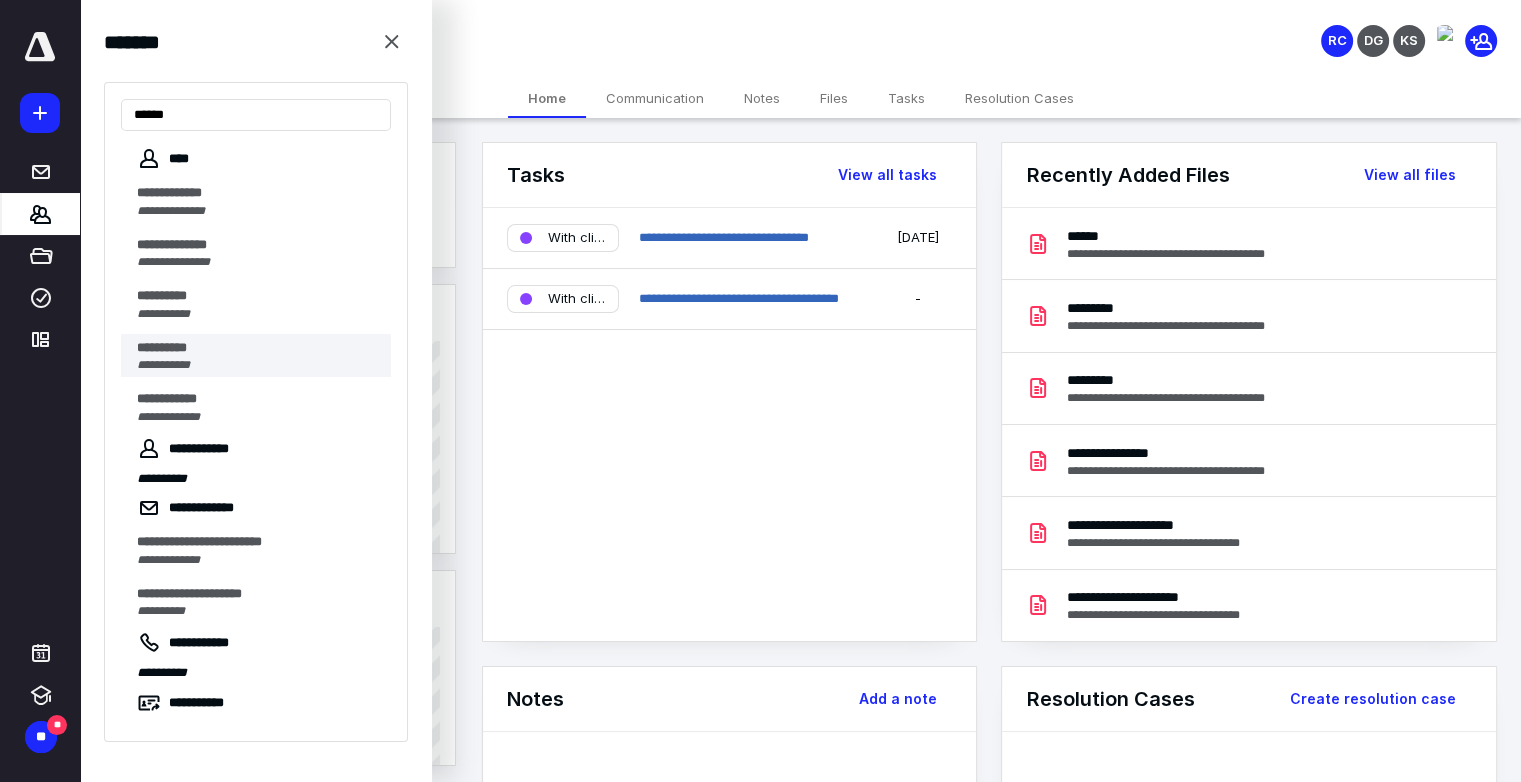 type on "*****" 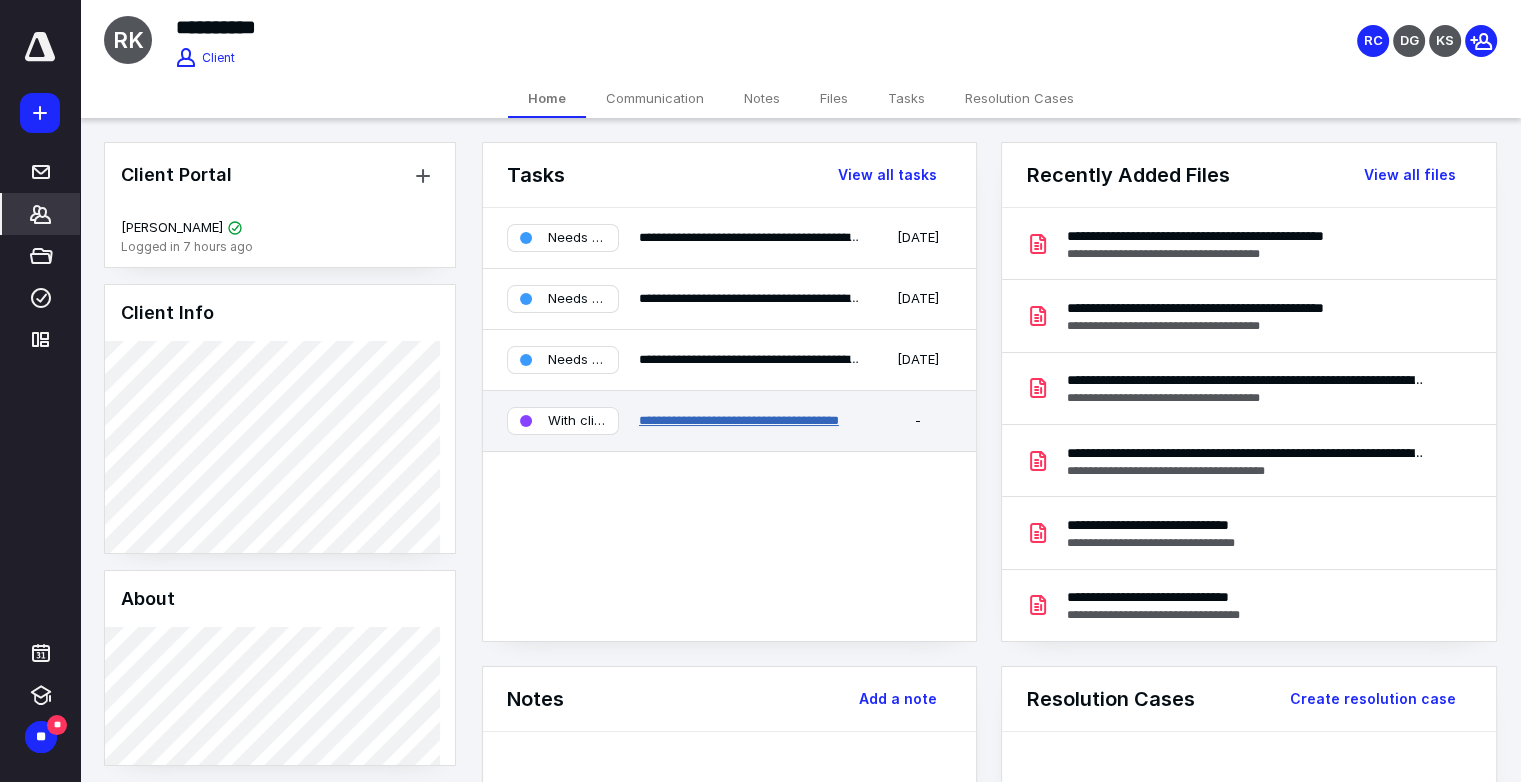 click on "**********" at bounding box center [739, 420] 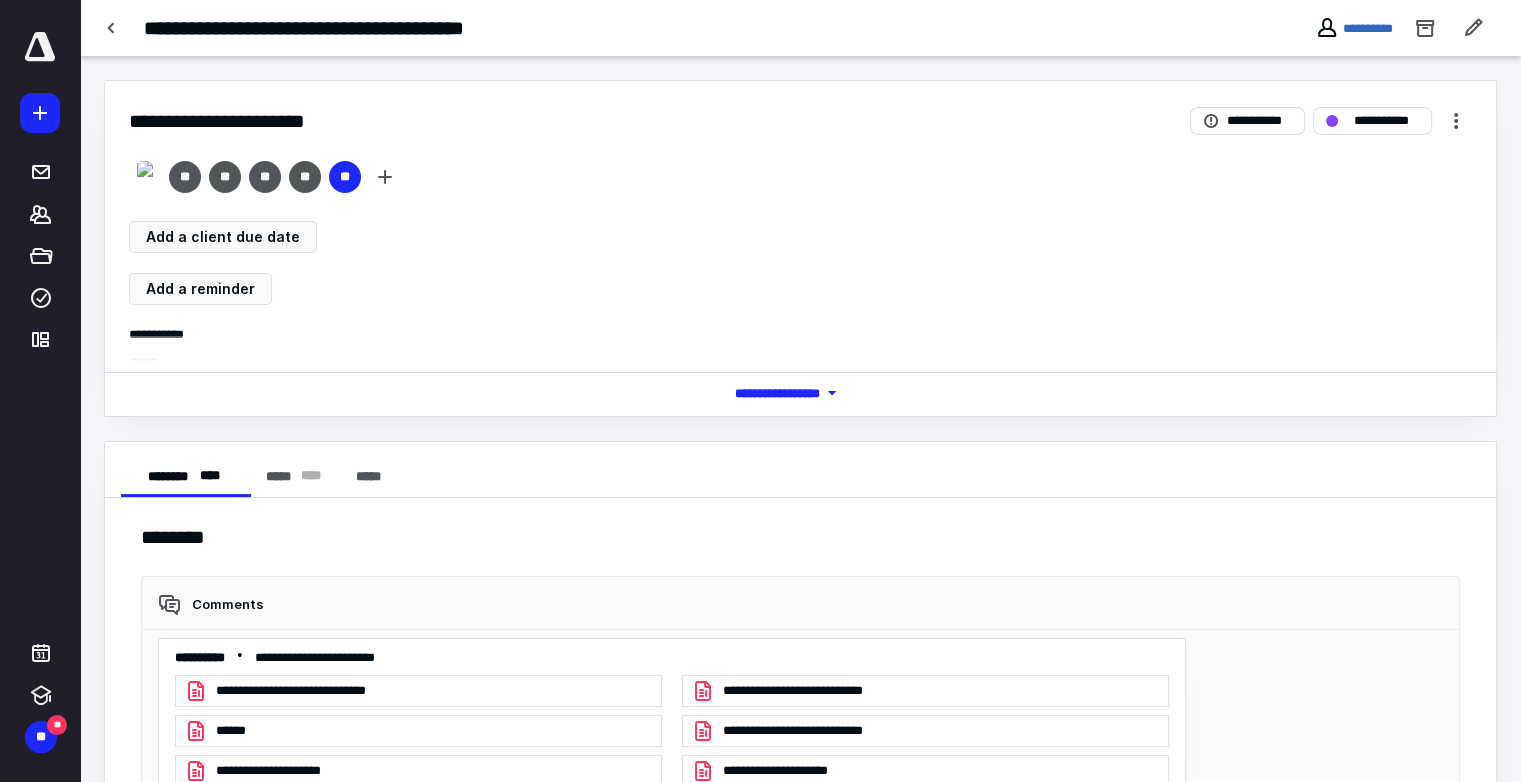 scroll, scrollTop: 4642, scrollLeft: 0, axis: vertical 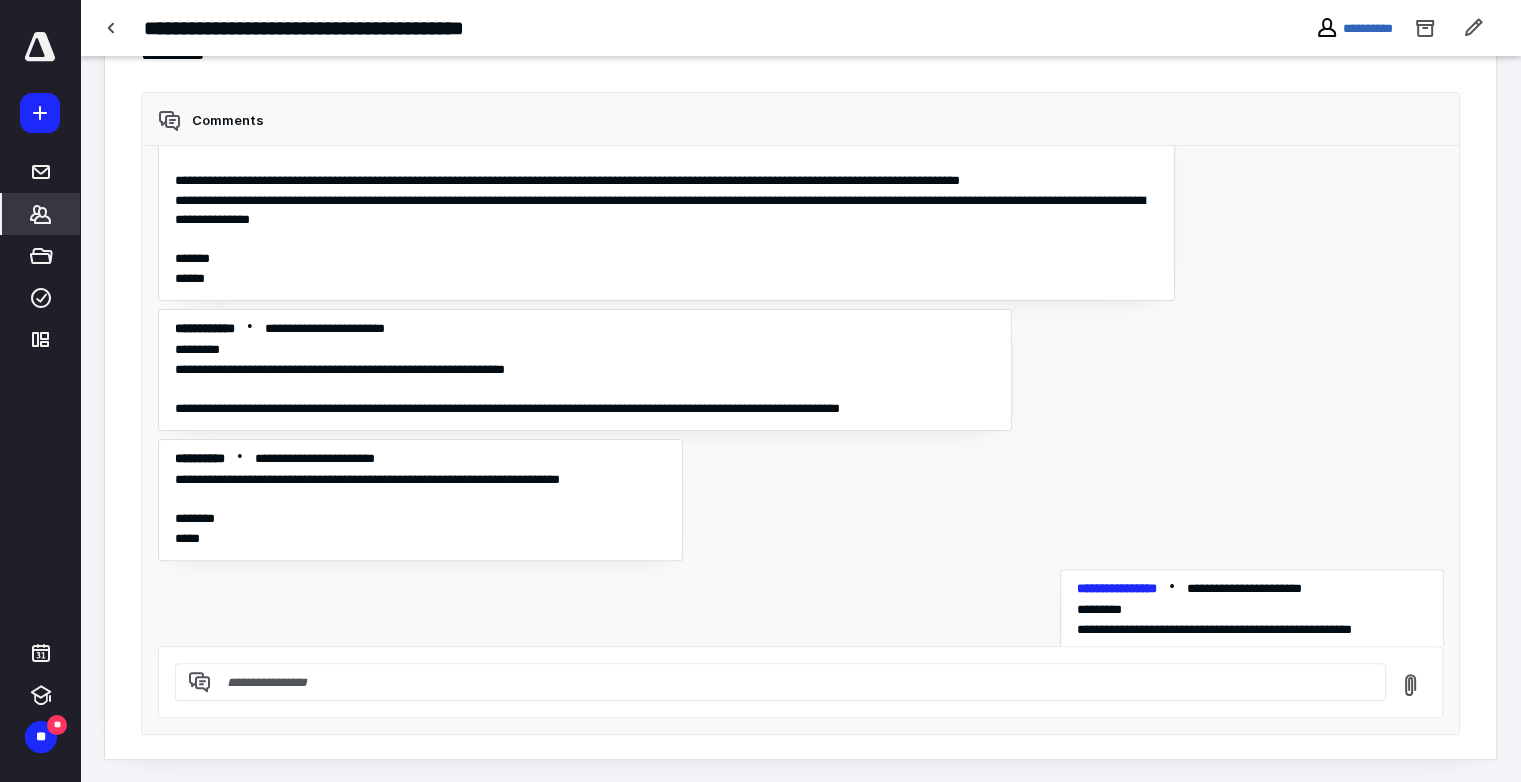 click on "*******" at bounding box center (41, 214) 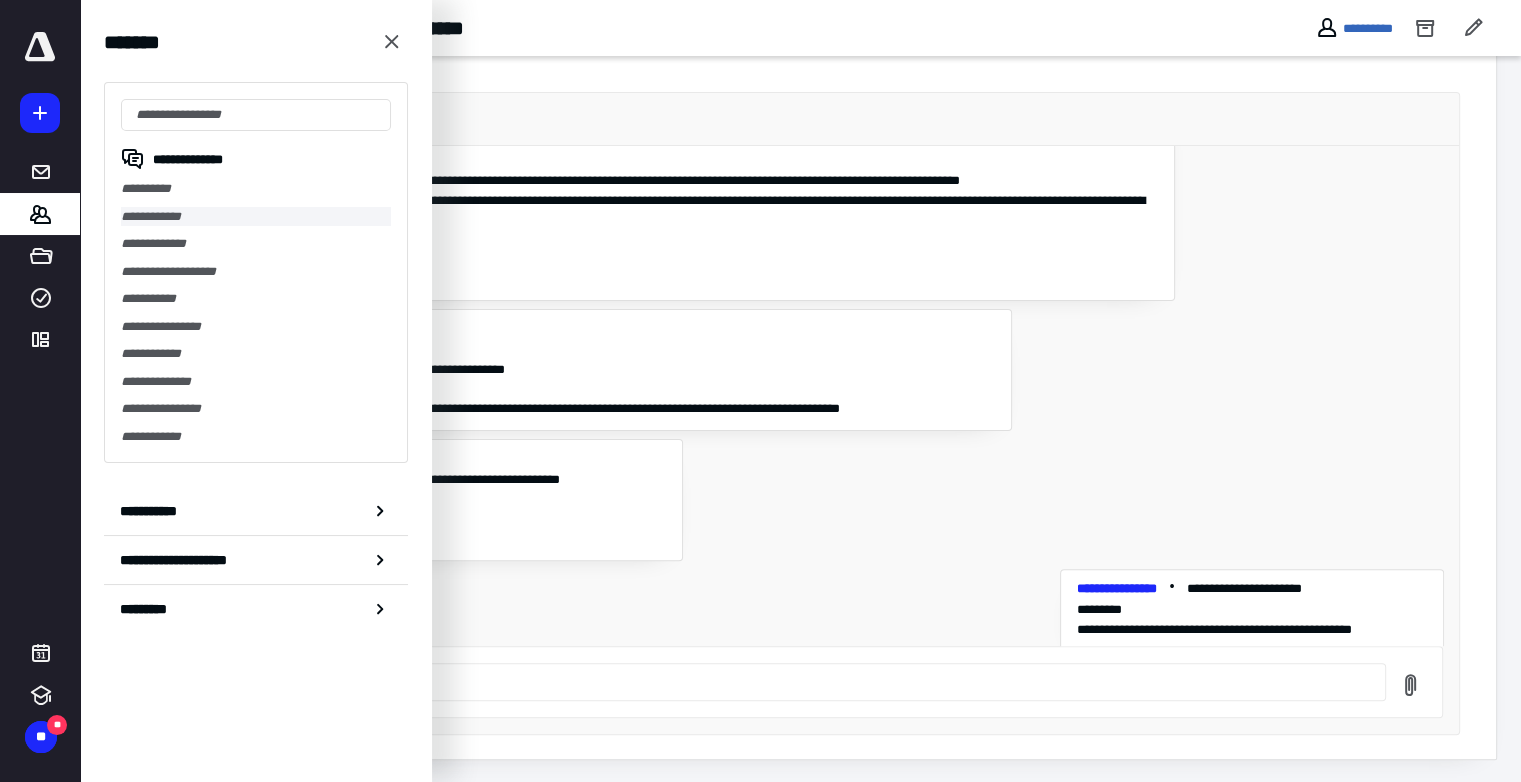 click on "**********" at bounding box center [256, 217] 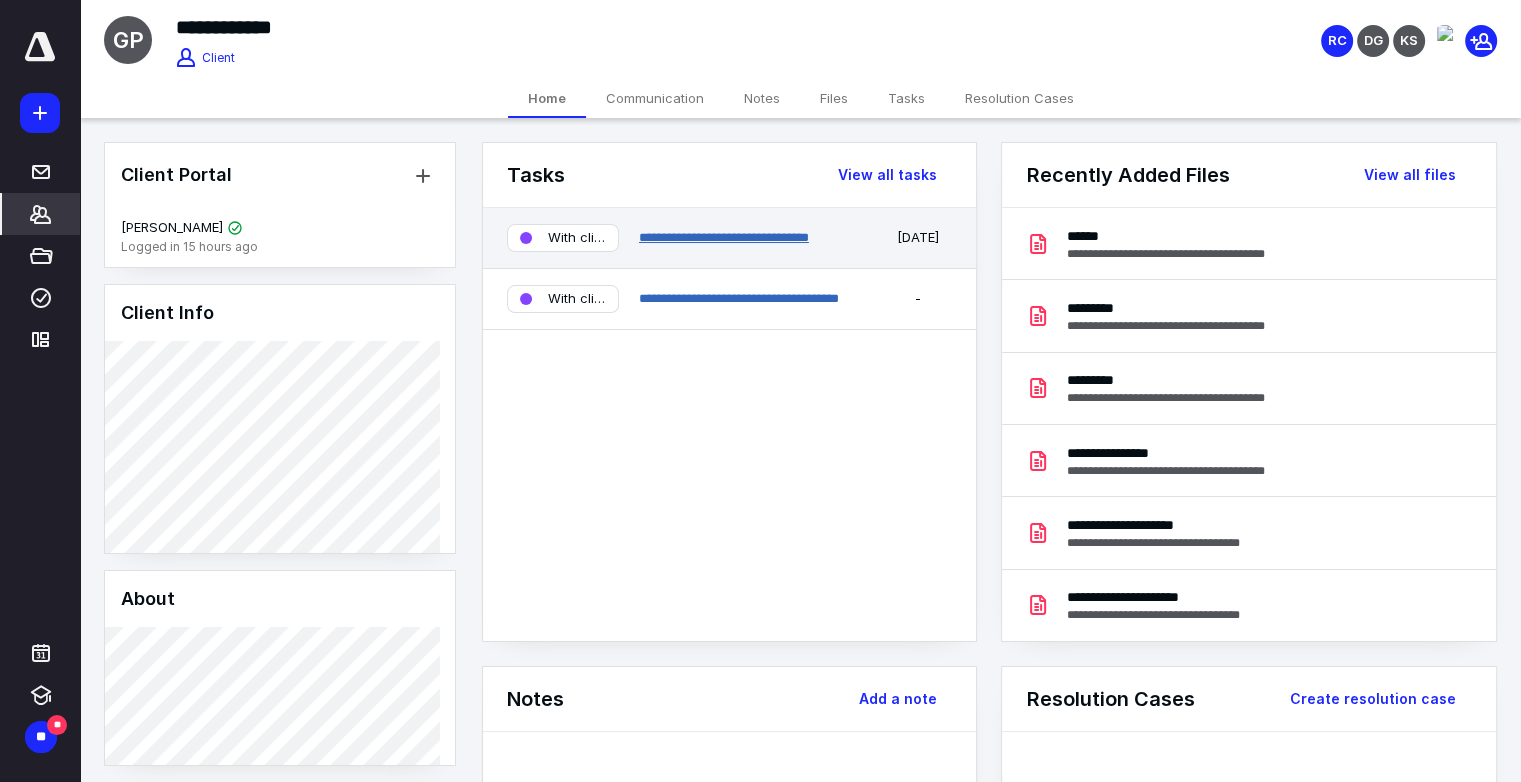 click on "**********" at bounding box center [724, 237] 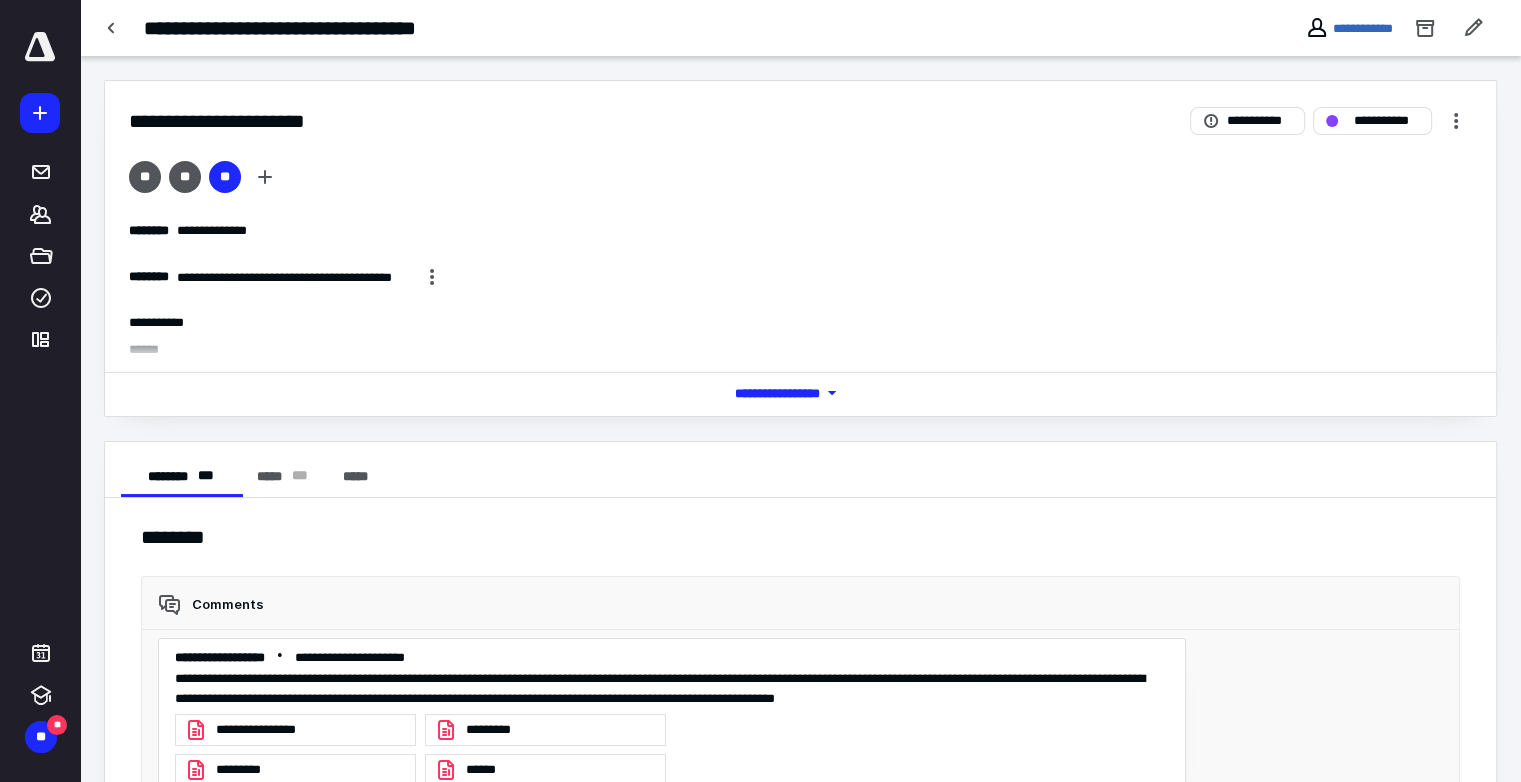 scroll, scrollTop: 304, scrollLeft: 0, axis: vertical 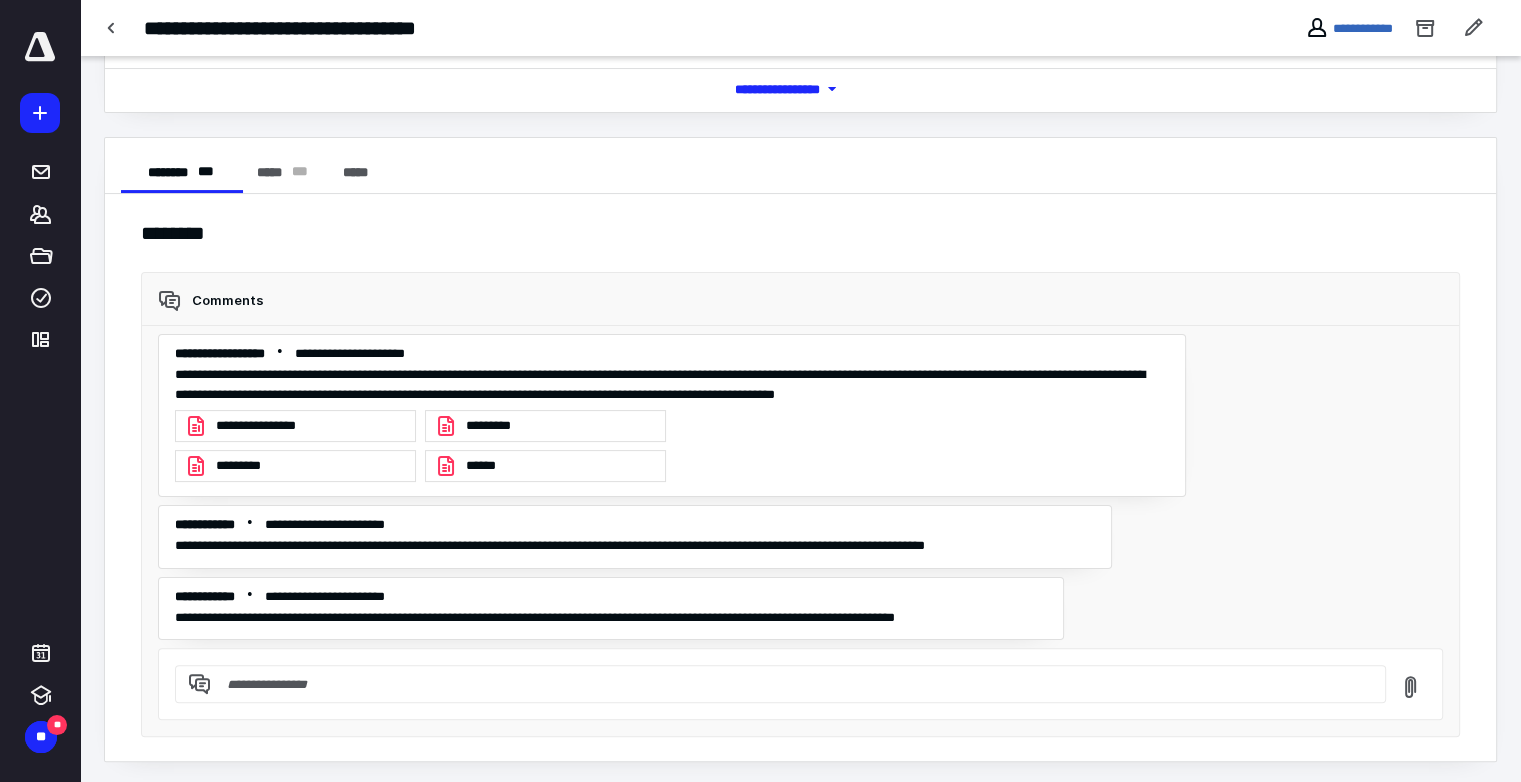 click at bounding box center (792, 684) 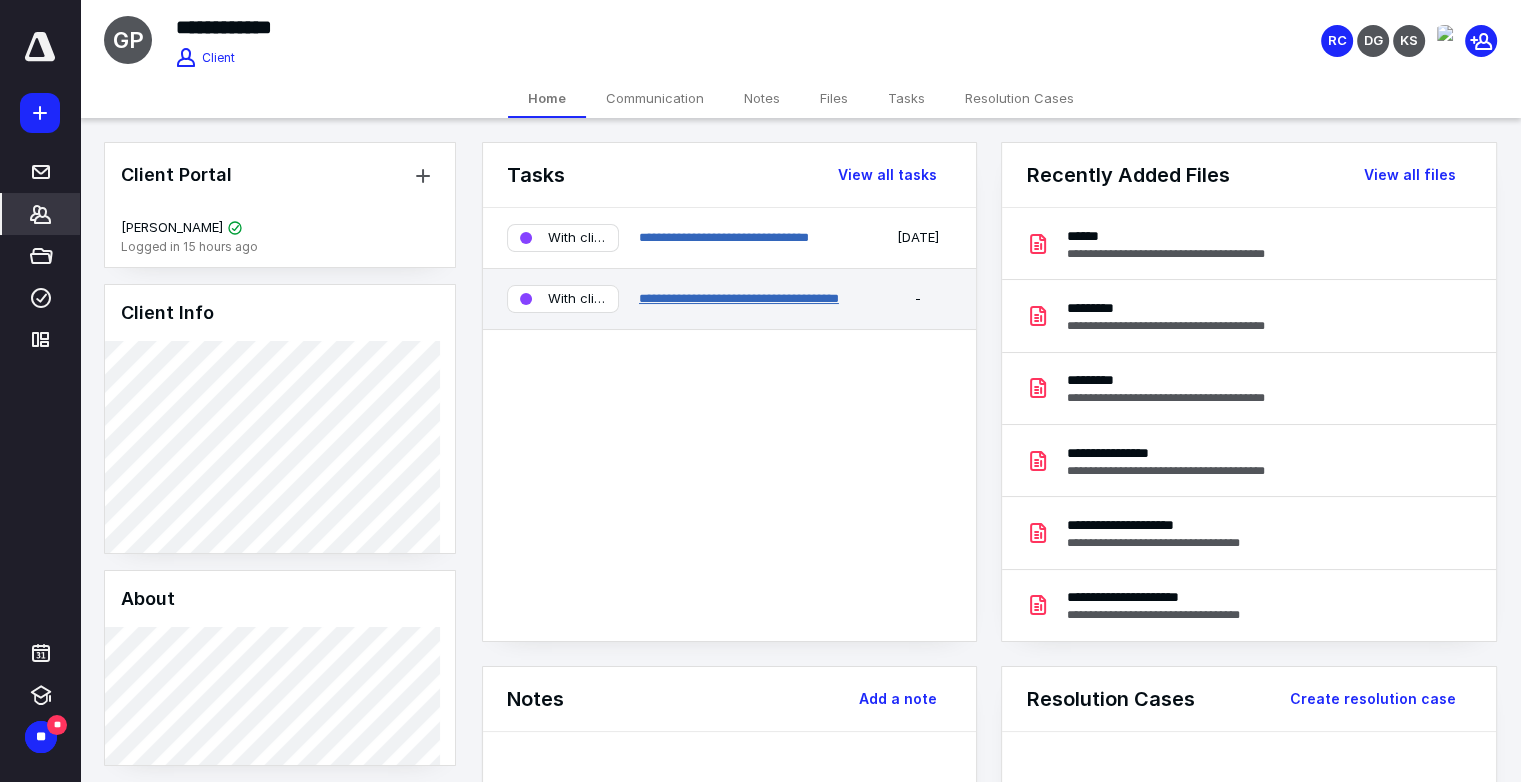click on "**********" at bounding box center (739, 298) 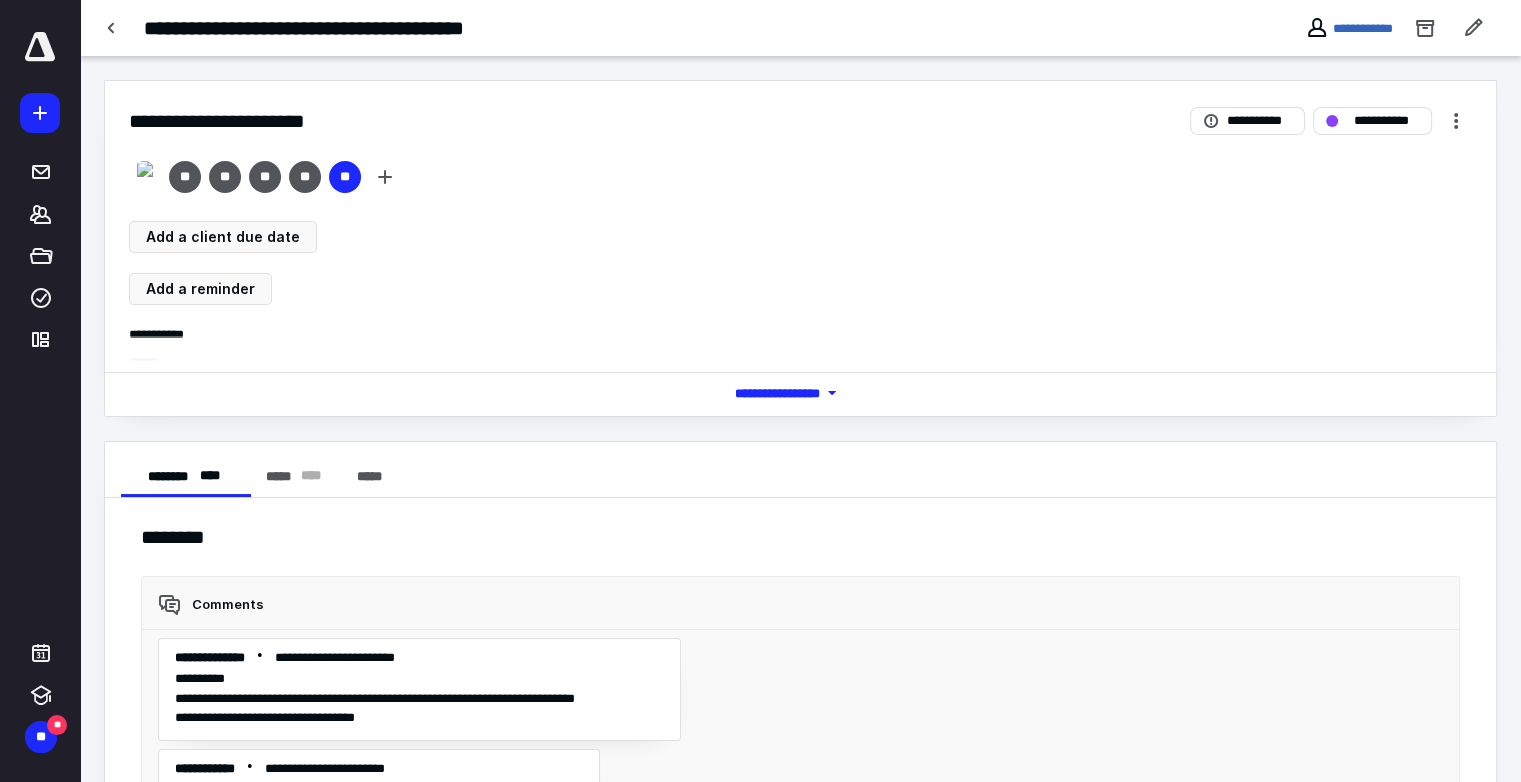 scroll, scrollTop: 7154, scrollLeft: 0, axis: vertical 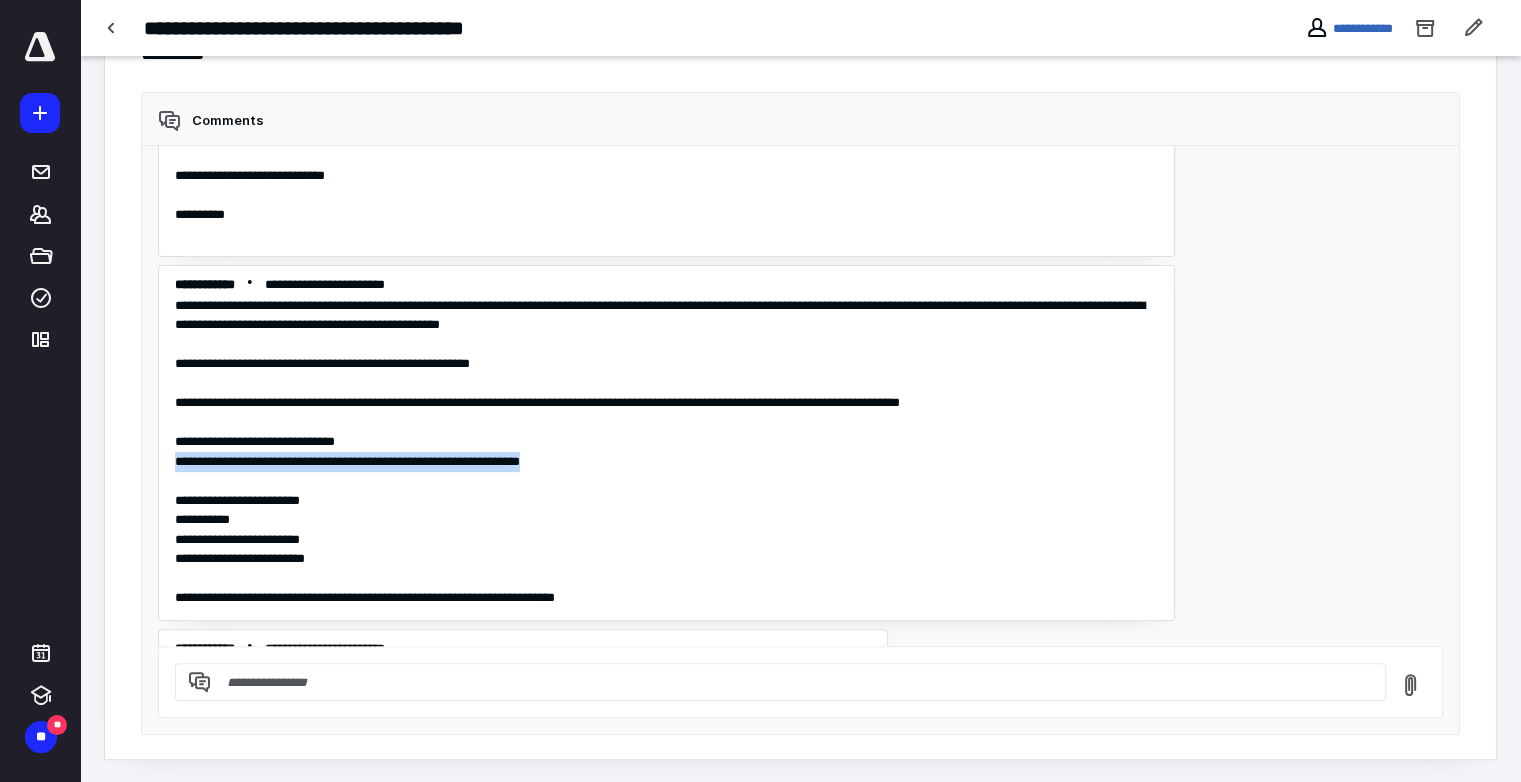 drag, startPoint x: 176, startPoint y: 458, endPoint x: 642, endPoint y: 468, distance: 466.10727 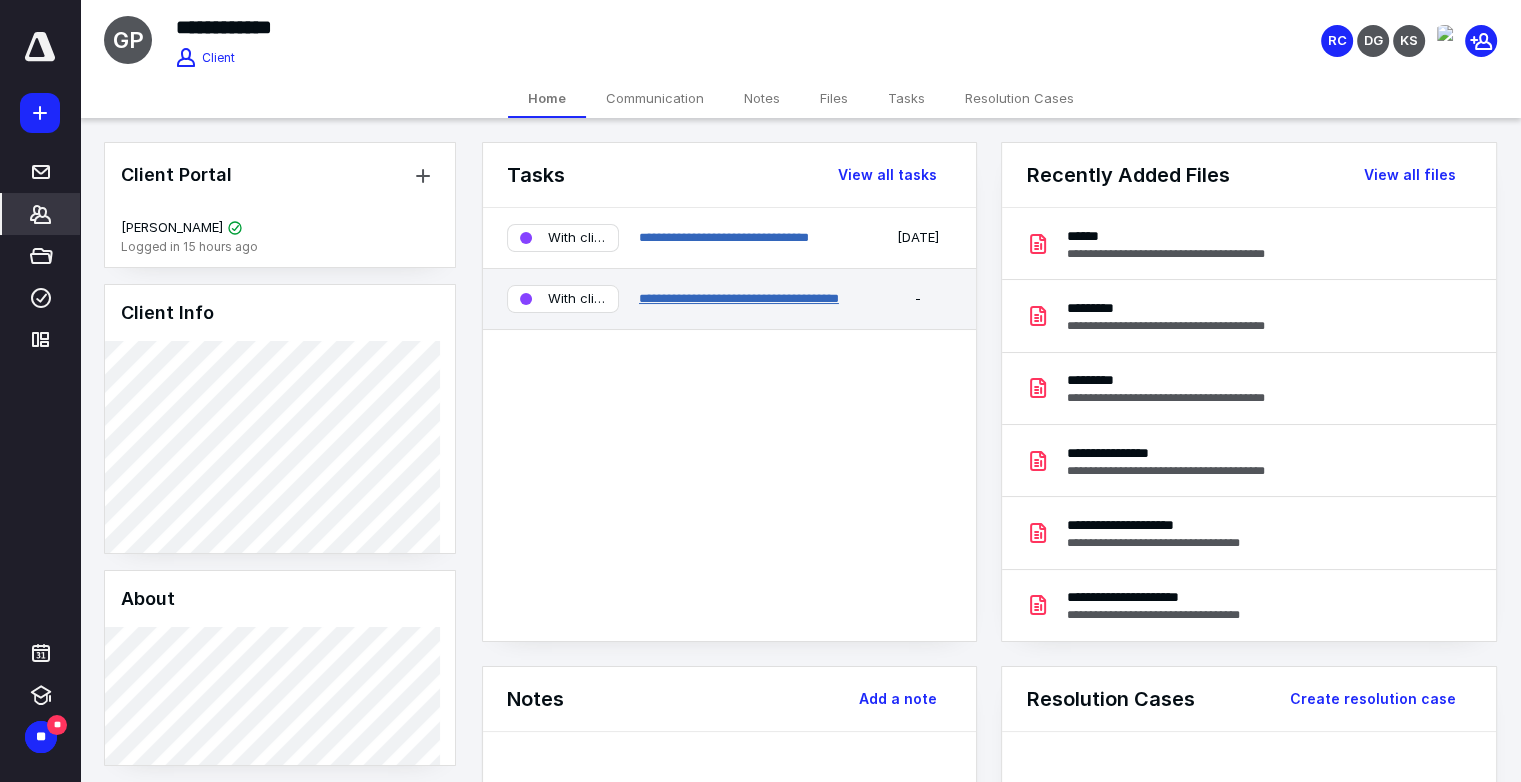 click on "**********" at bounding box center [739, 298] 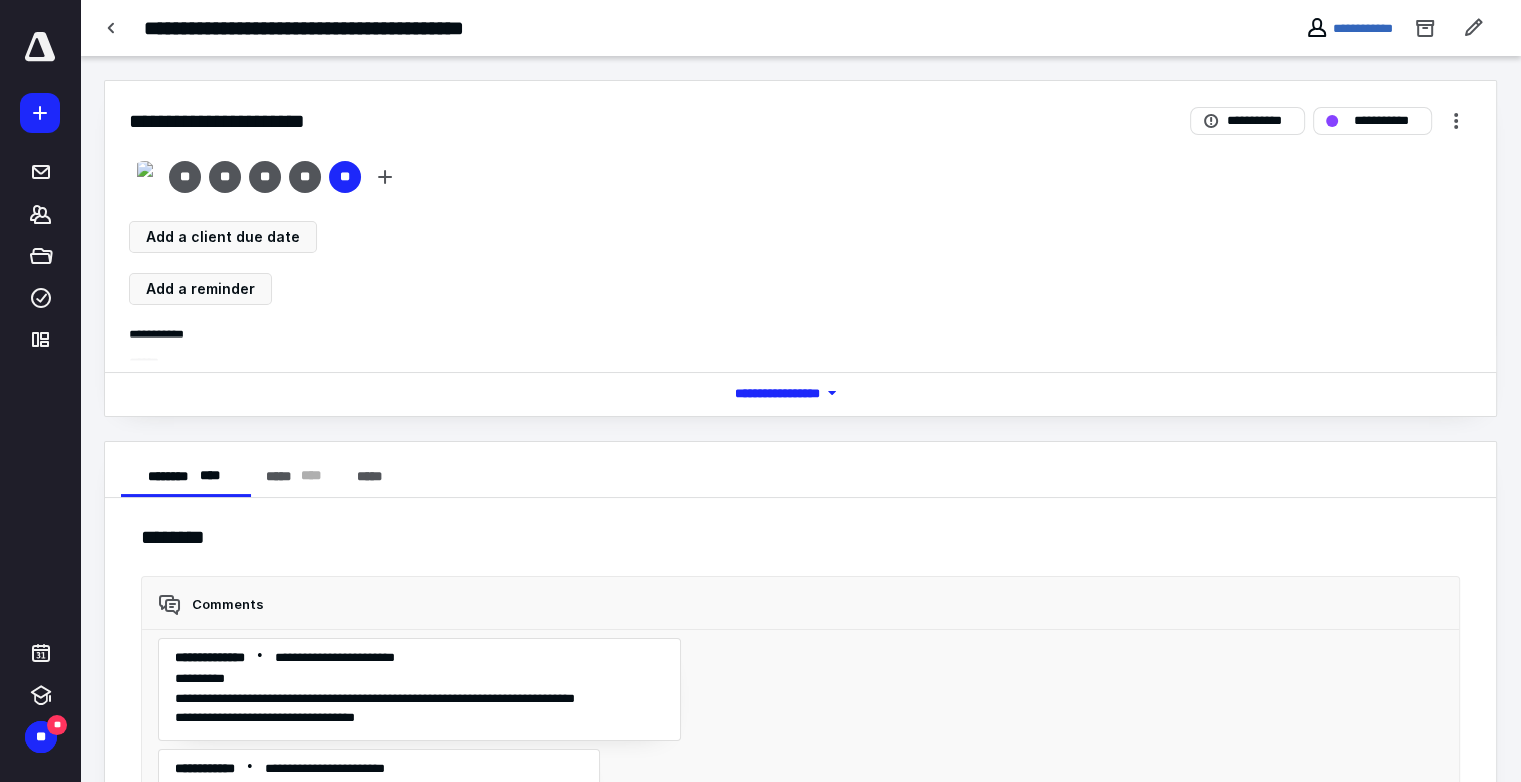 scroll, scrollTop: 7154, scrollLeft: 0, axis: vertical 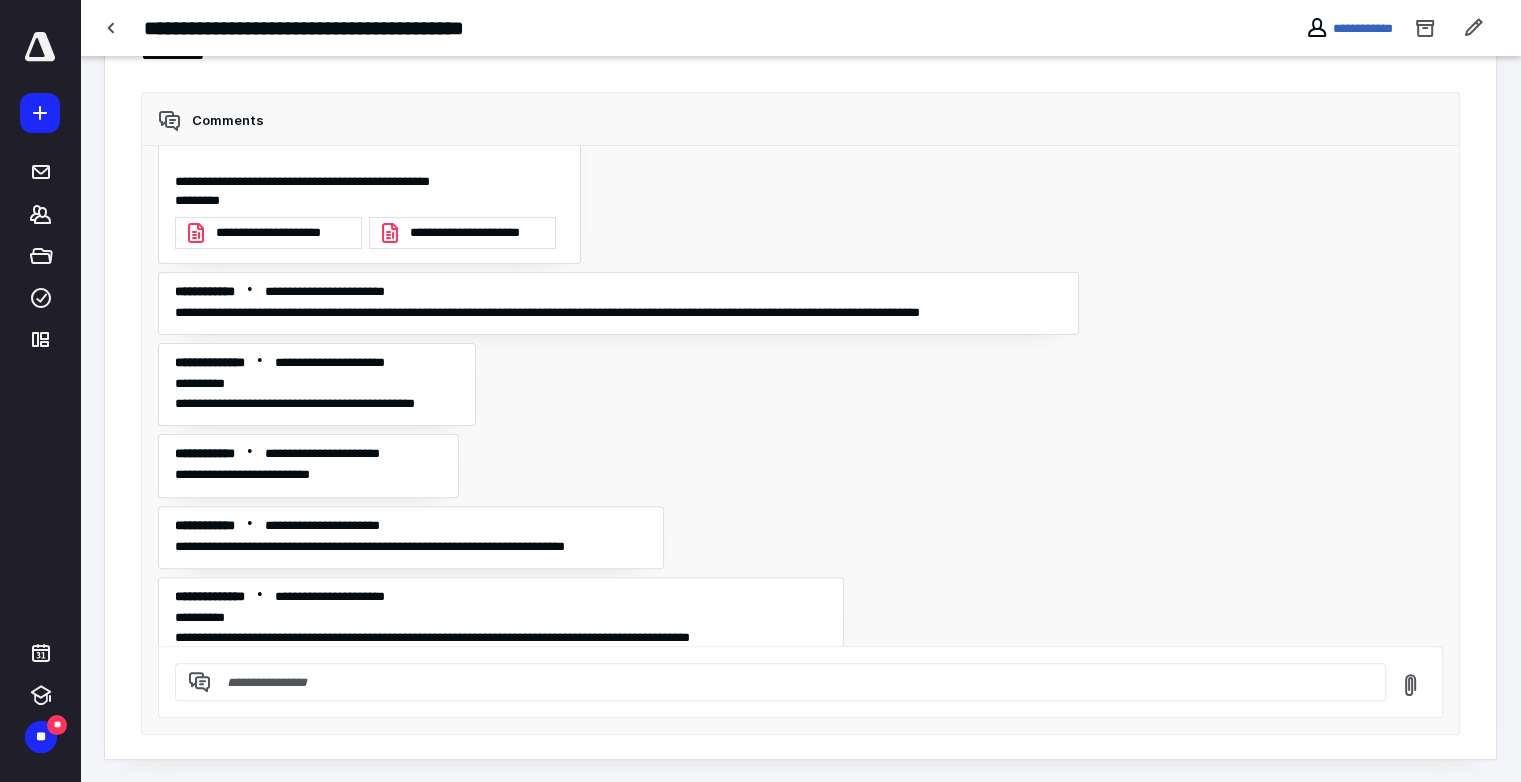 click at bounding box center [792, 682] 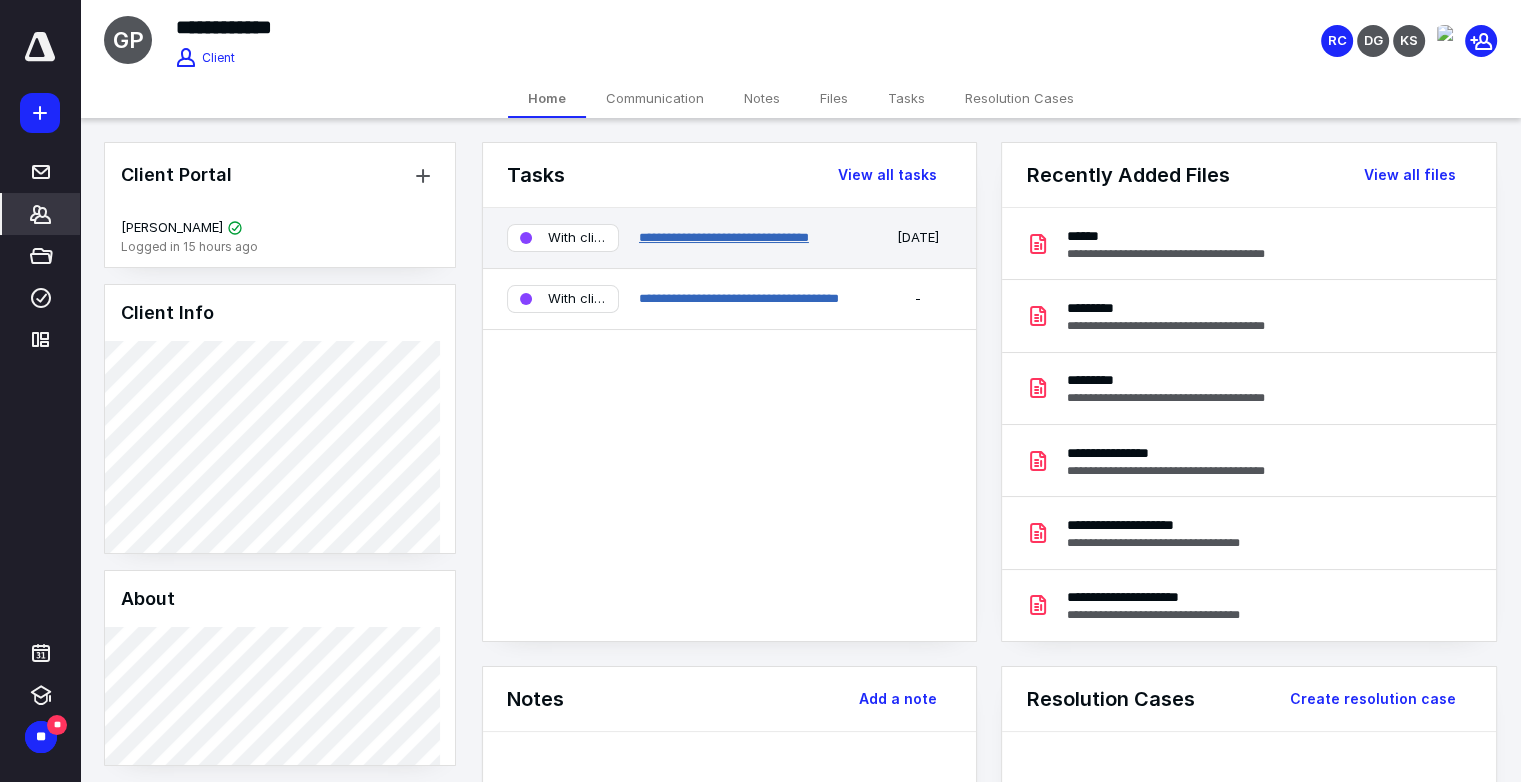 click on "**********" at bounding box center (724, 237) 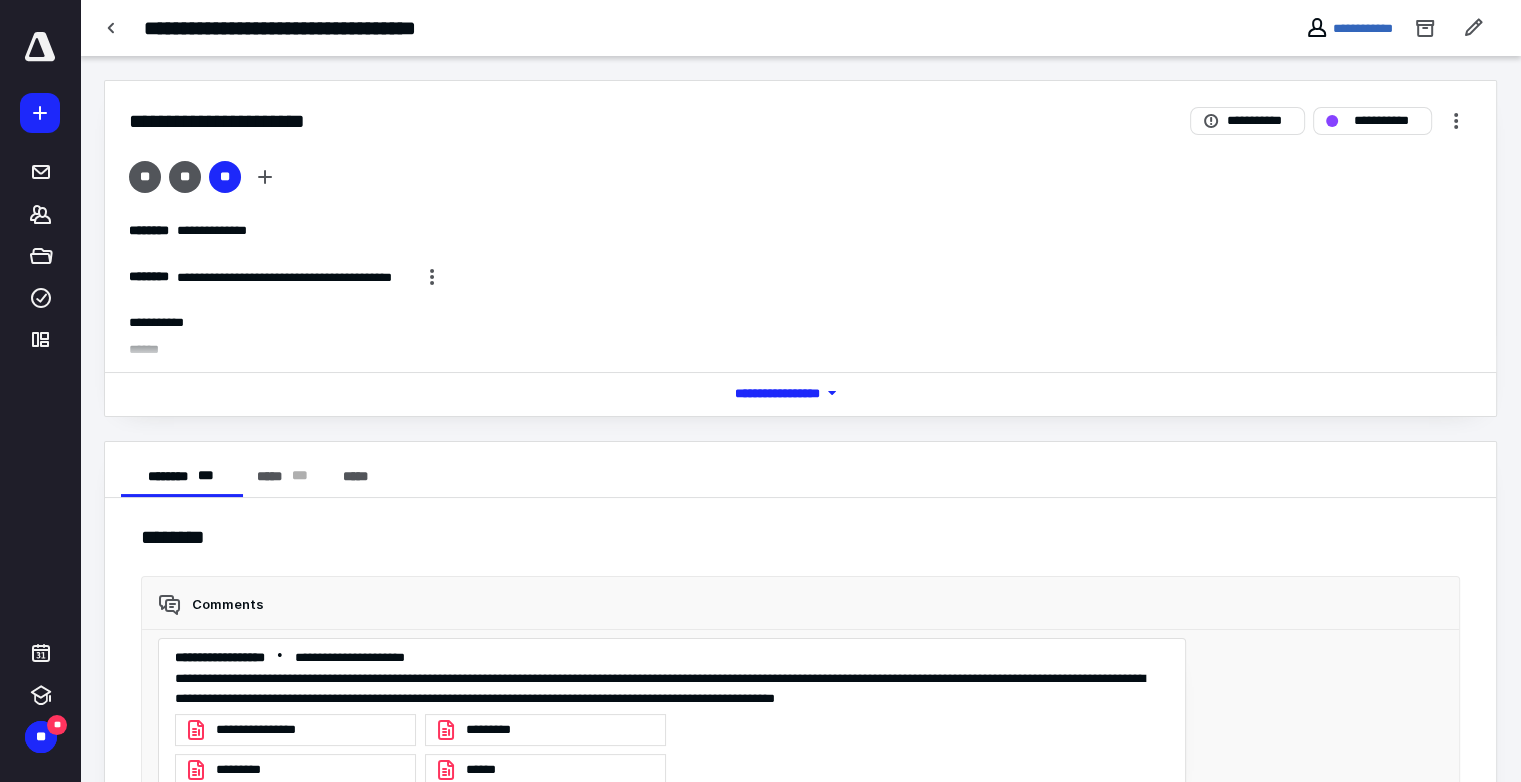 scroll, scrollTop: 304, scrollLeft: 0, axis: vertical 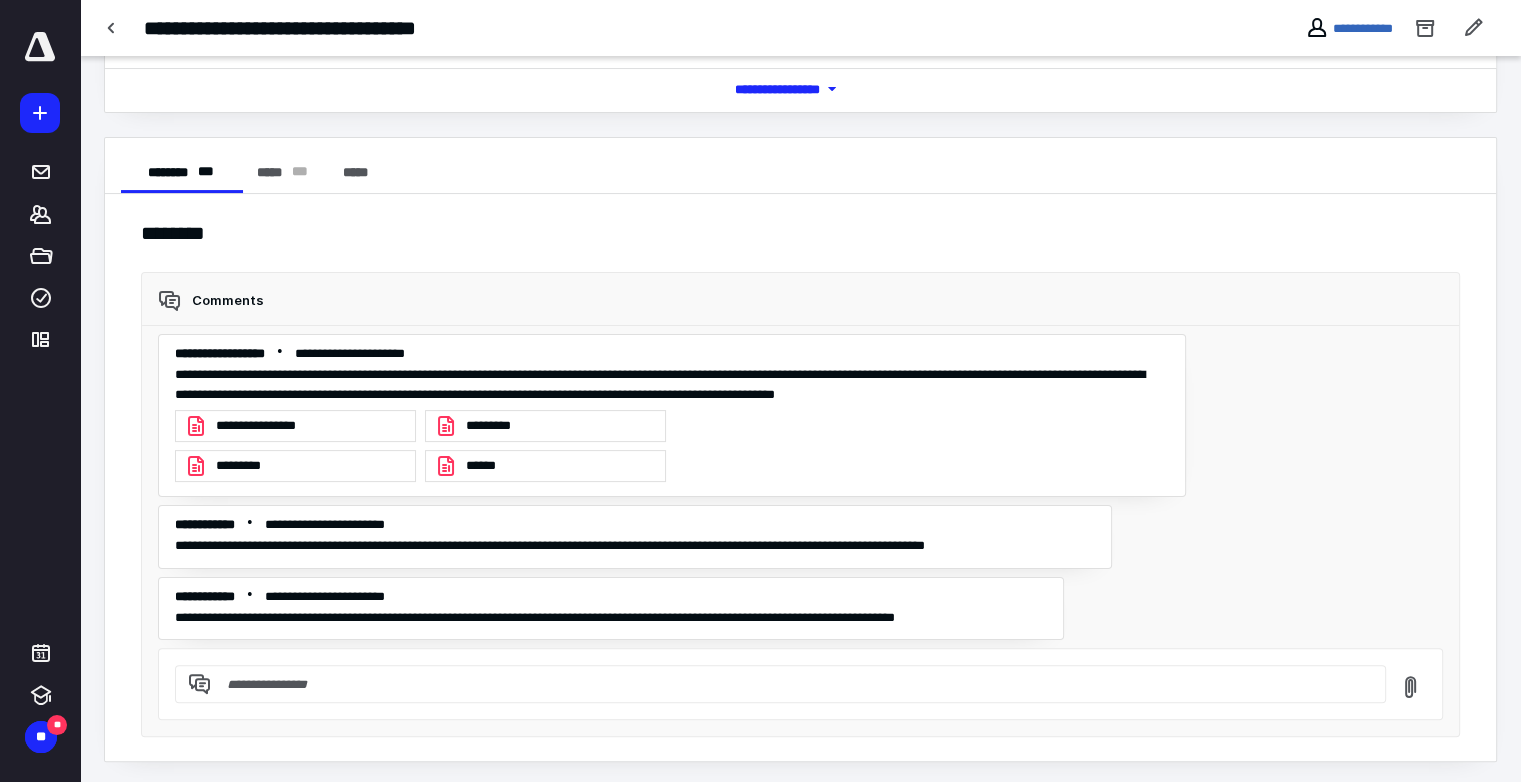 click at bounding box center (792, 684) 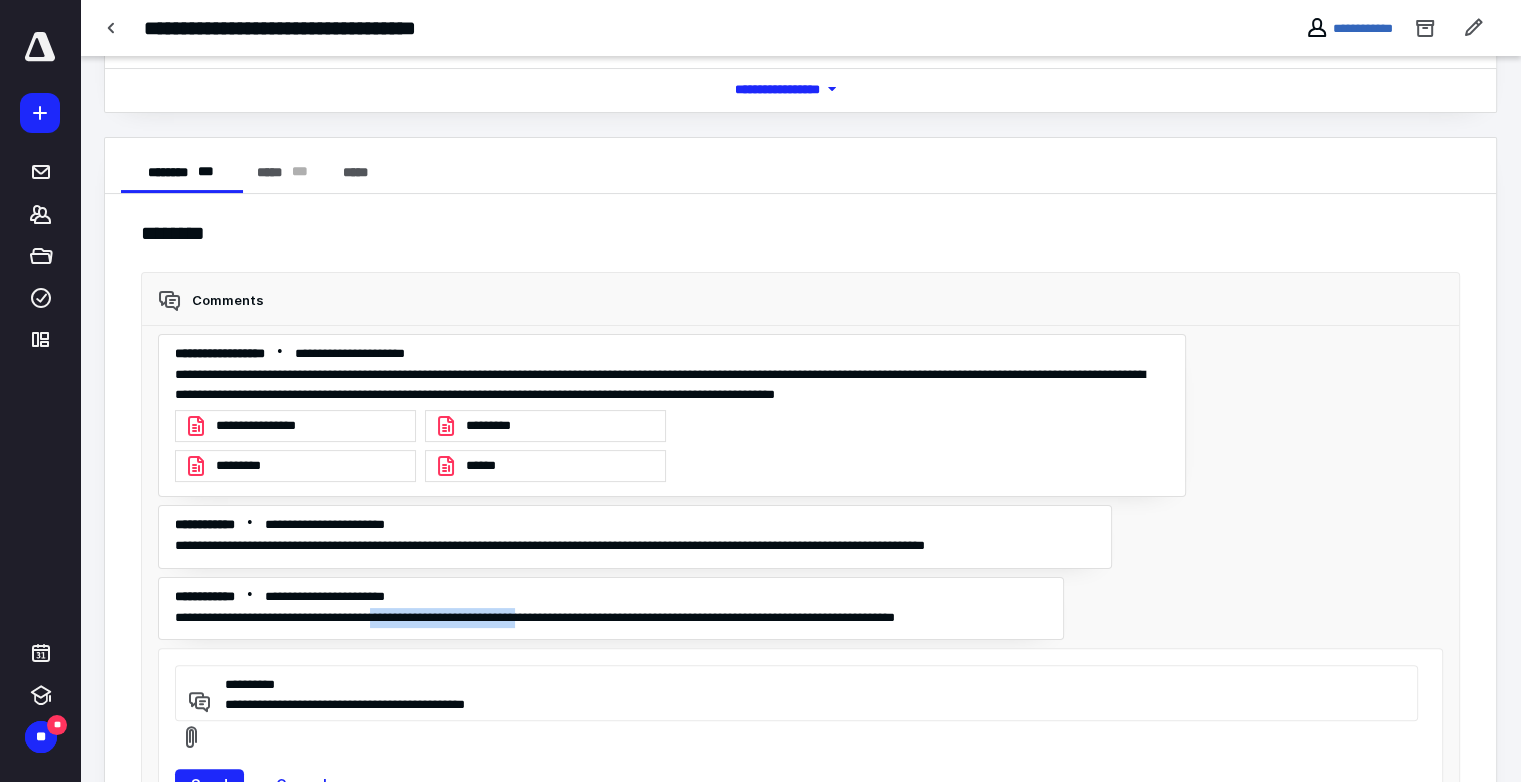 drag, startPoint x: 415, startPoint y: 616, endPoint x: 589, endPoint y: 611, distance: 174.07182 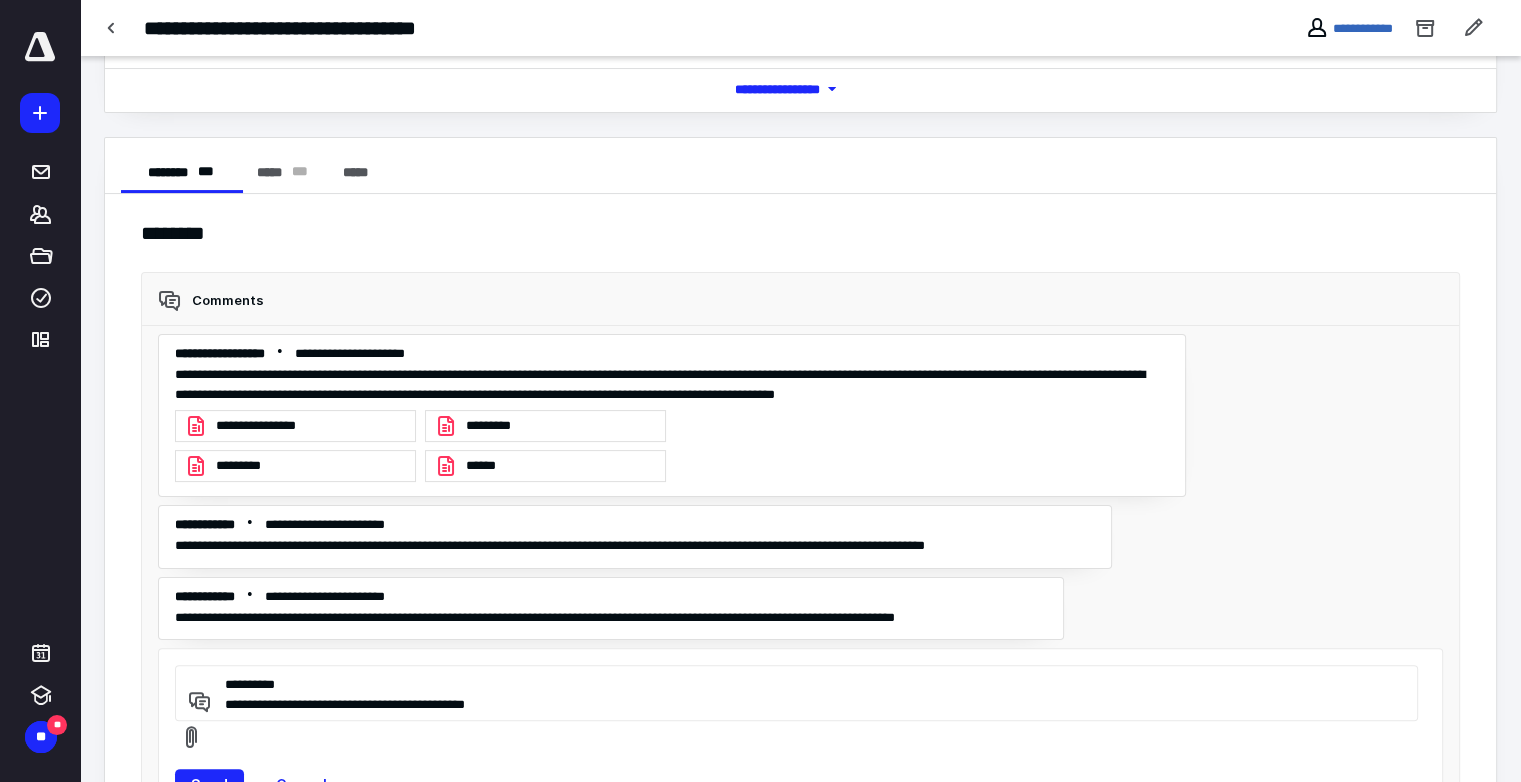 click on "**********" at bounding box center (793, 693) 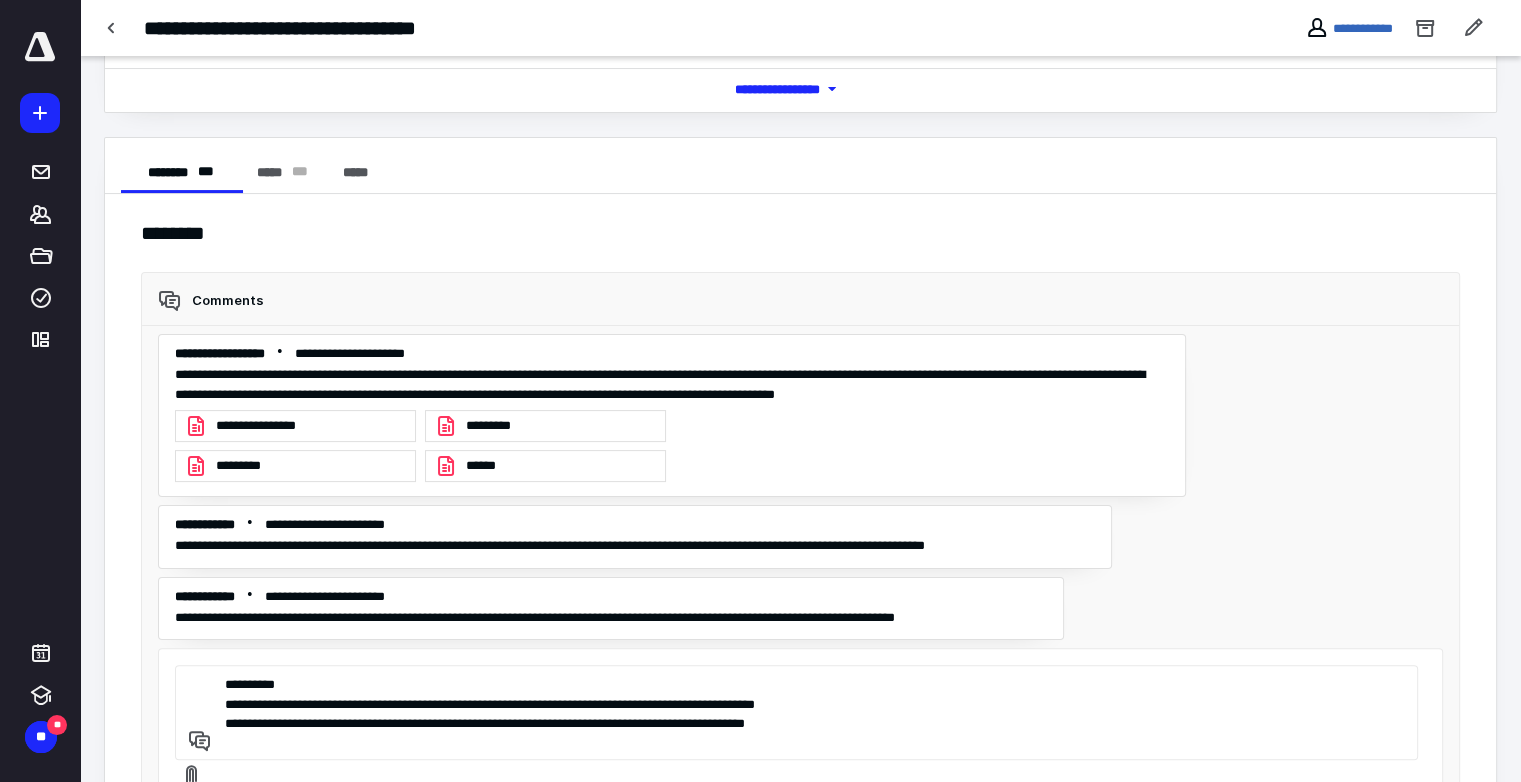 paste on "**********" 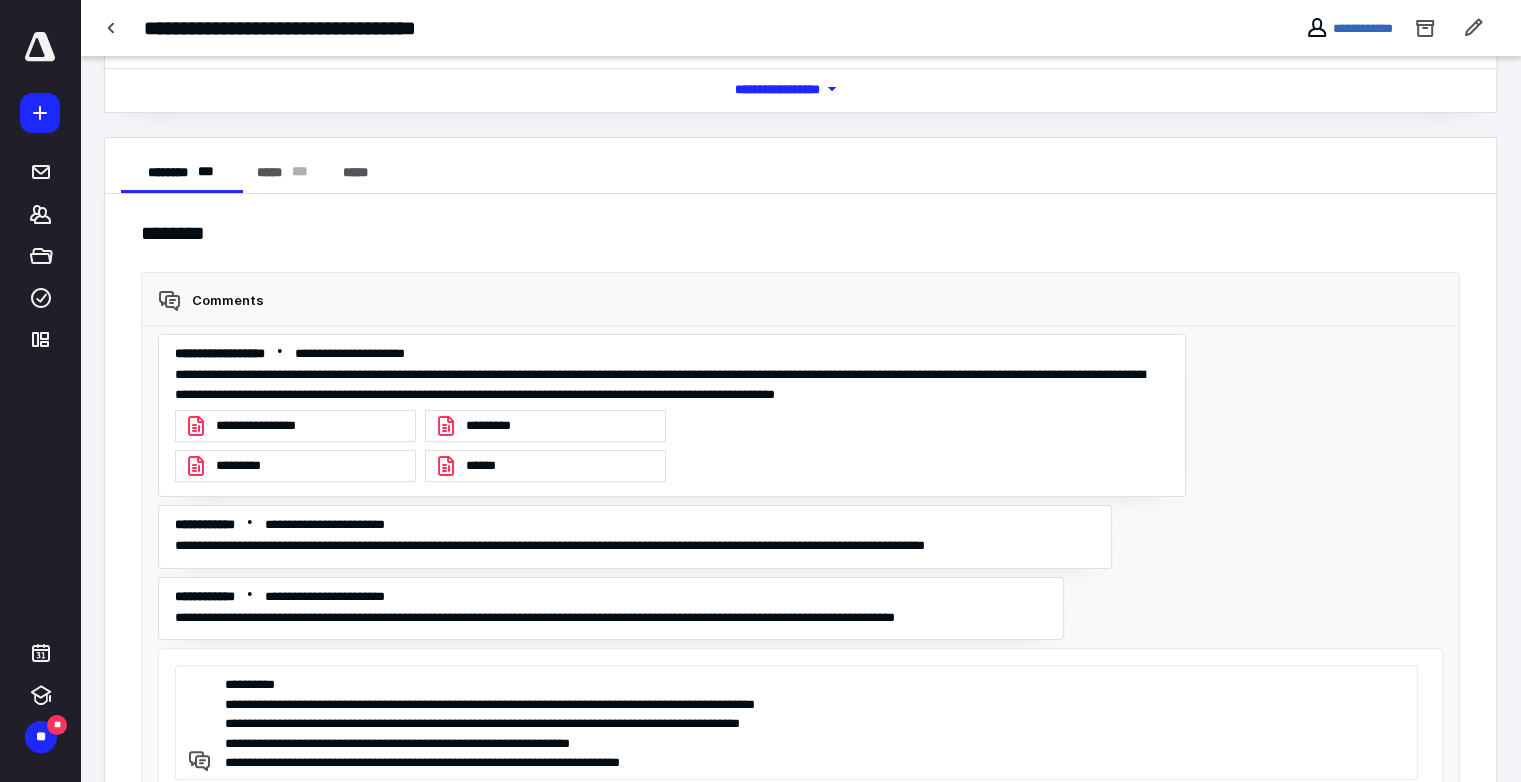 scroll, scrollTop: 309, scrollLeft: 0, axis: vertical 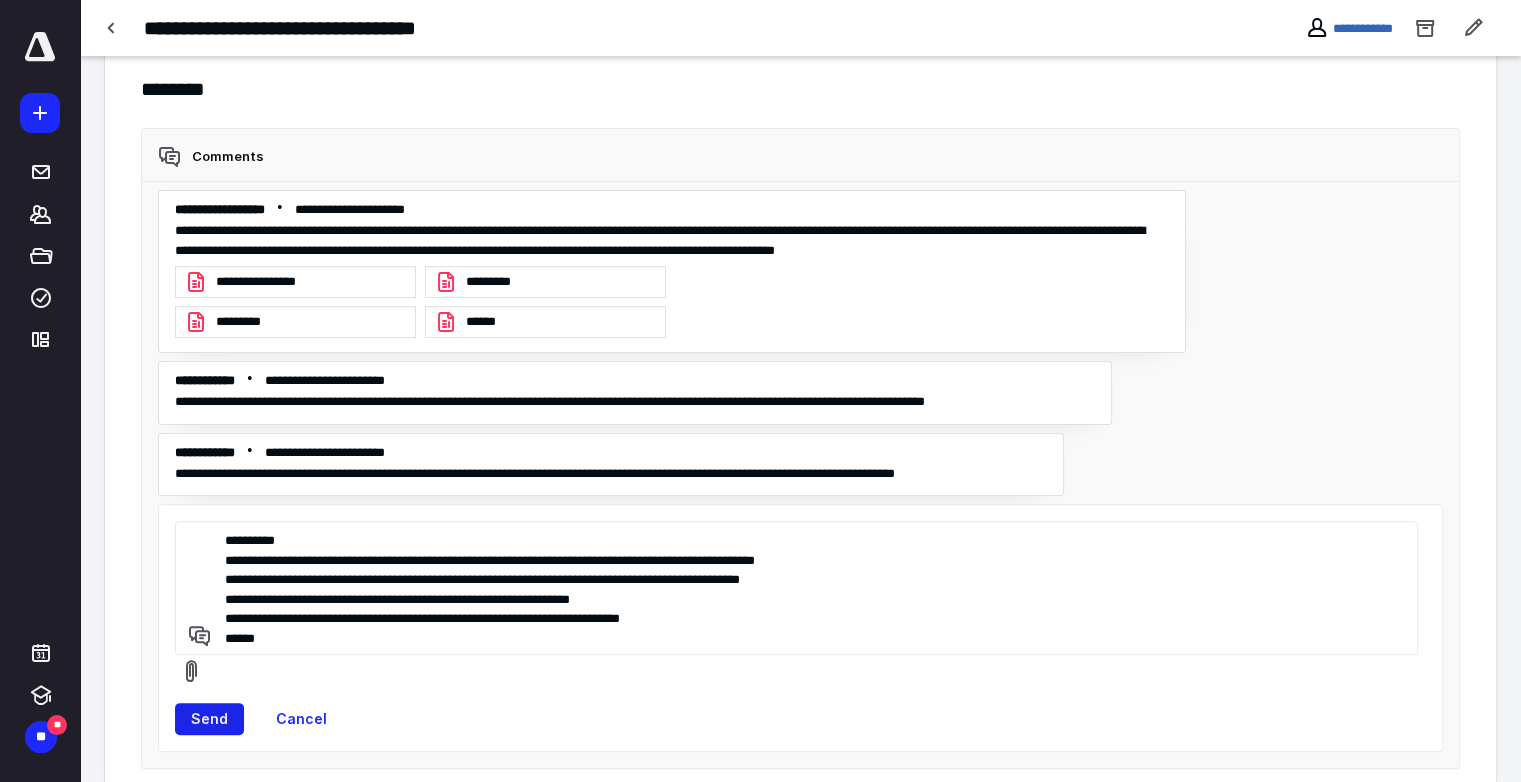 type on "**********" 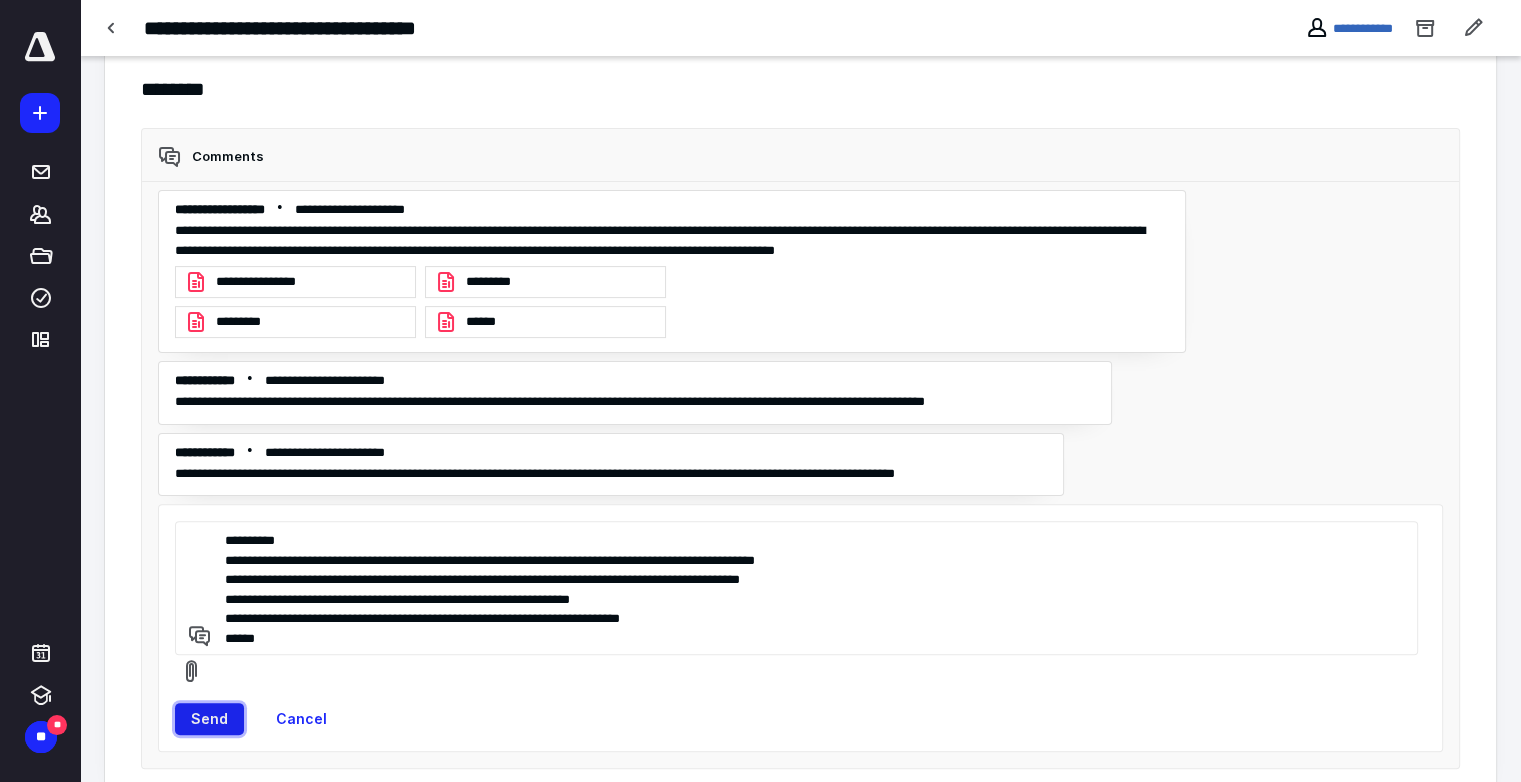 click on "Send" at bounding box center (209, 719) 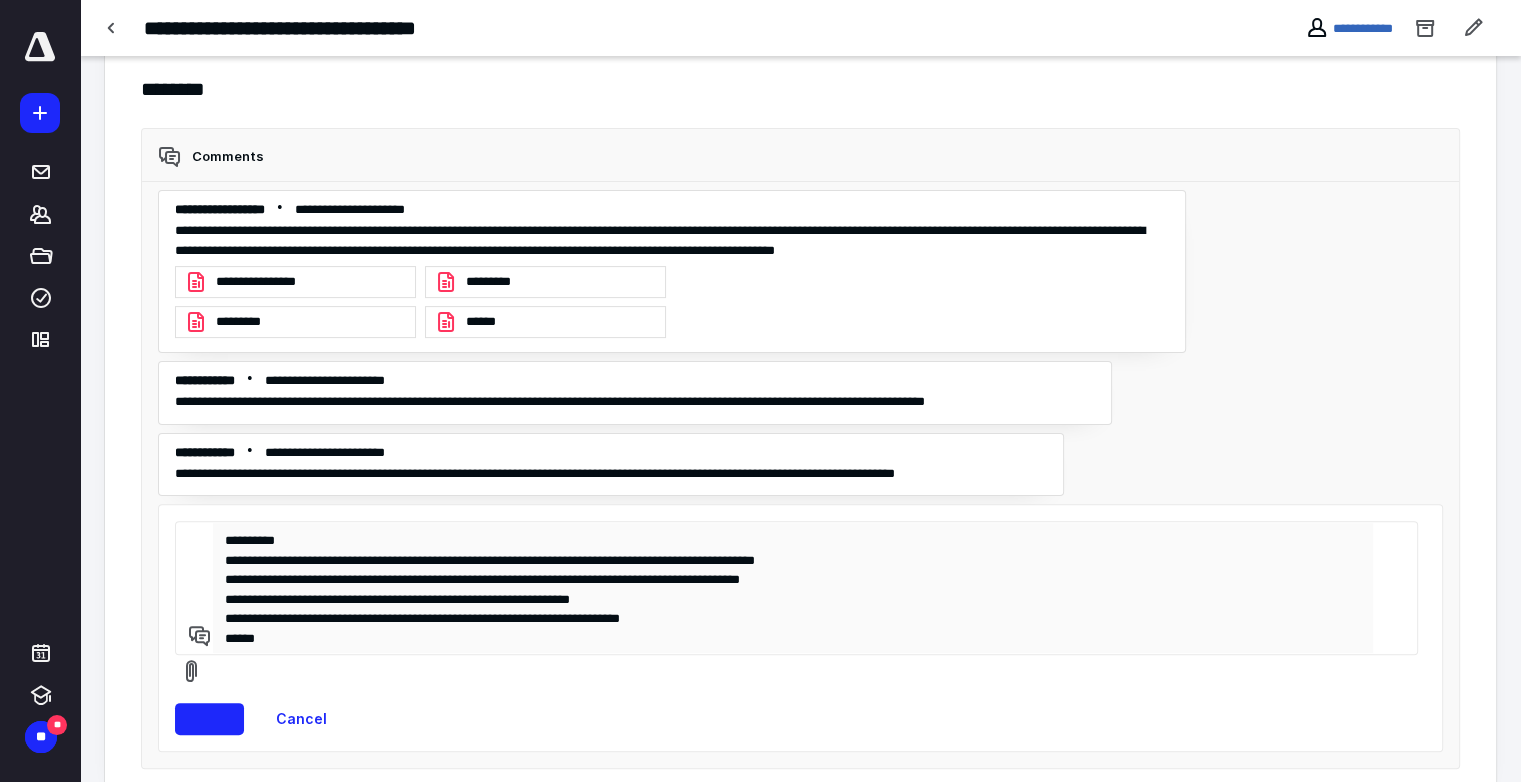 type 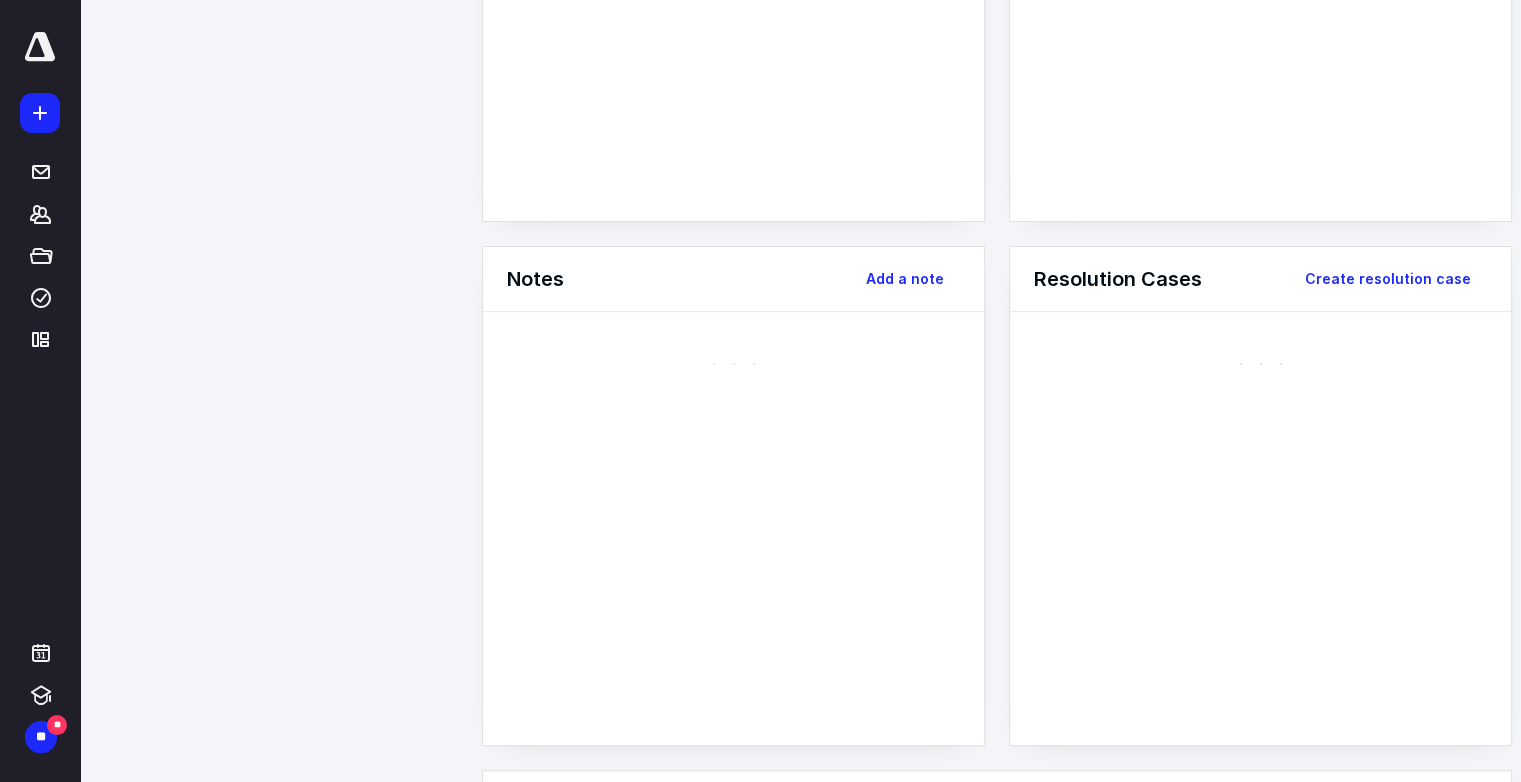 scroll, scrollTop: 0, scrollLeft: 0, axis: both 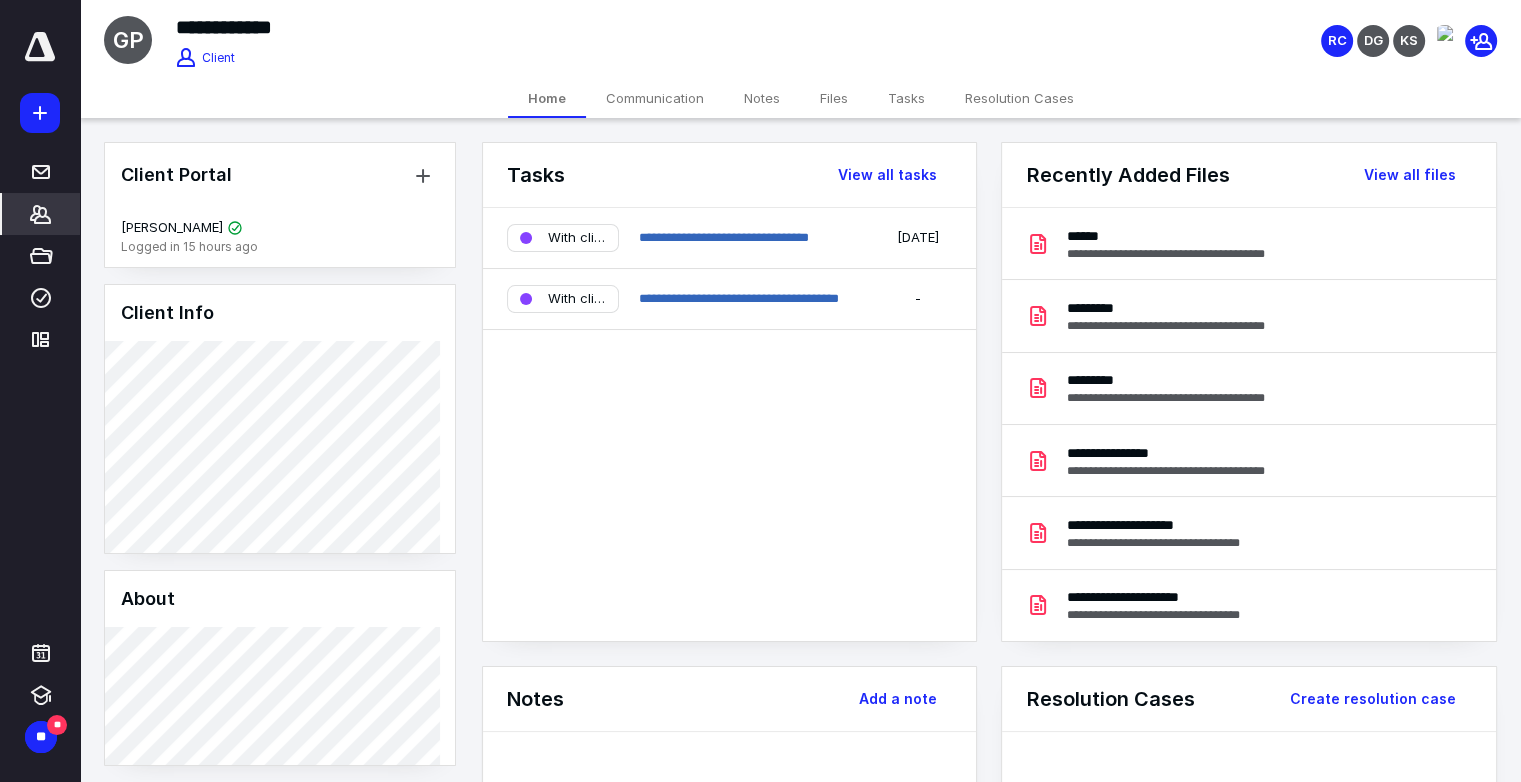 click 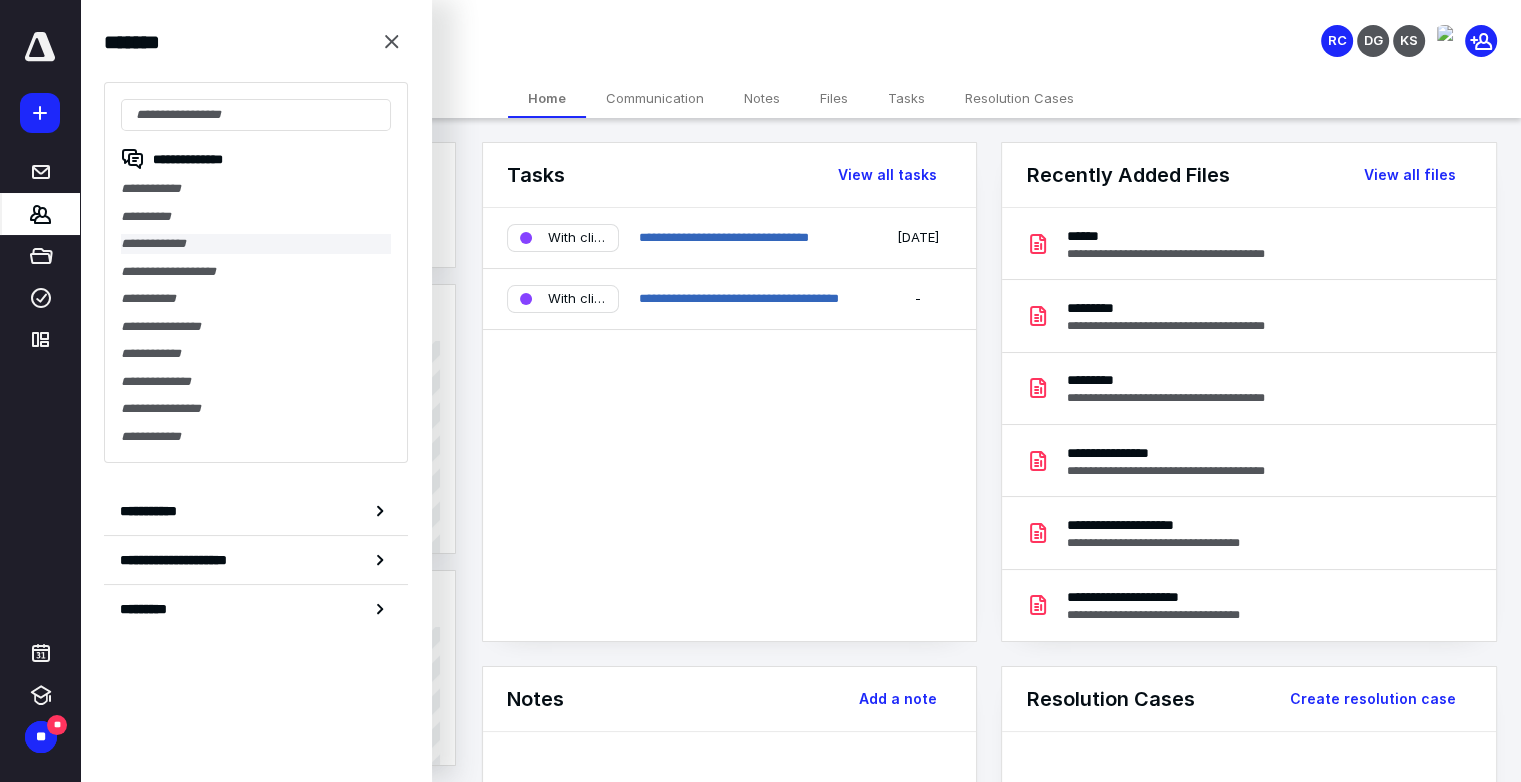 click on "**********" at bounding box center [256, 244] 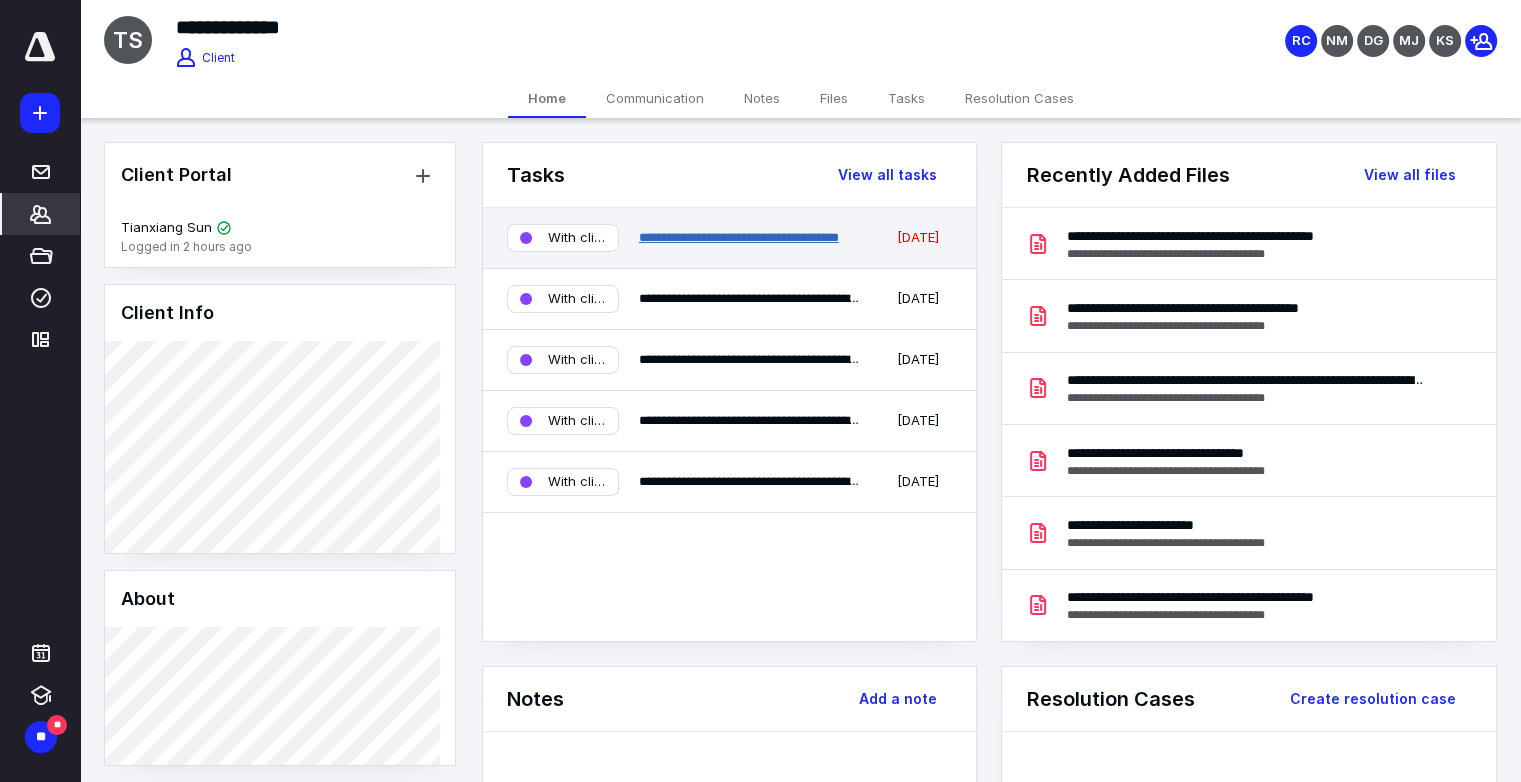 click on "**********" at bounding box center (739, 237) 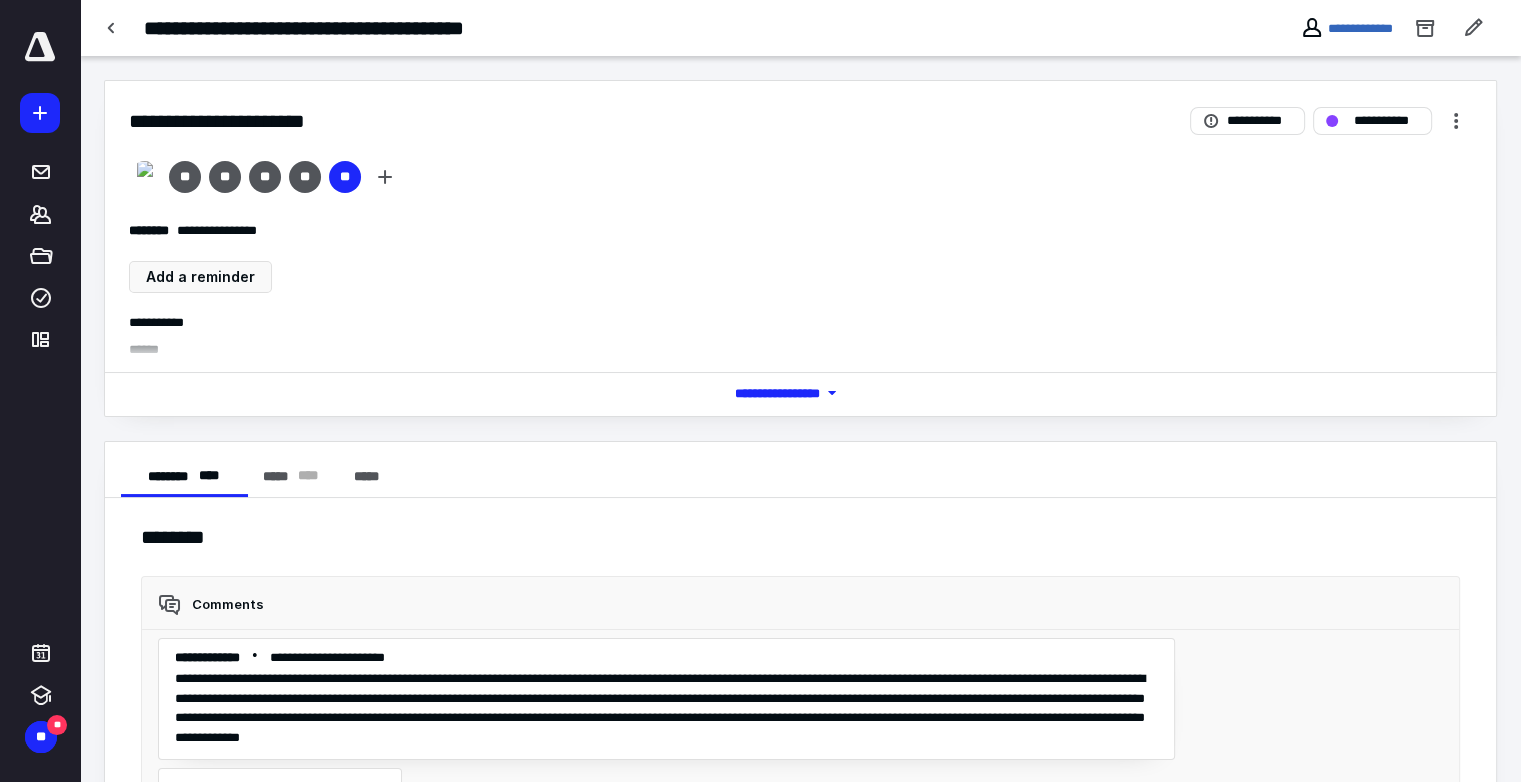 scroll, scrollTop: 8344, scrollLeft: 0, axis: vertical 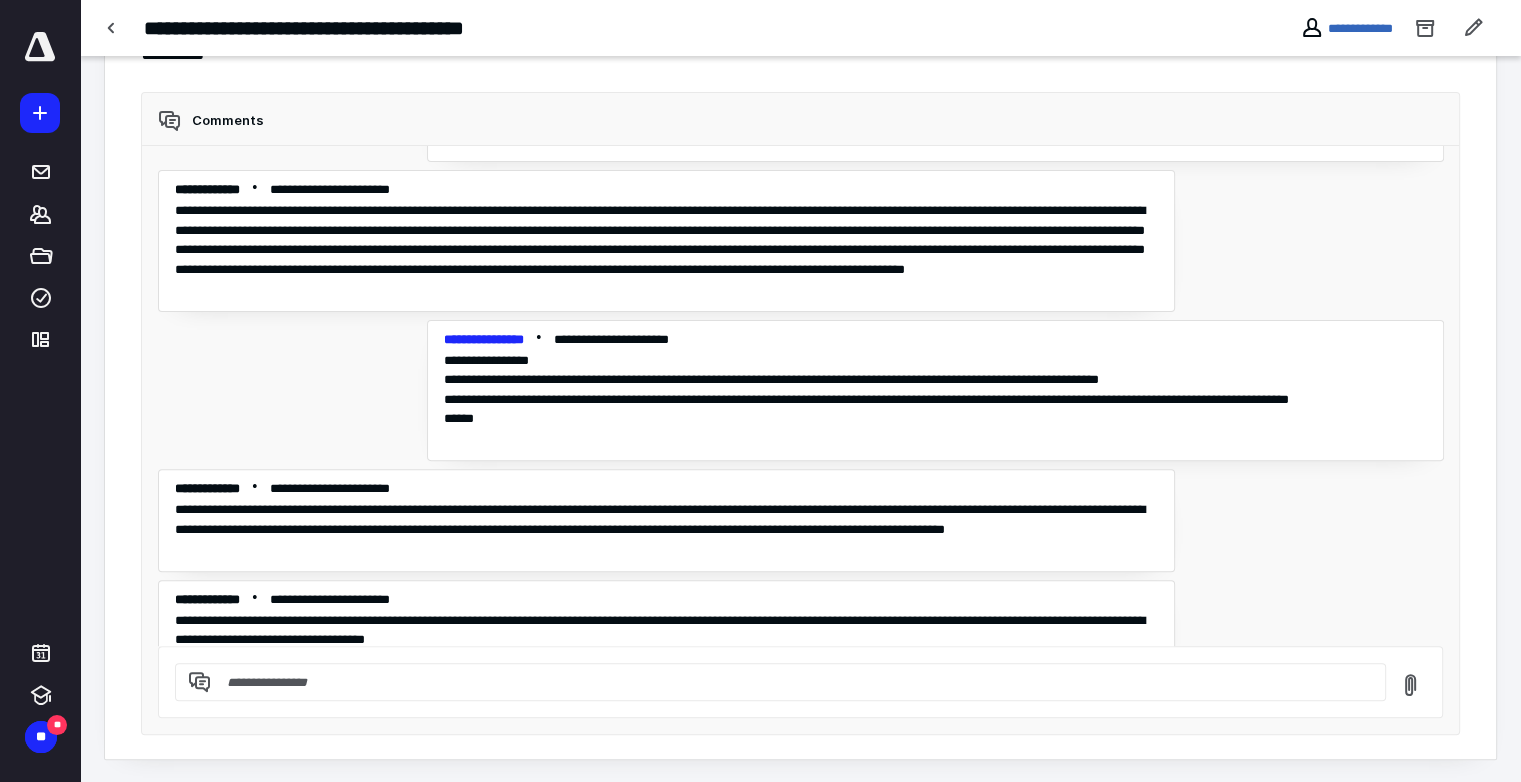 click at bounding box center [792, 682] 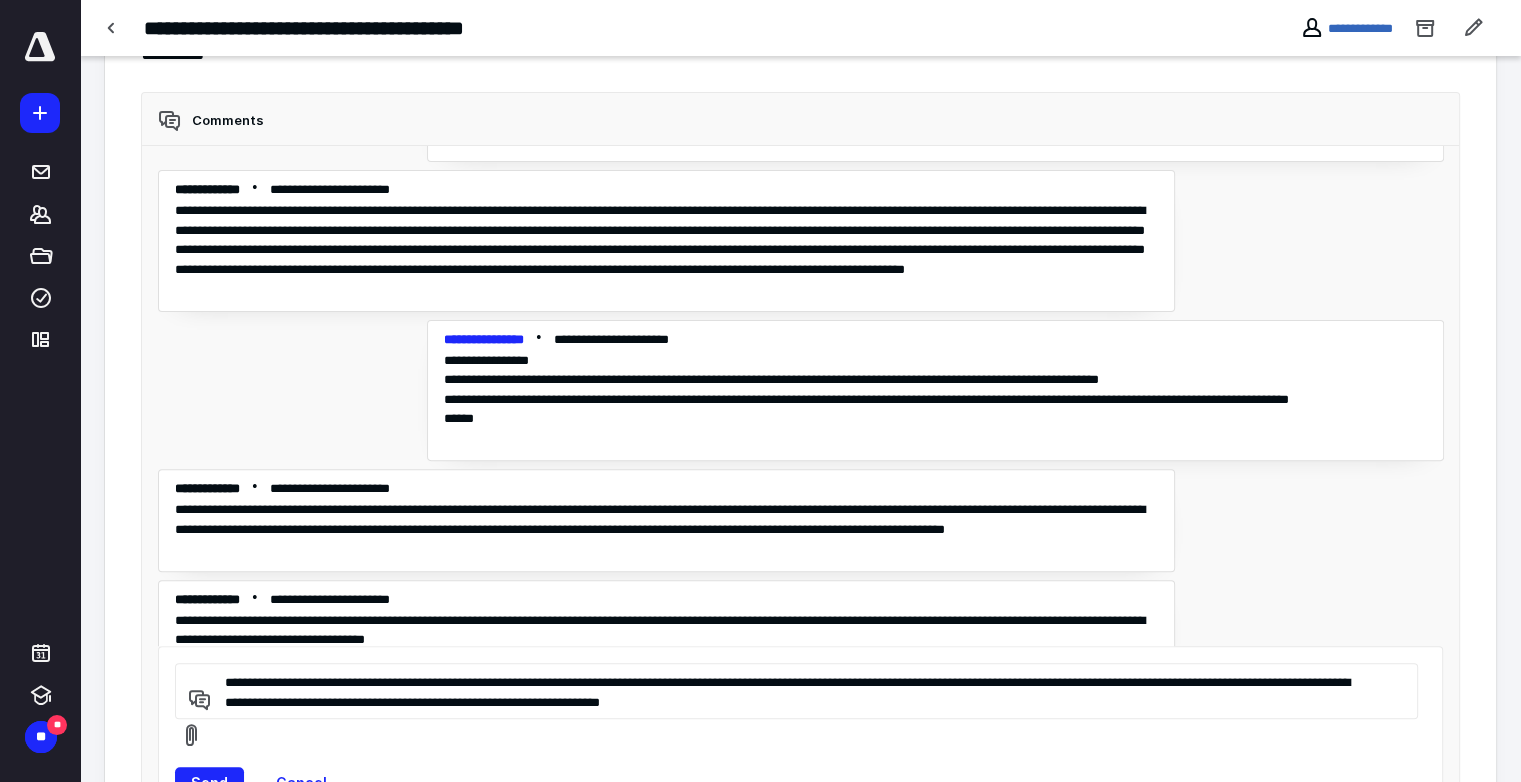 click on "**********" at bounding box center [793, 691] 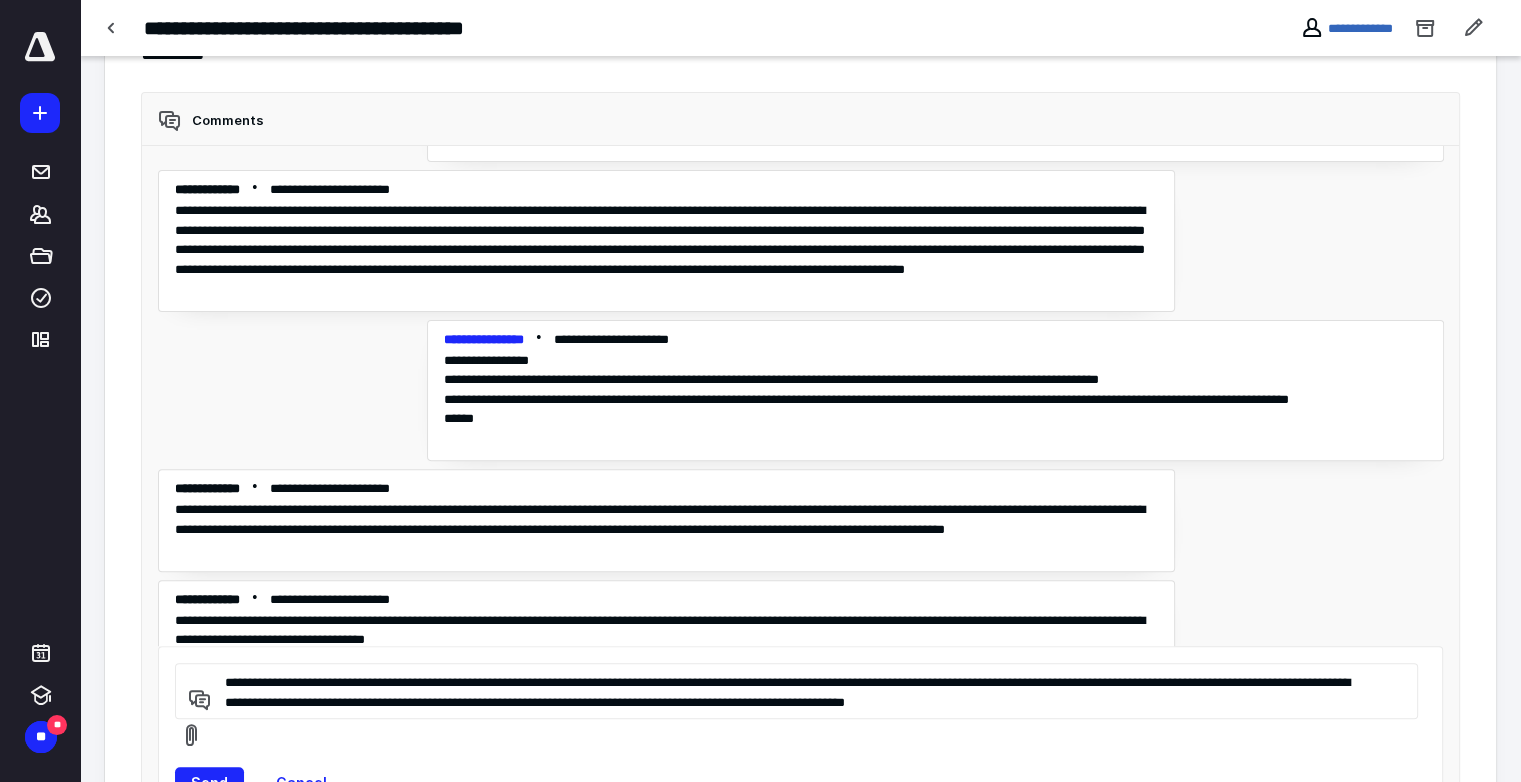 click on "**********" at bounding box center [793, 691] 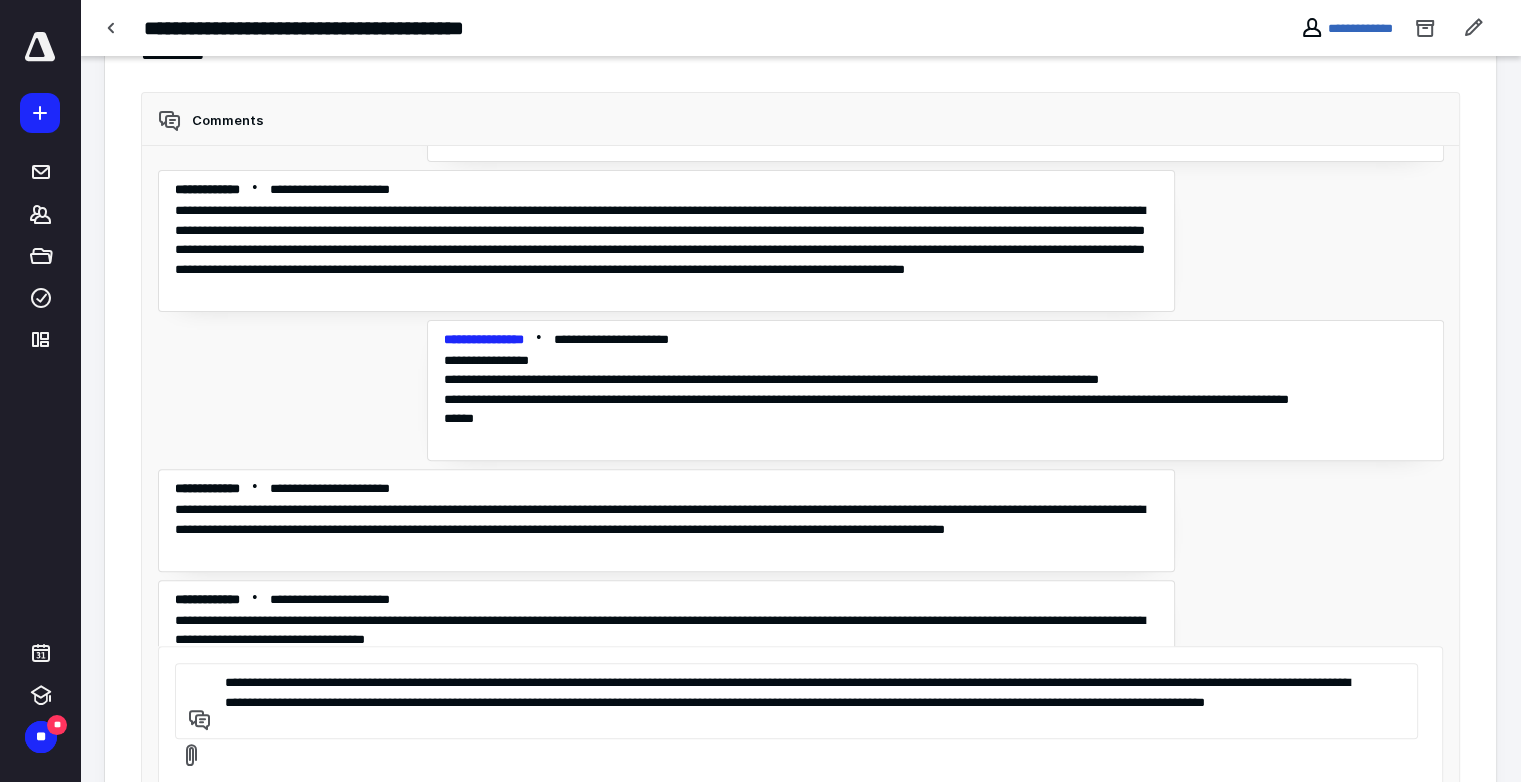 click on "**********" at bounding box center (793, 701) 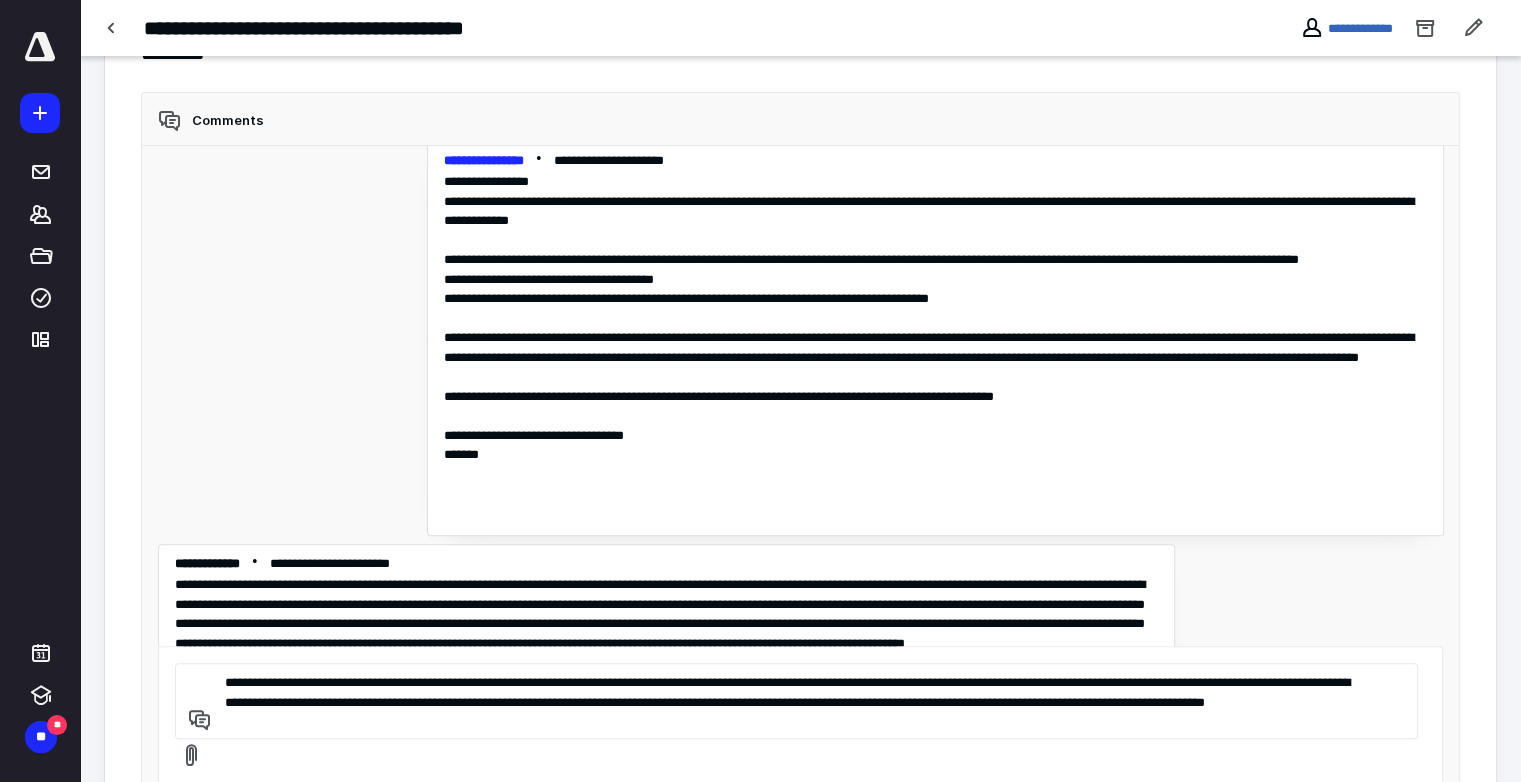 scroll, scrollTop: 7904, scrollLeft: 0, axis: vertical 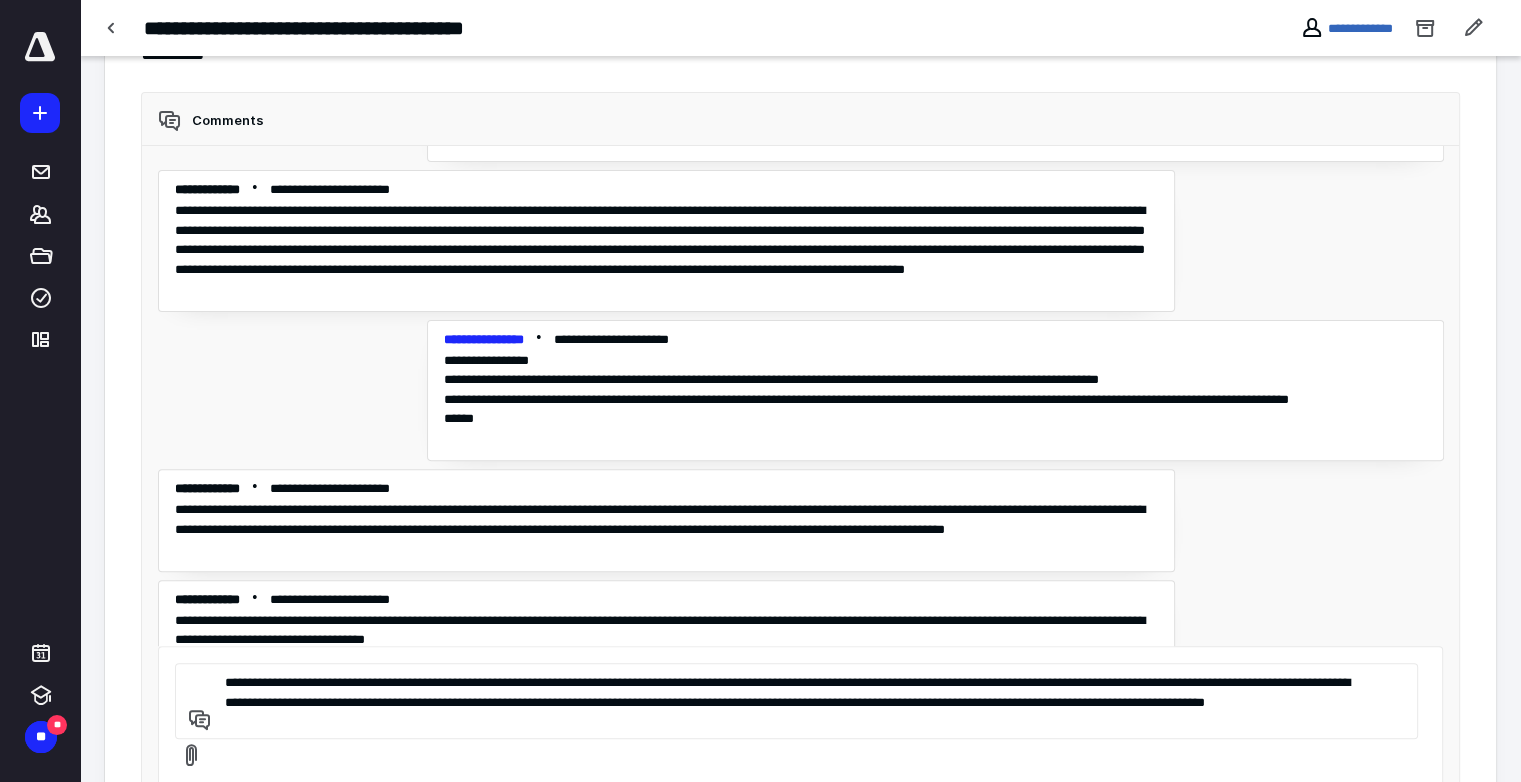 click on "**********" at bounding box center [793, 701] 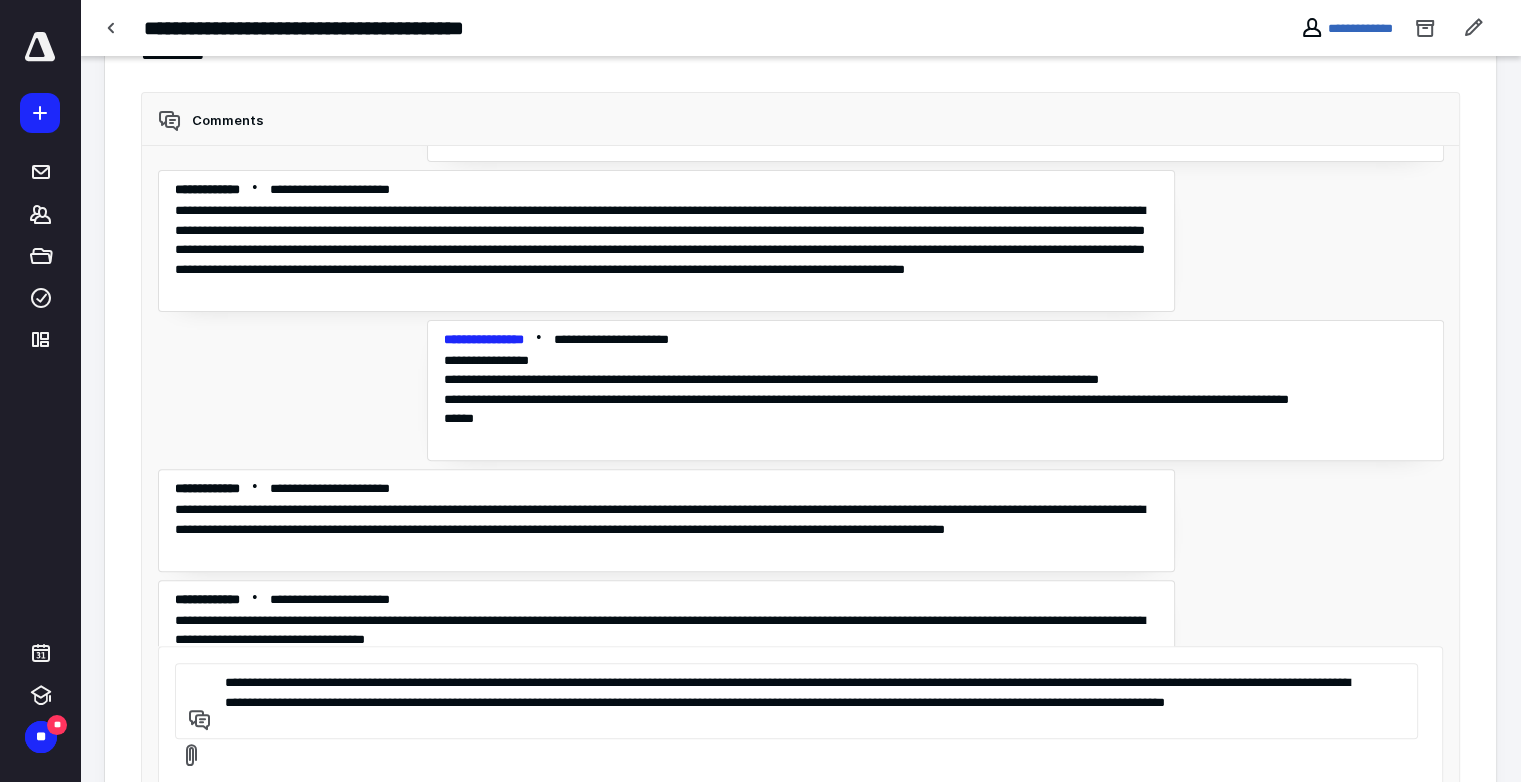 click on "**********" at bounding box center (793, 701) 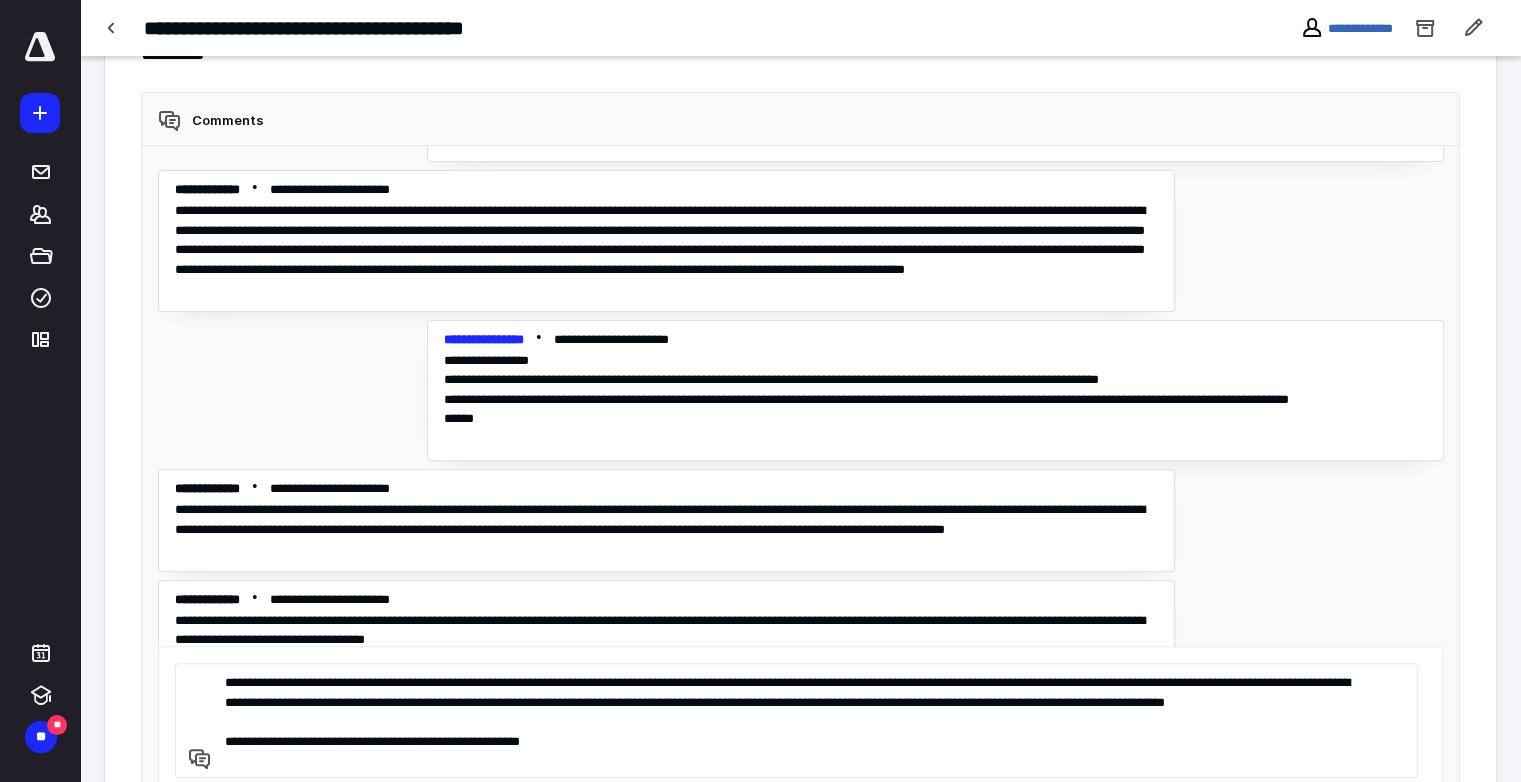 click on "**********" at bounding box center [793, 720] 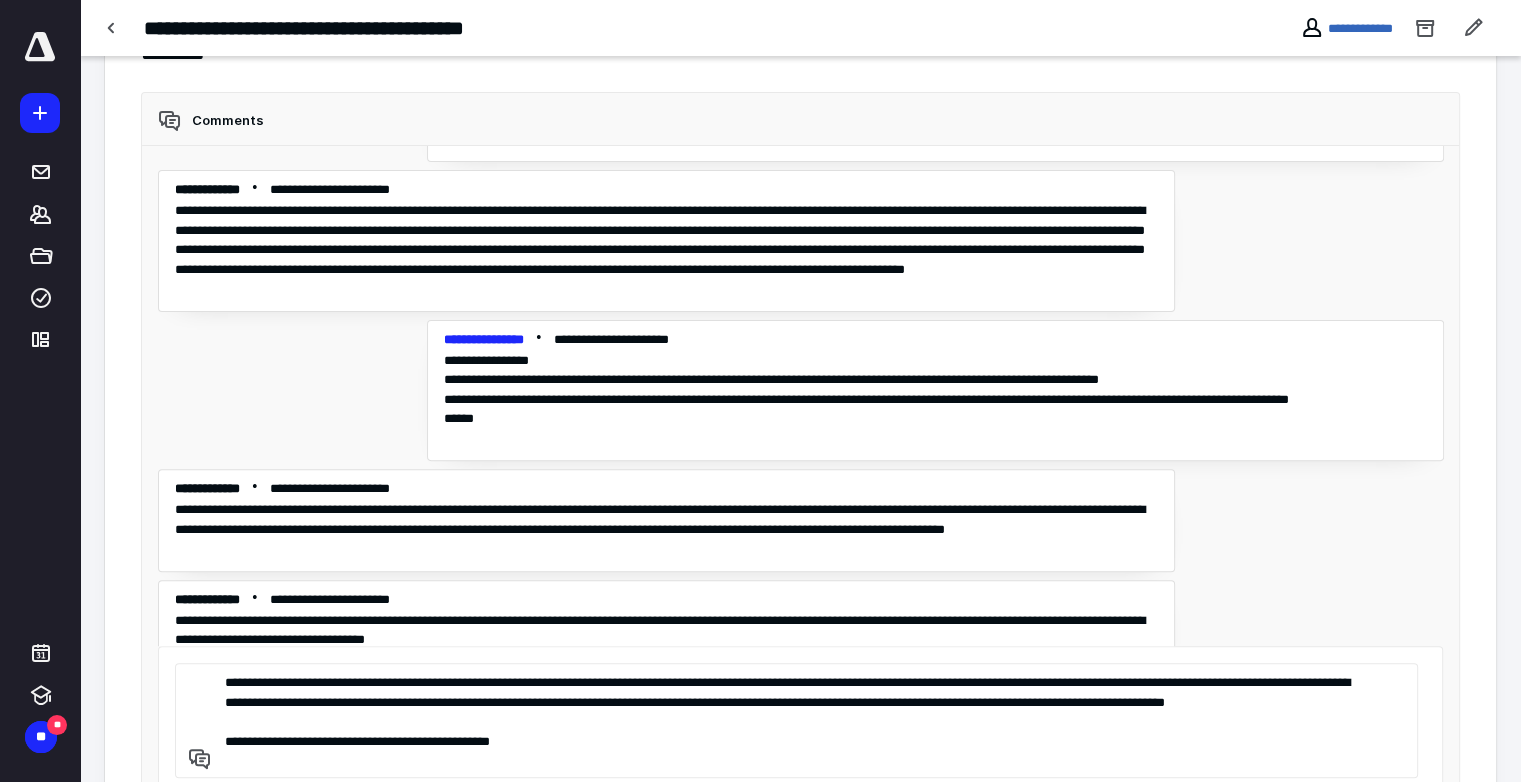click on "**********" at bounding box center (793, 720) 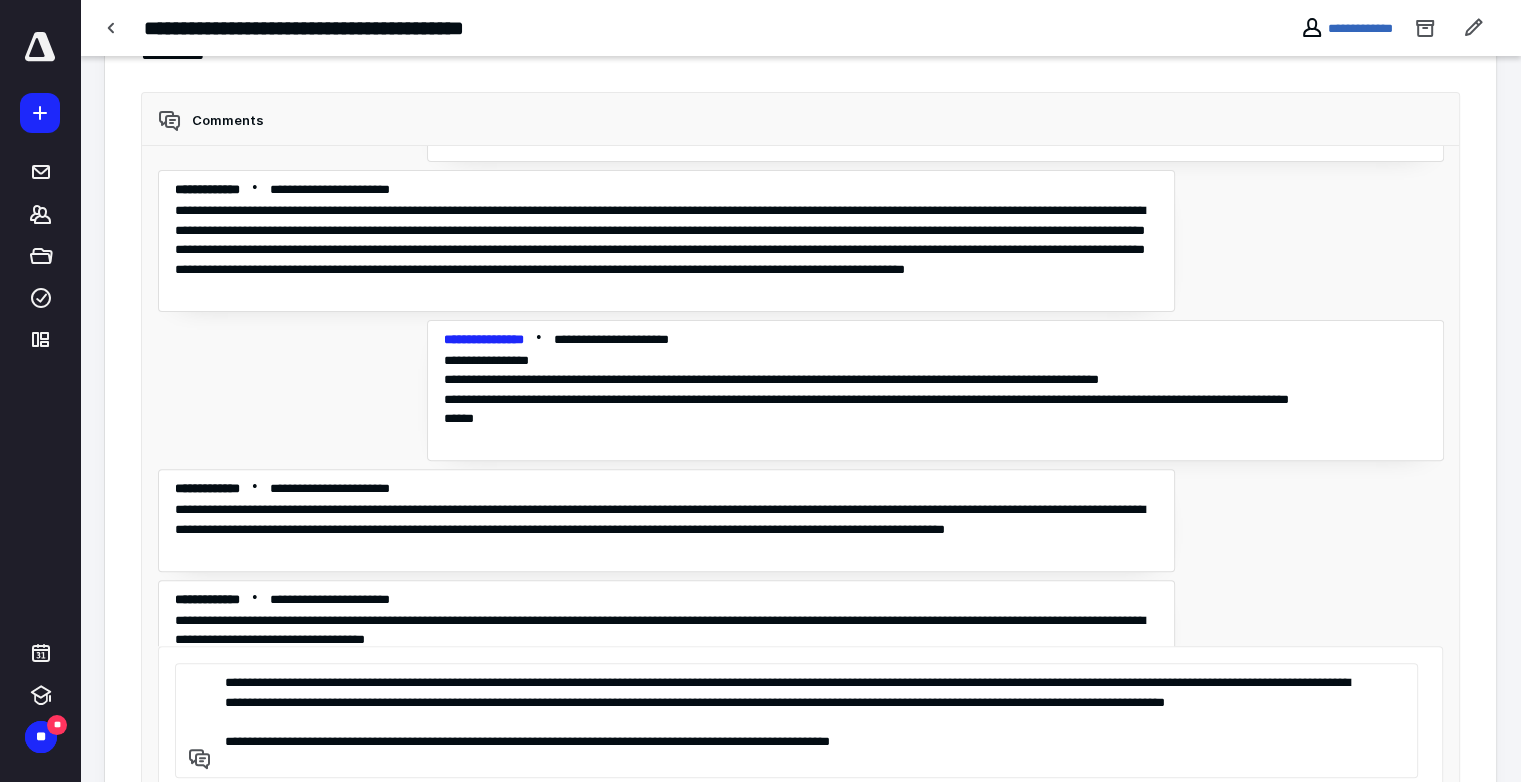 scroll, scrollTop: 608, scrollLeft: 0, axis: vertical 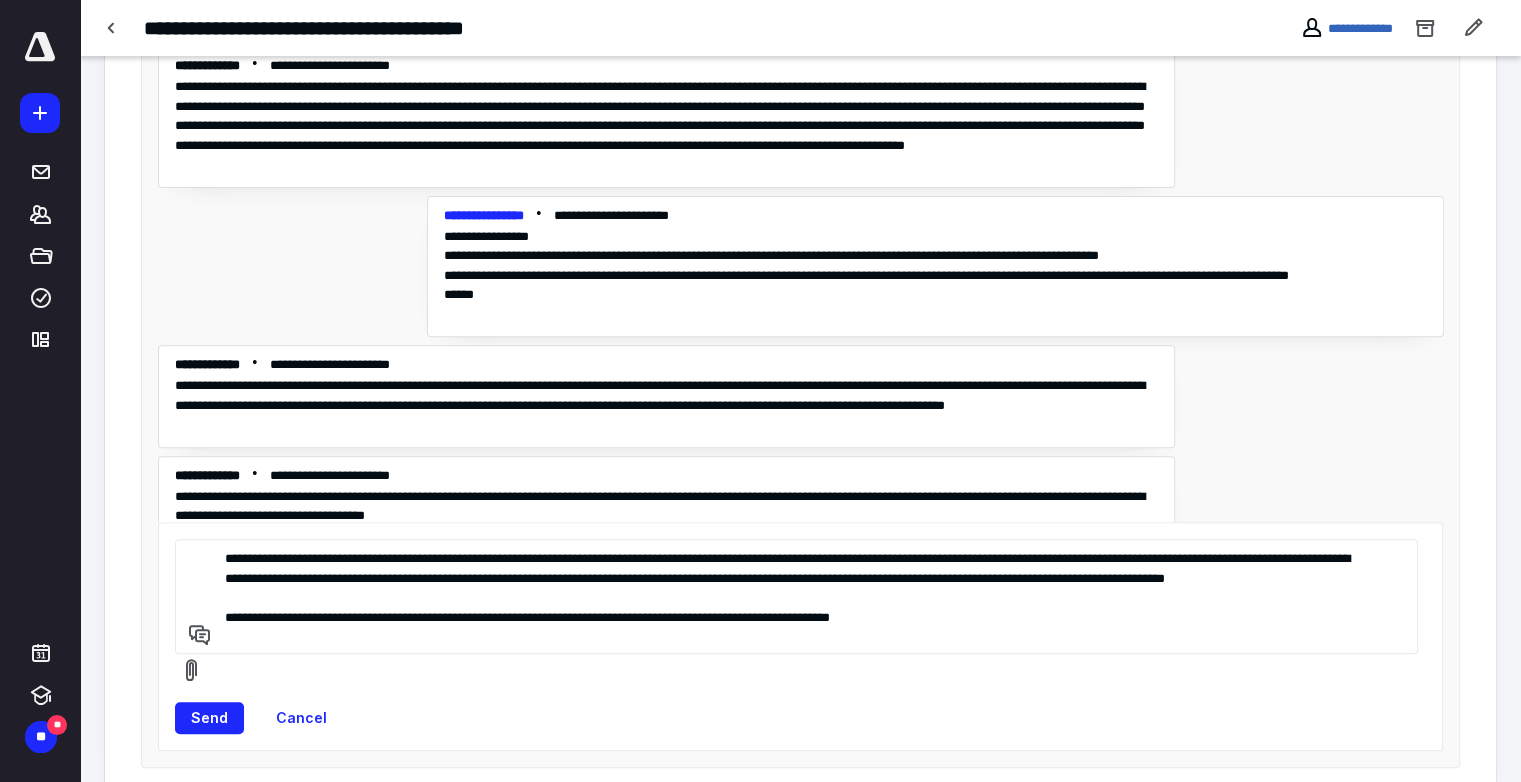drag, startPoint x: 342, startPoint y: 762, endPoint x: 966, endPoint y: 802, distance: 625.28076 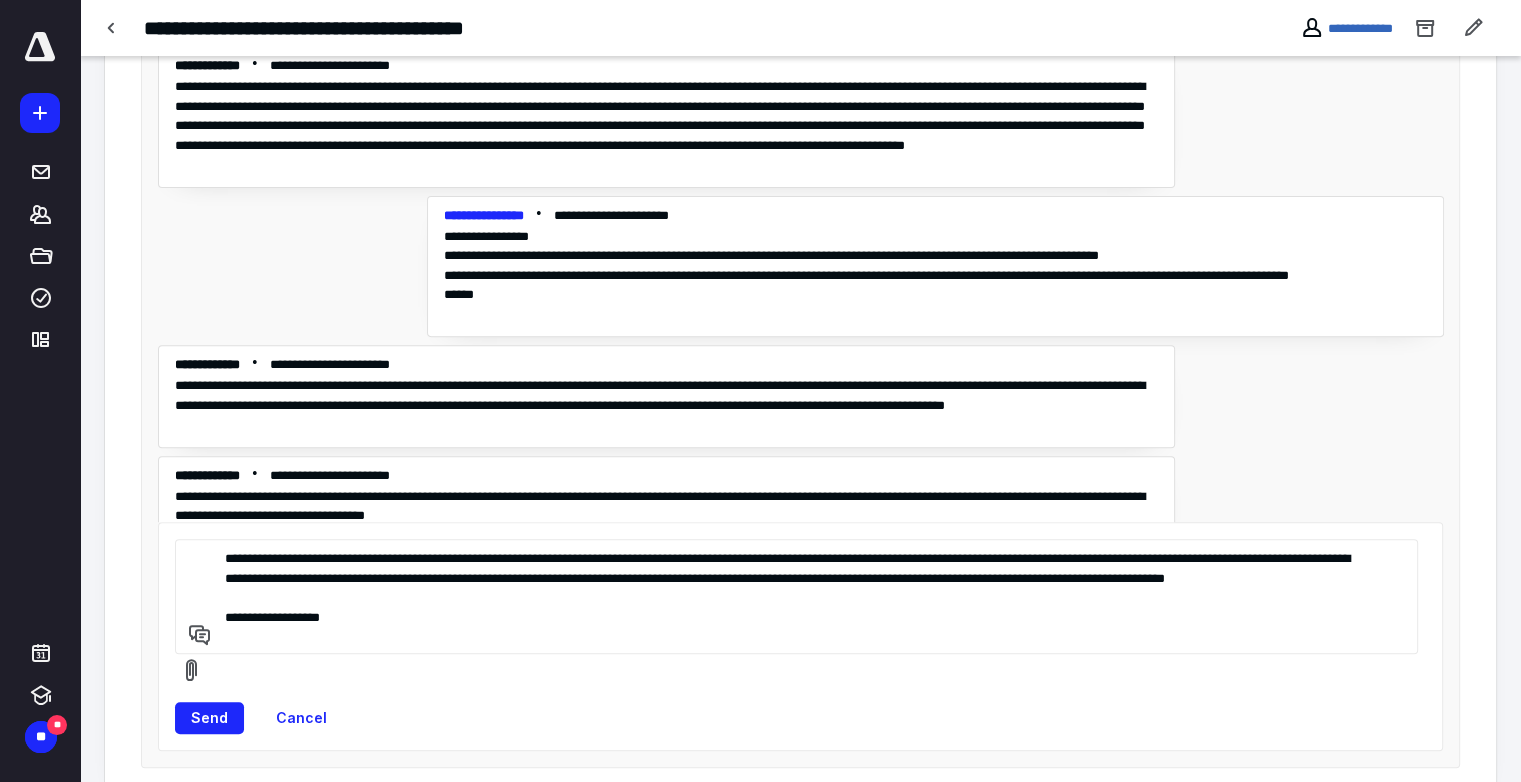paste on "**********" 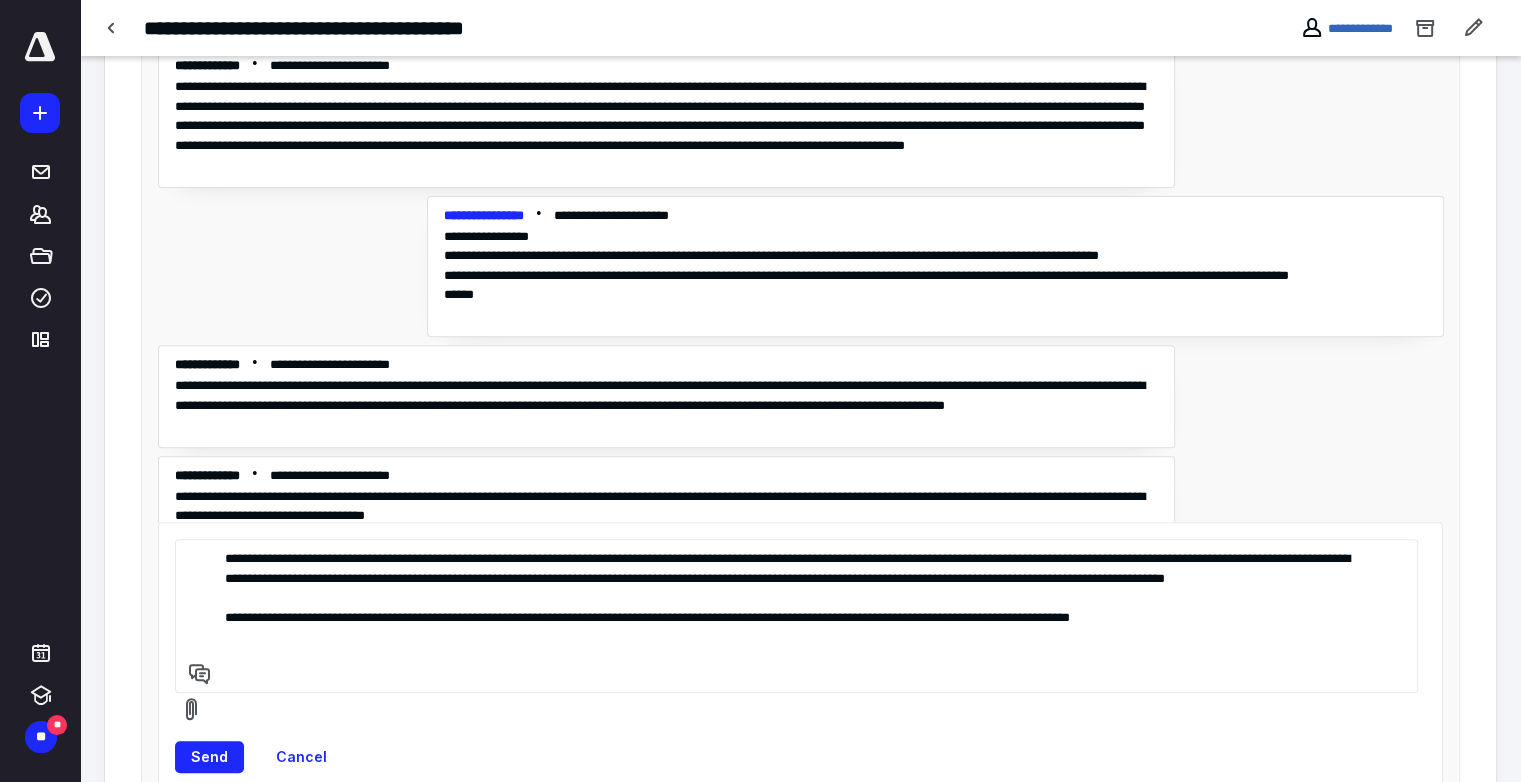 click on "**********" at bounding box center [793, 616] 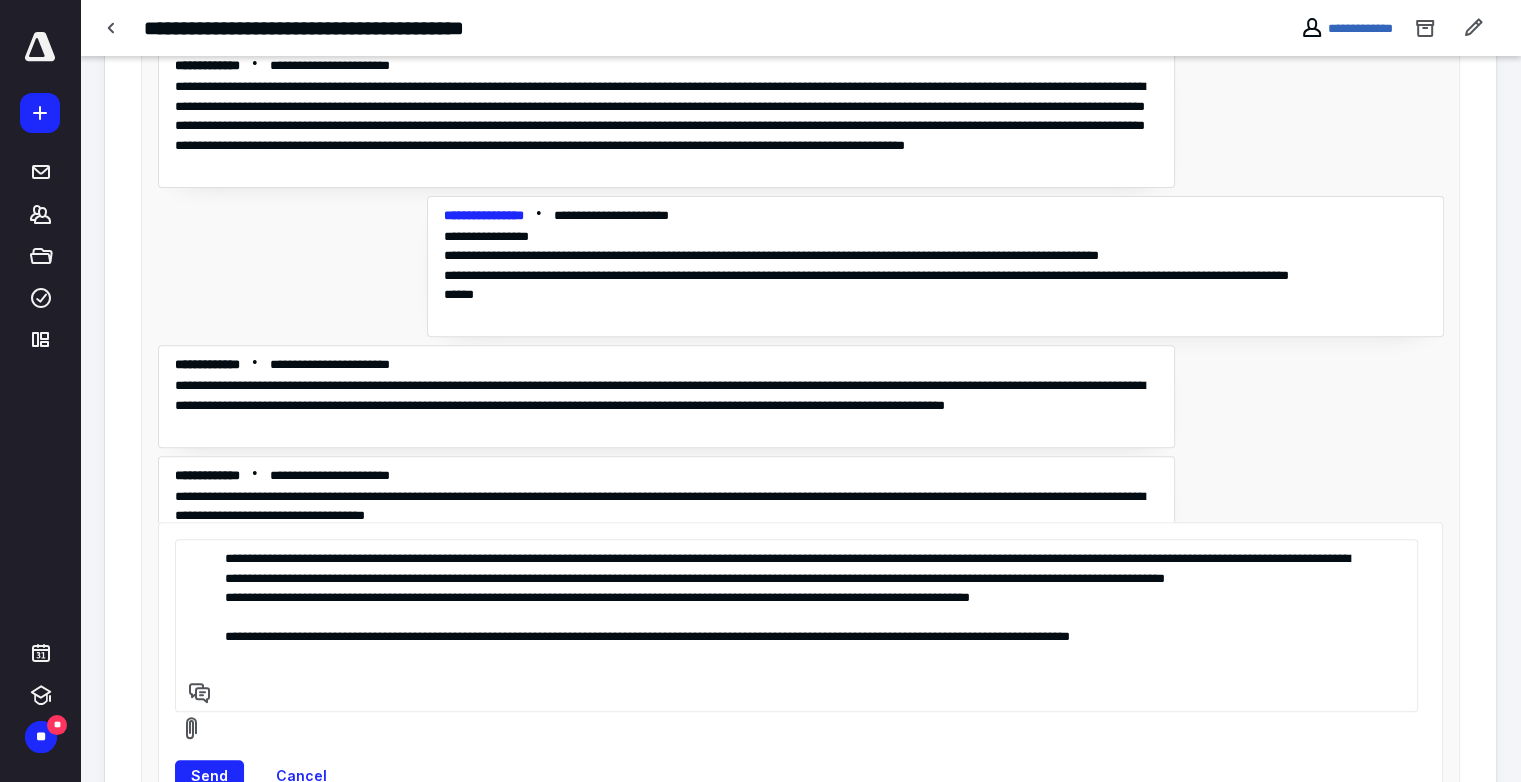 drag, startPoint x: 225, startPoint y: 613, endPoint x: 1095, endPoint y: 635, distance: 870.27814 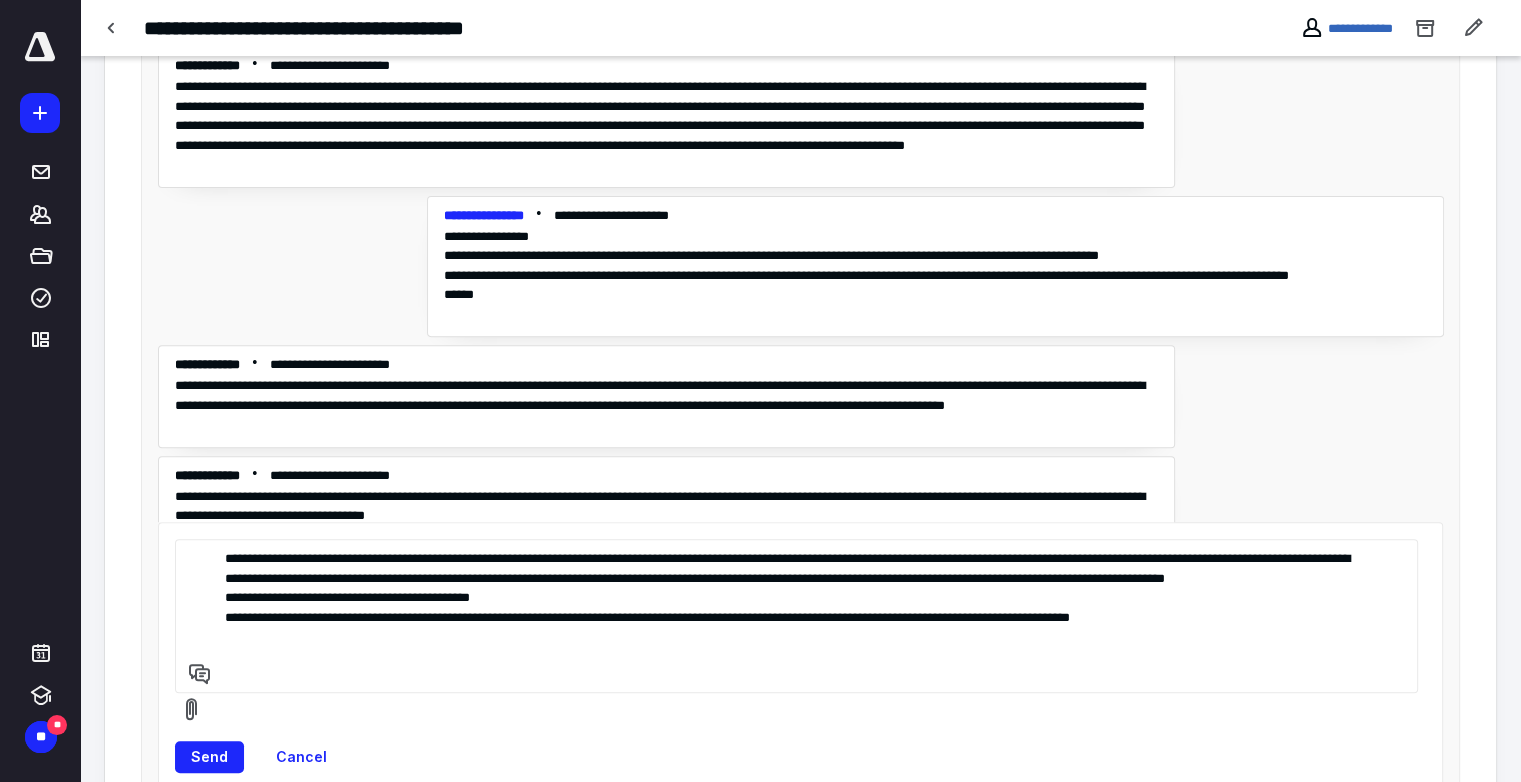 paste on "**********" 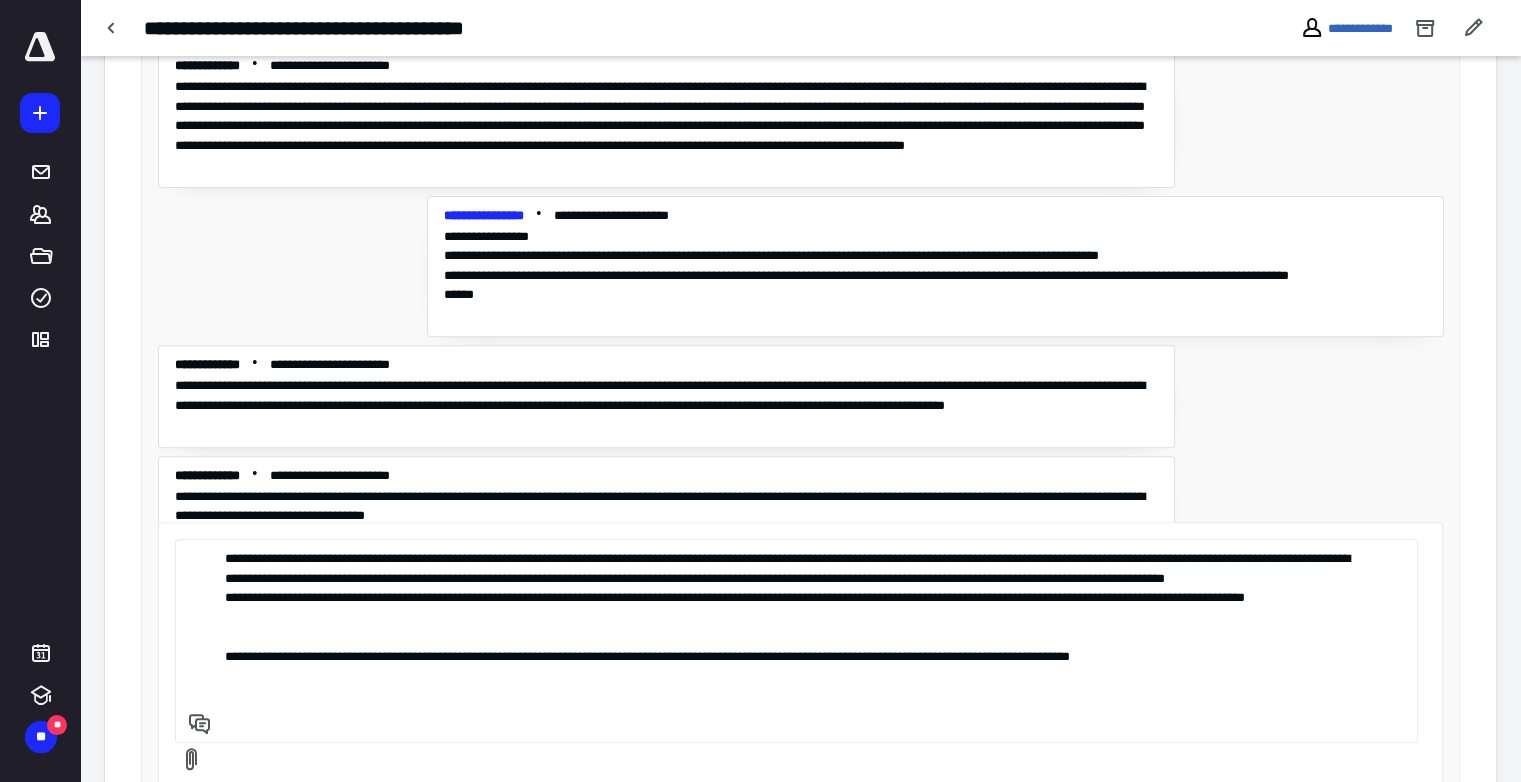click on "**********" at bounding box center [793, 641] 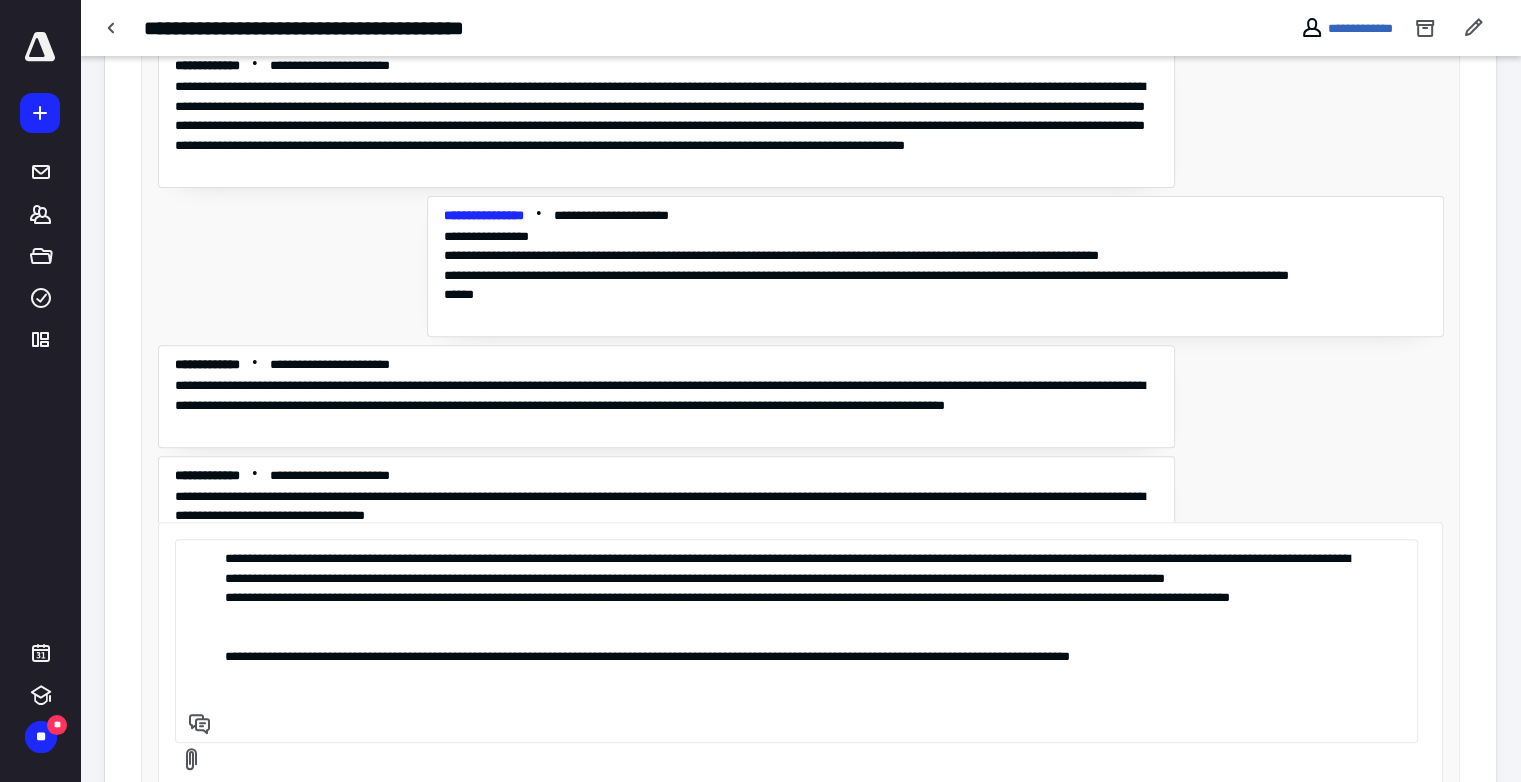 click on "**********" at bounding box center [793, 641] 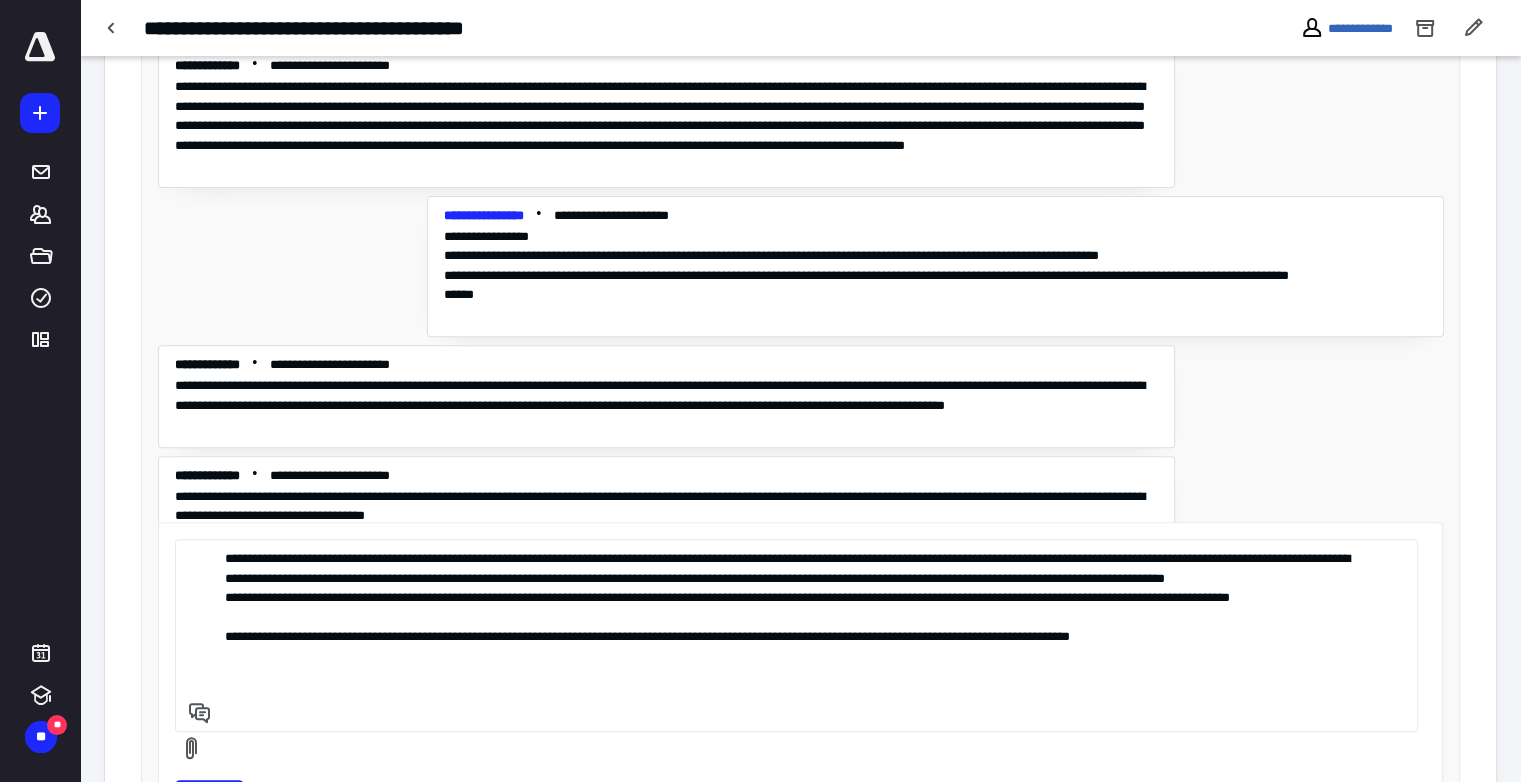 click on "**********" at bounding box center (793, 635) 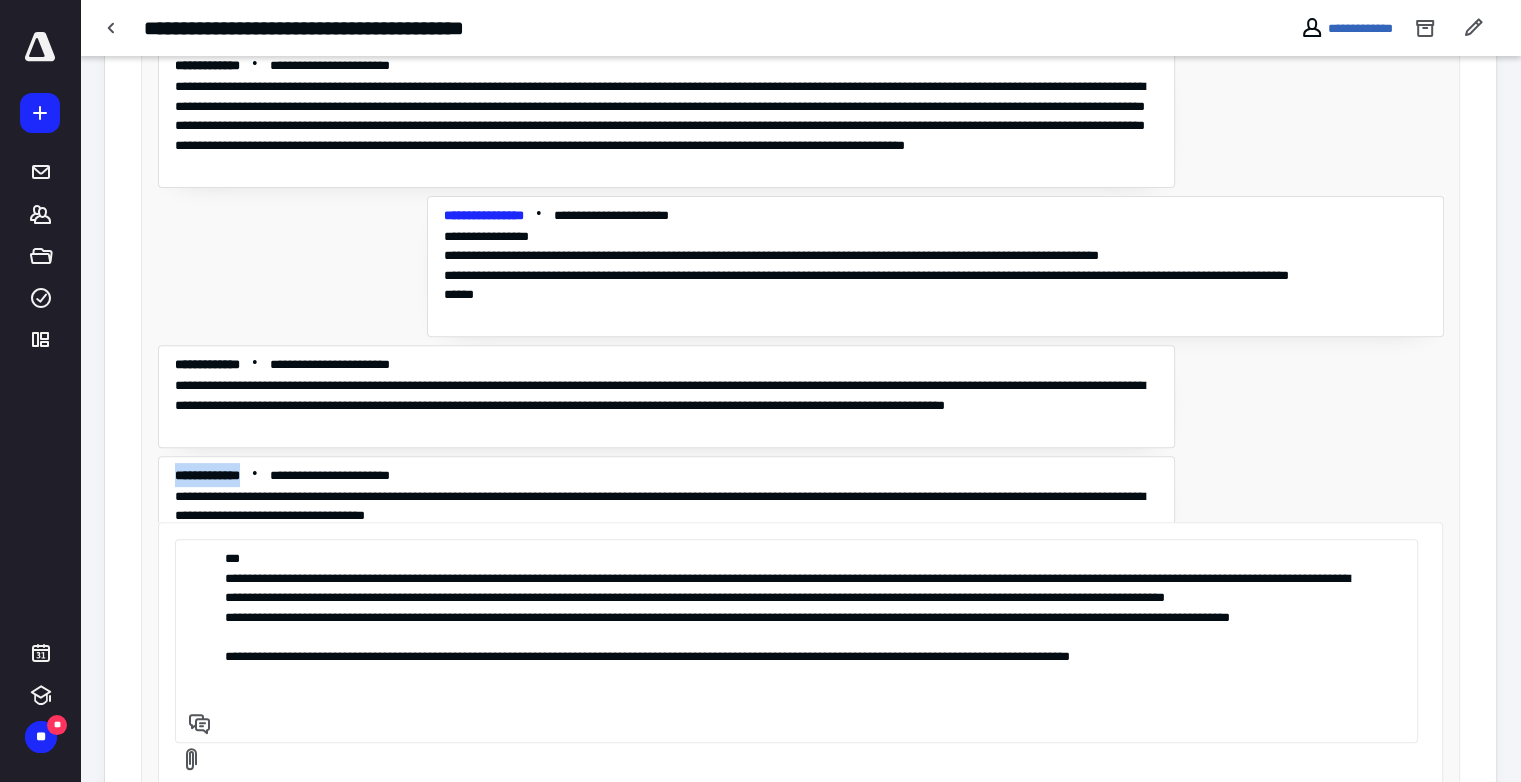 drag, startPoint x: 172, startPoint y: 450, endPoint x: 265, endPoint y: 446, distance: 93.08598 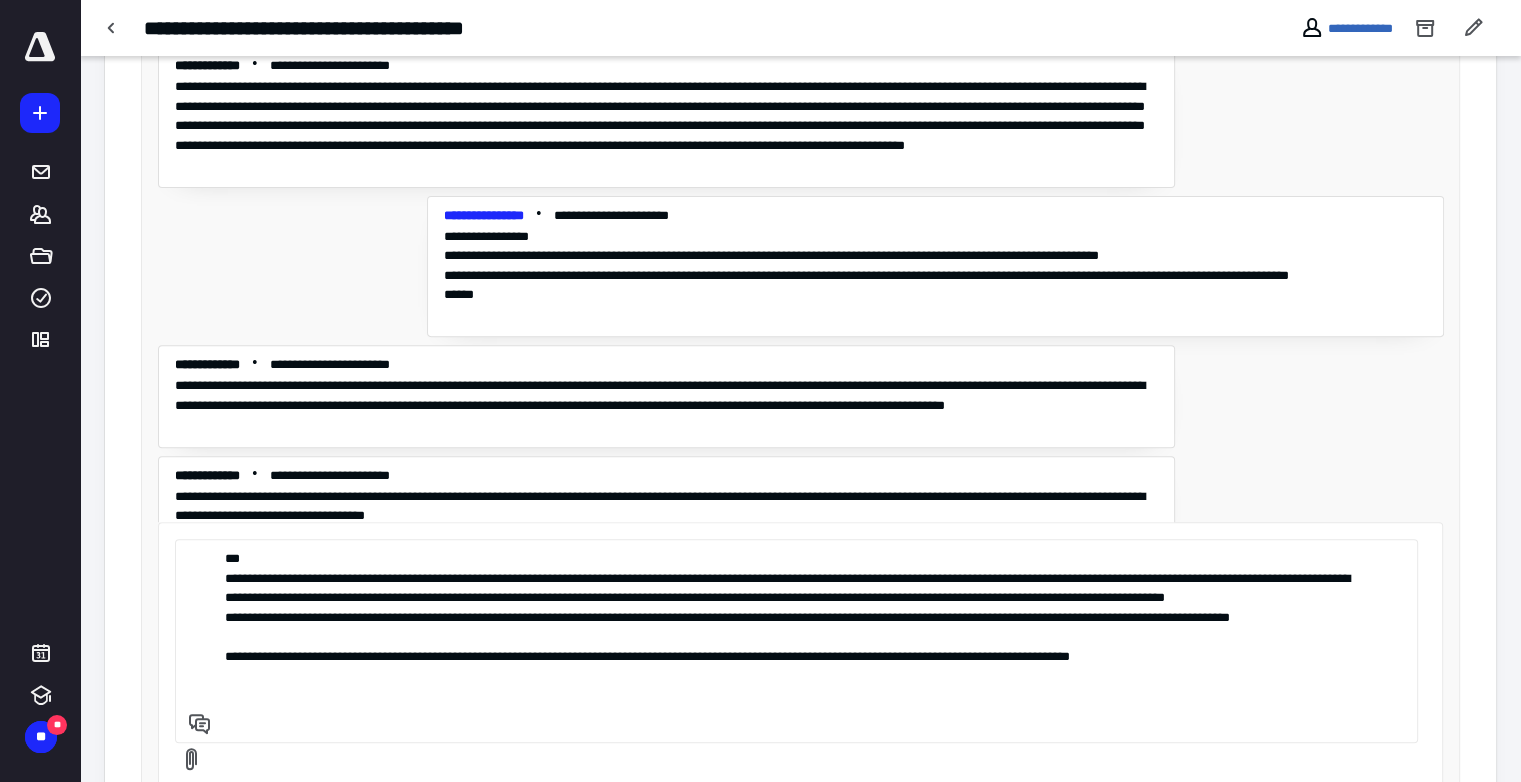 click on "**********" at bounding box center (793, 641) 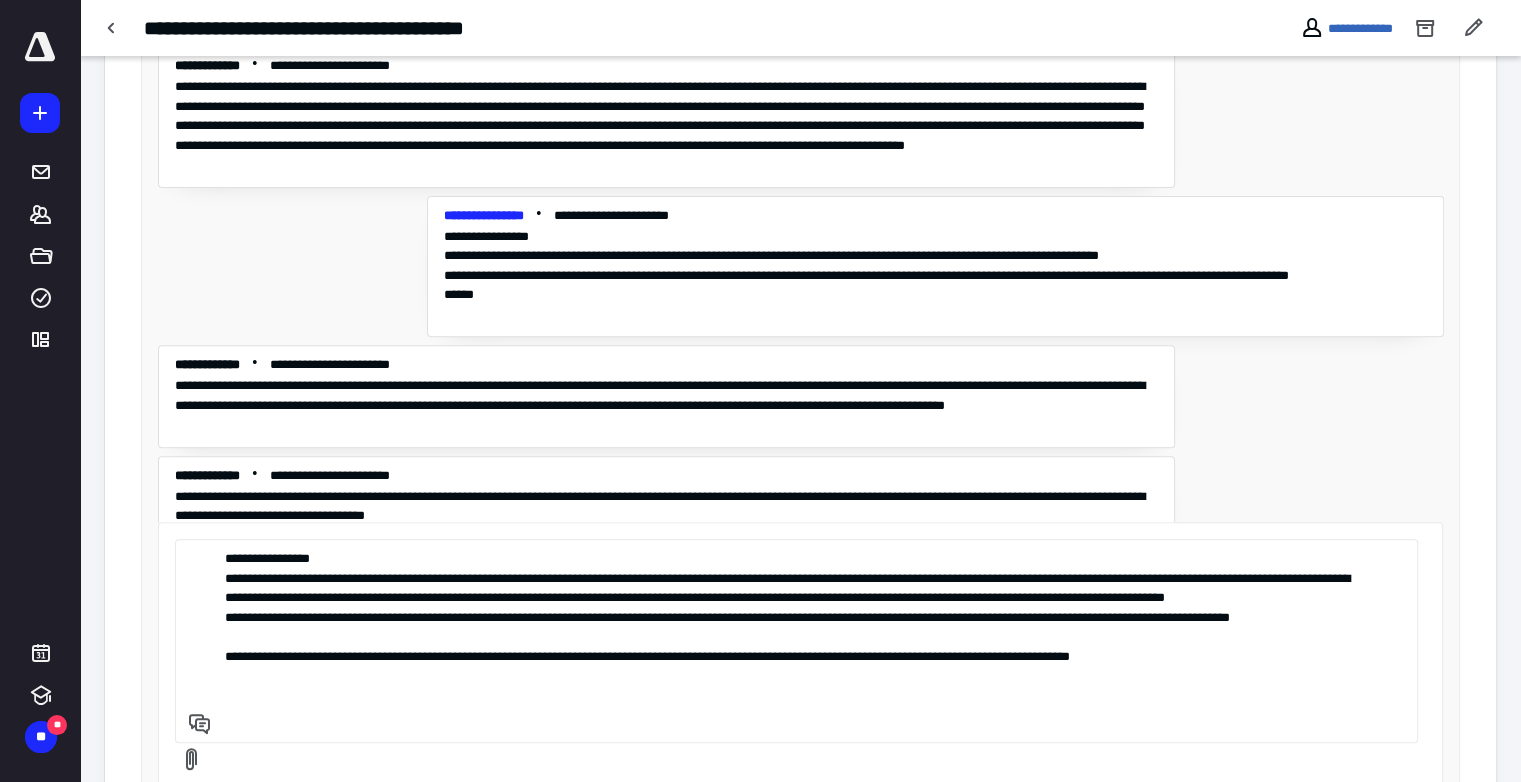 scroll, scrollTop: 697, scrollLeft: 0, axis: vertical 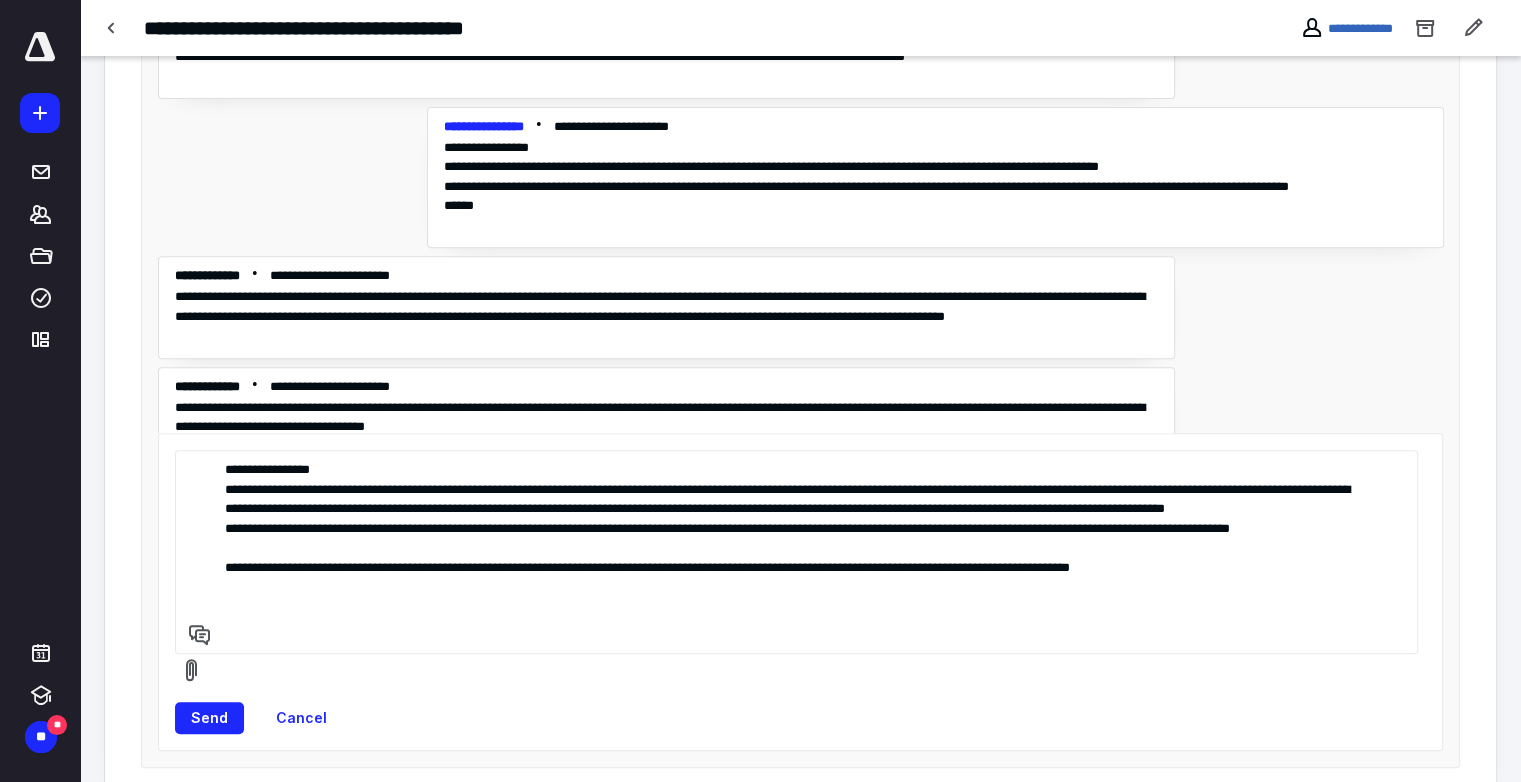 drag, startPoint x: 228, startPoint y: 487, endPoint x: 592, endPoint y: 536, distance: 367.28326 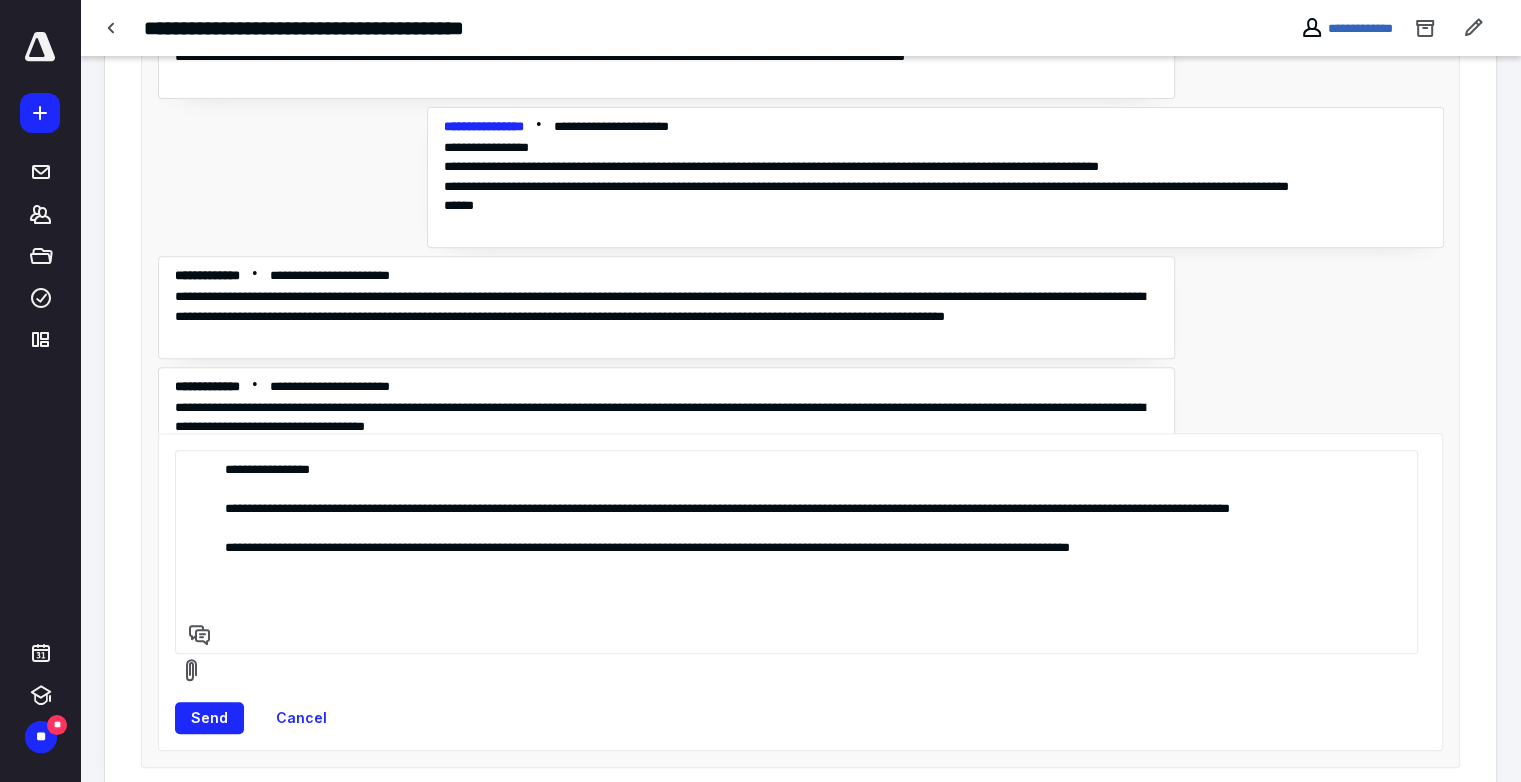 scroll, scrollTop: 667, scrollLeft: 0, axis: vertical 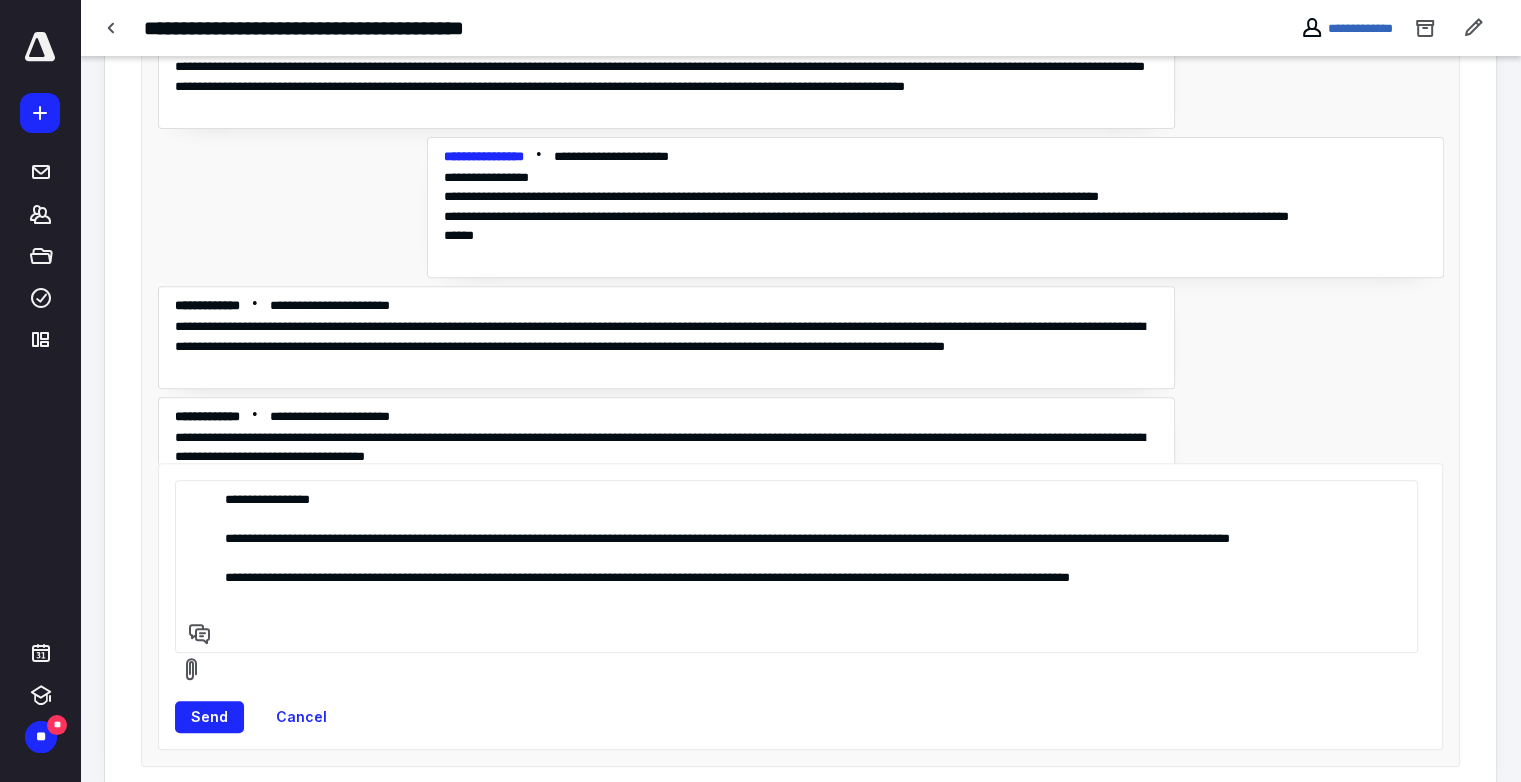 paste on "**********" 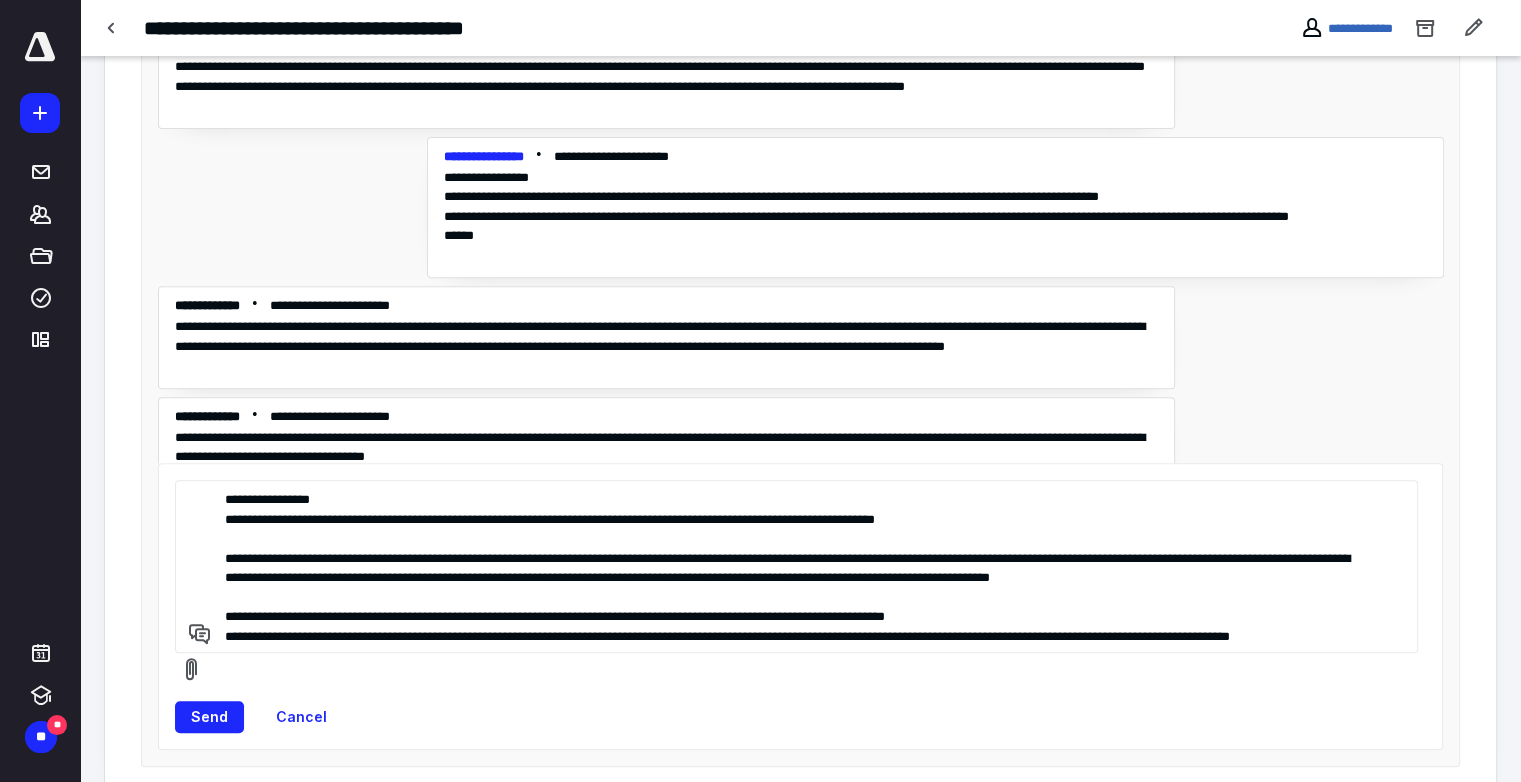 scroll, scrollTop: 697, scrollLeft: 0, axis: vertical 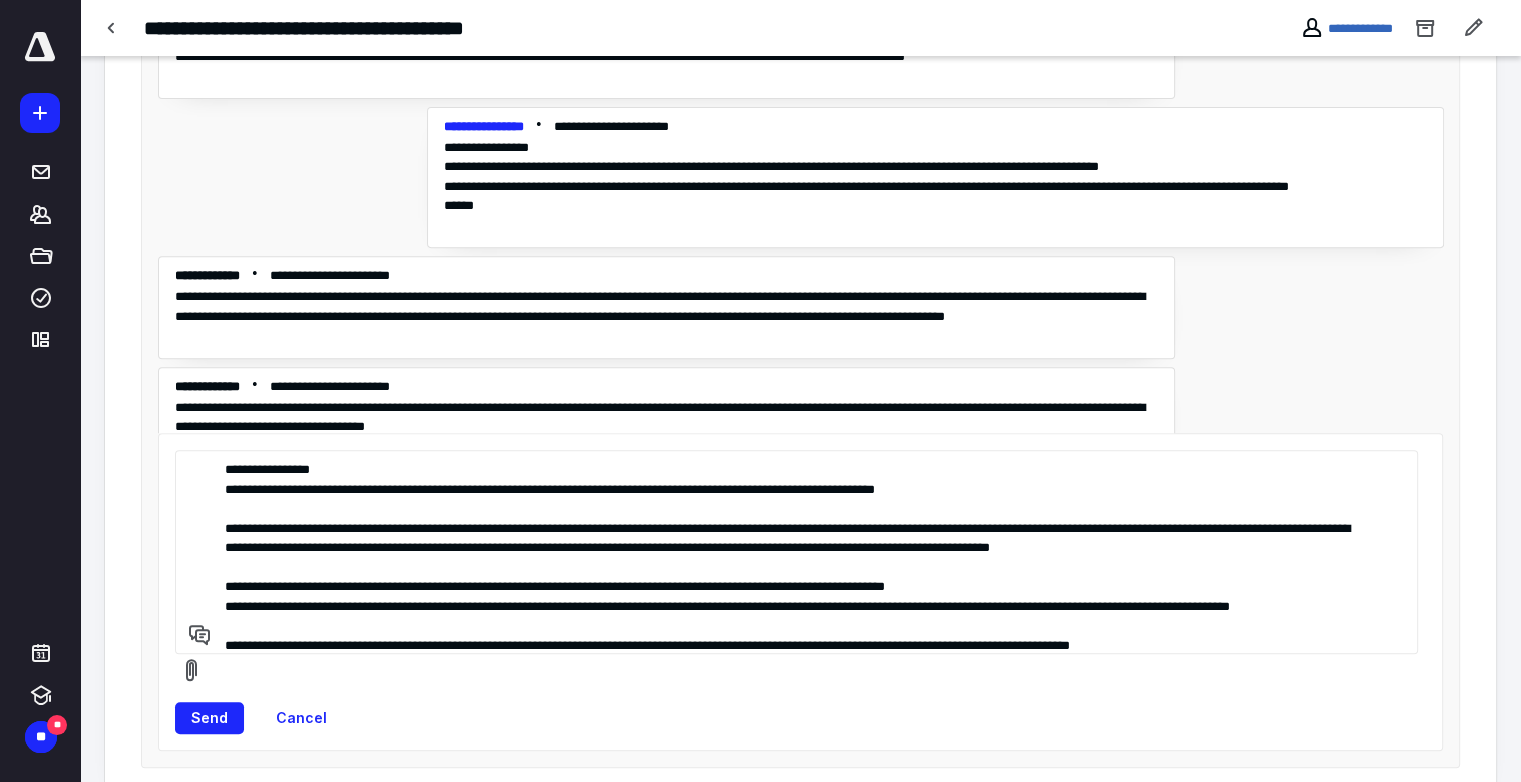 click at bounding box center (793, 552) 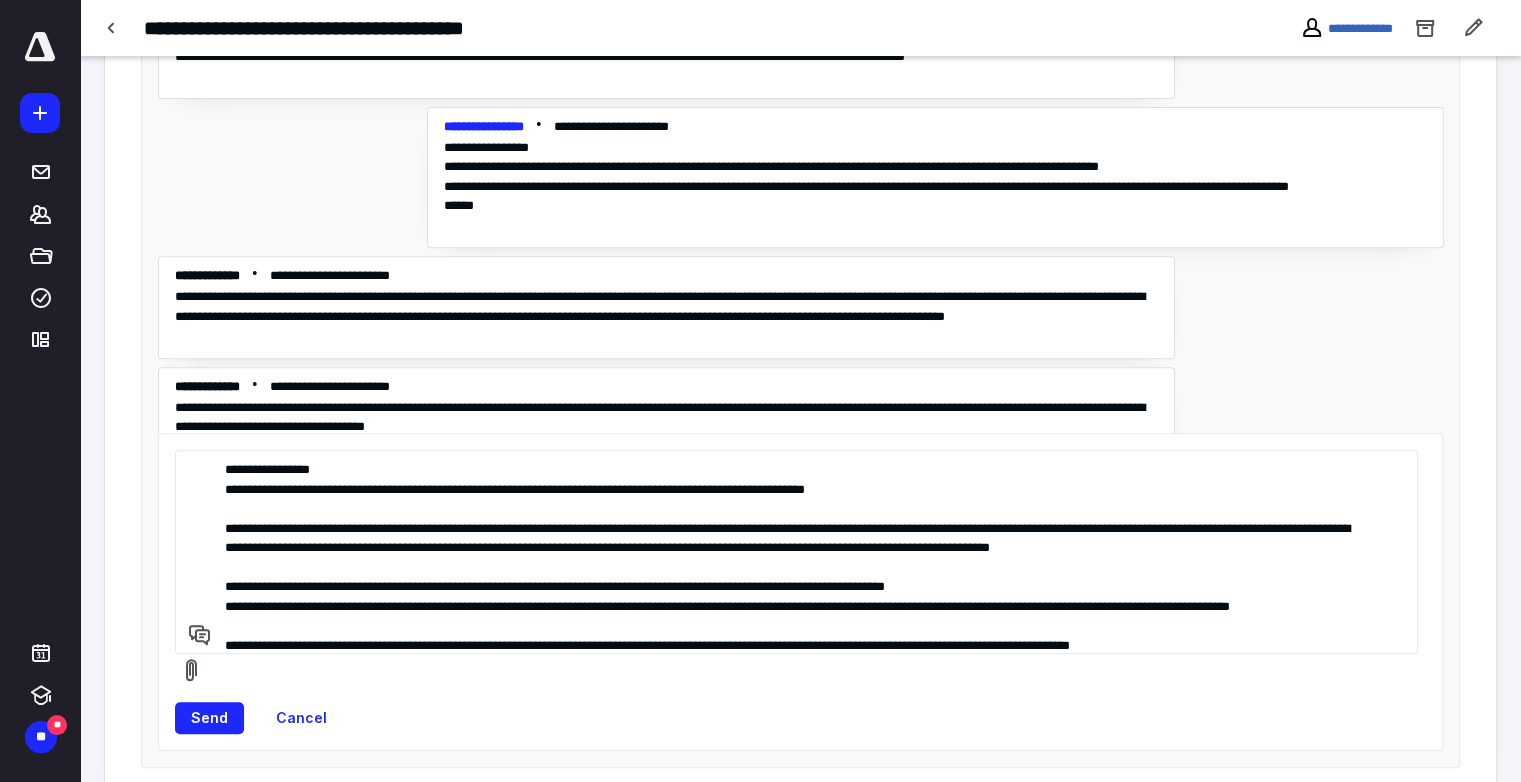 click on "**********" at bounding box center (793, 552) 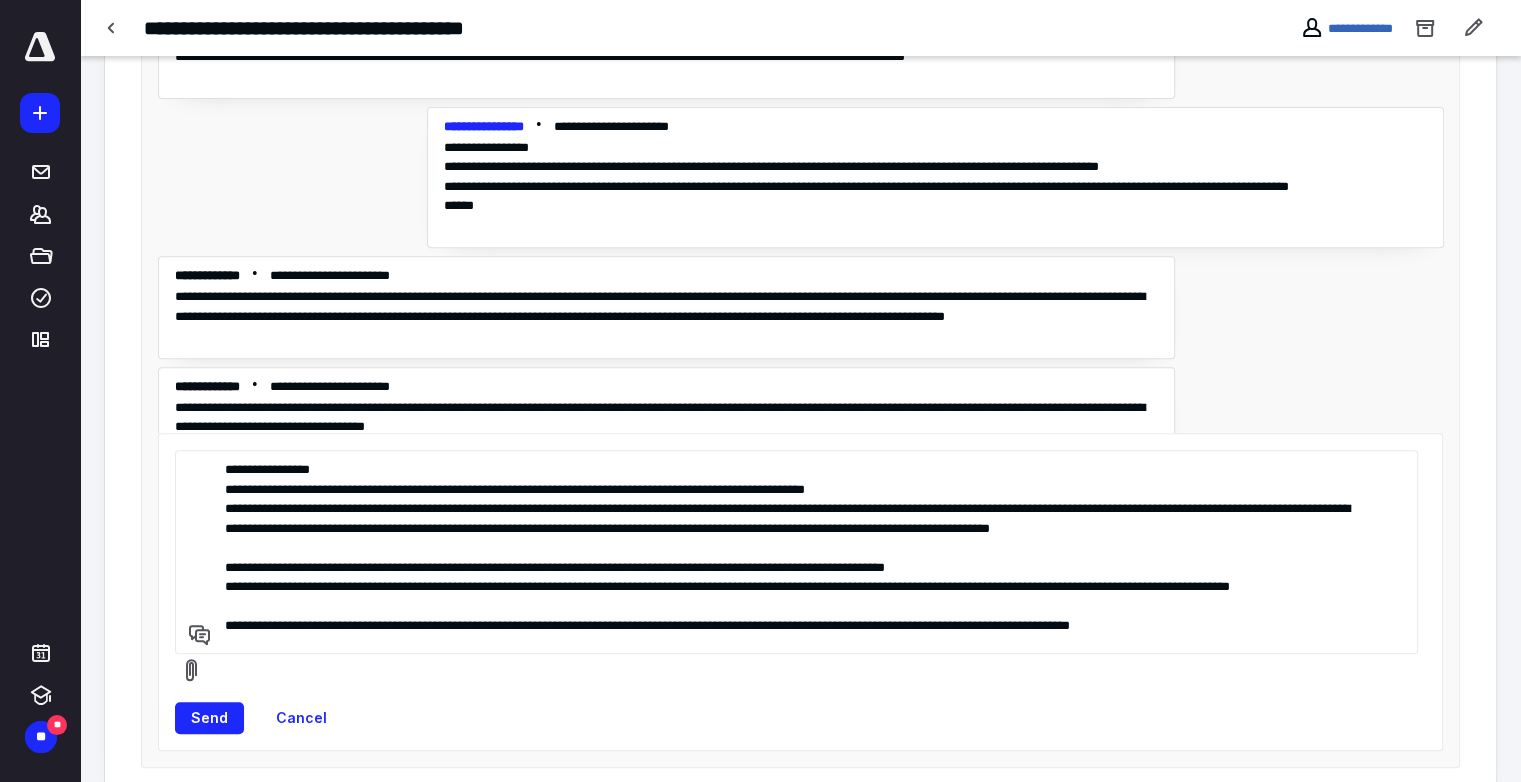 click on "**********" at bounding box center [793, 552] 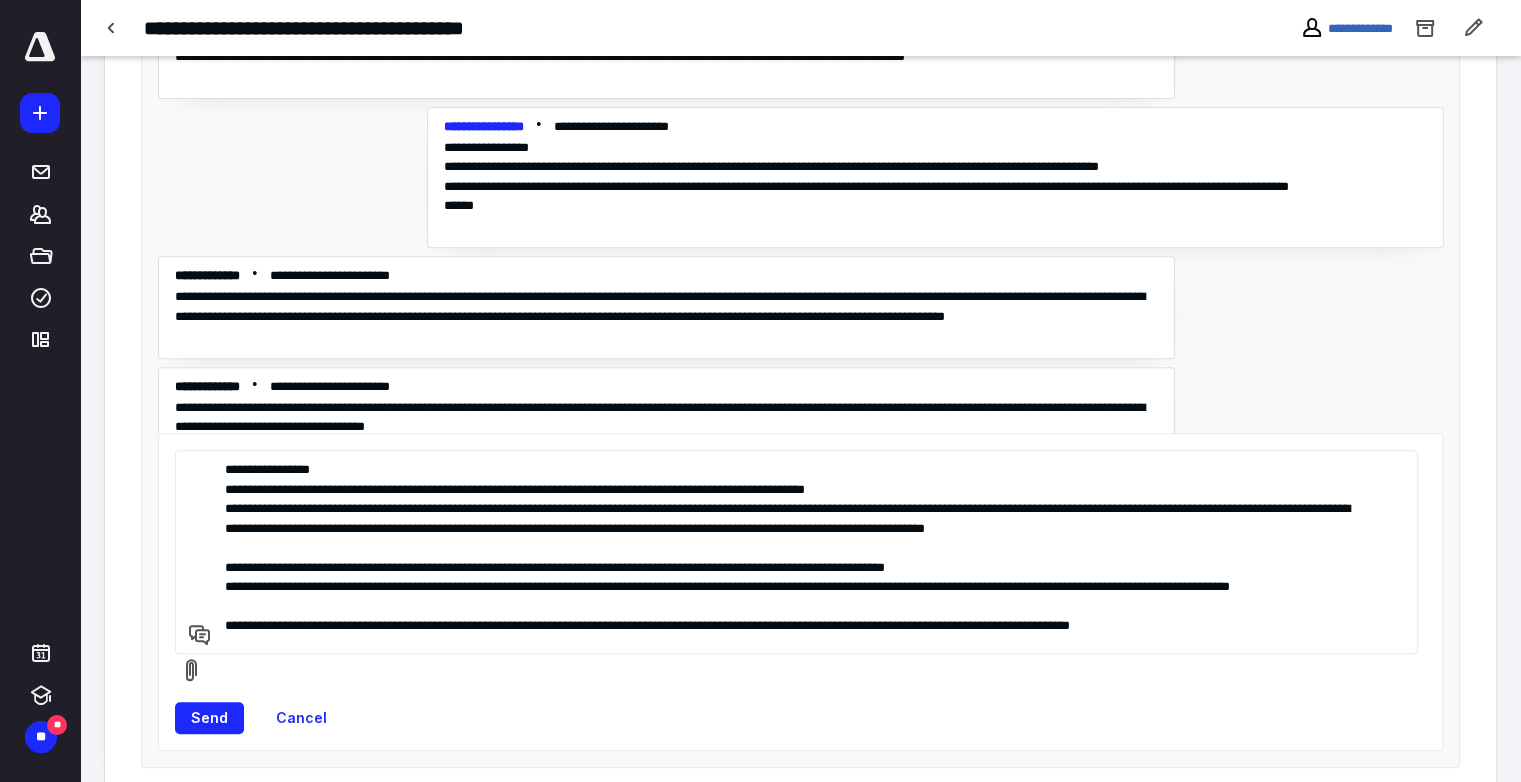 click on "**********" at bounding box center [793, 552] 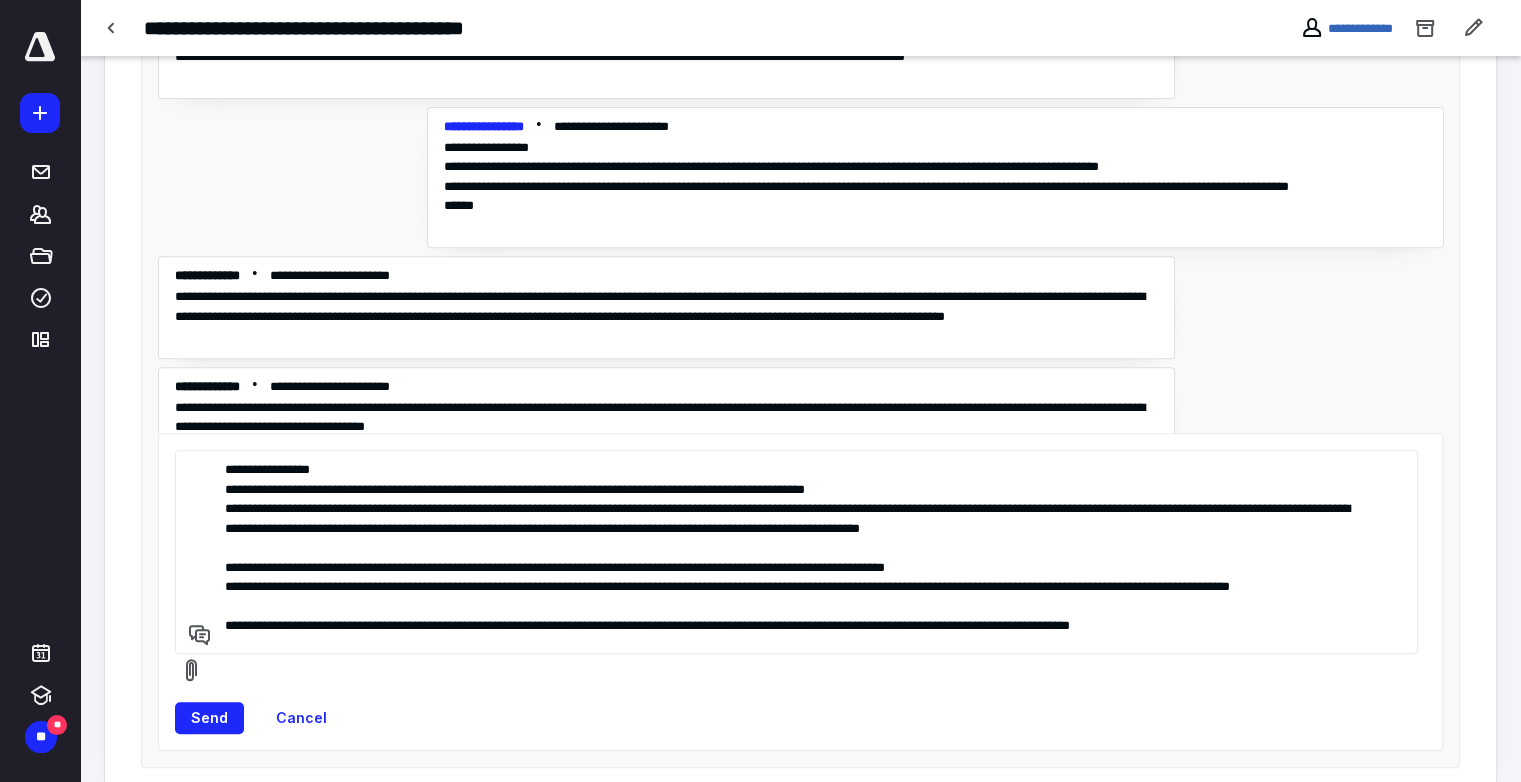 click on "**********" at bounding box center [793, 552] 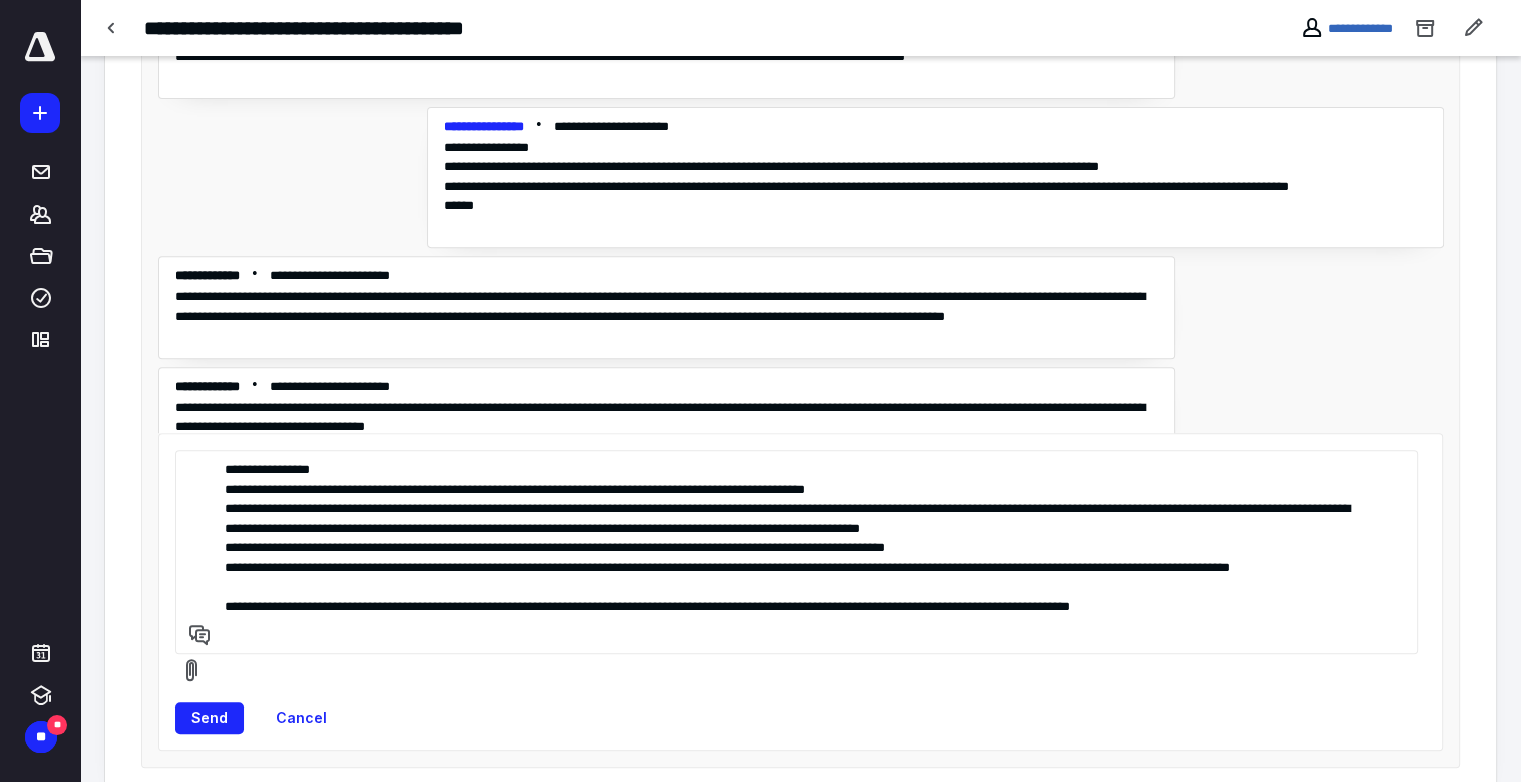 click on "**********" at bounding box center [793, 552] 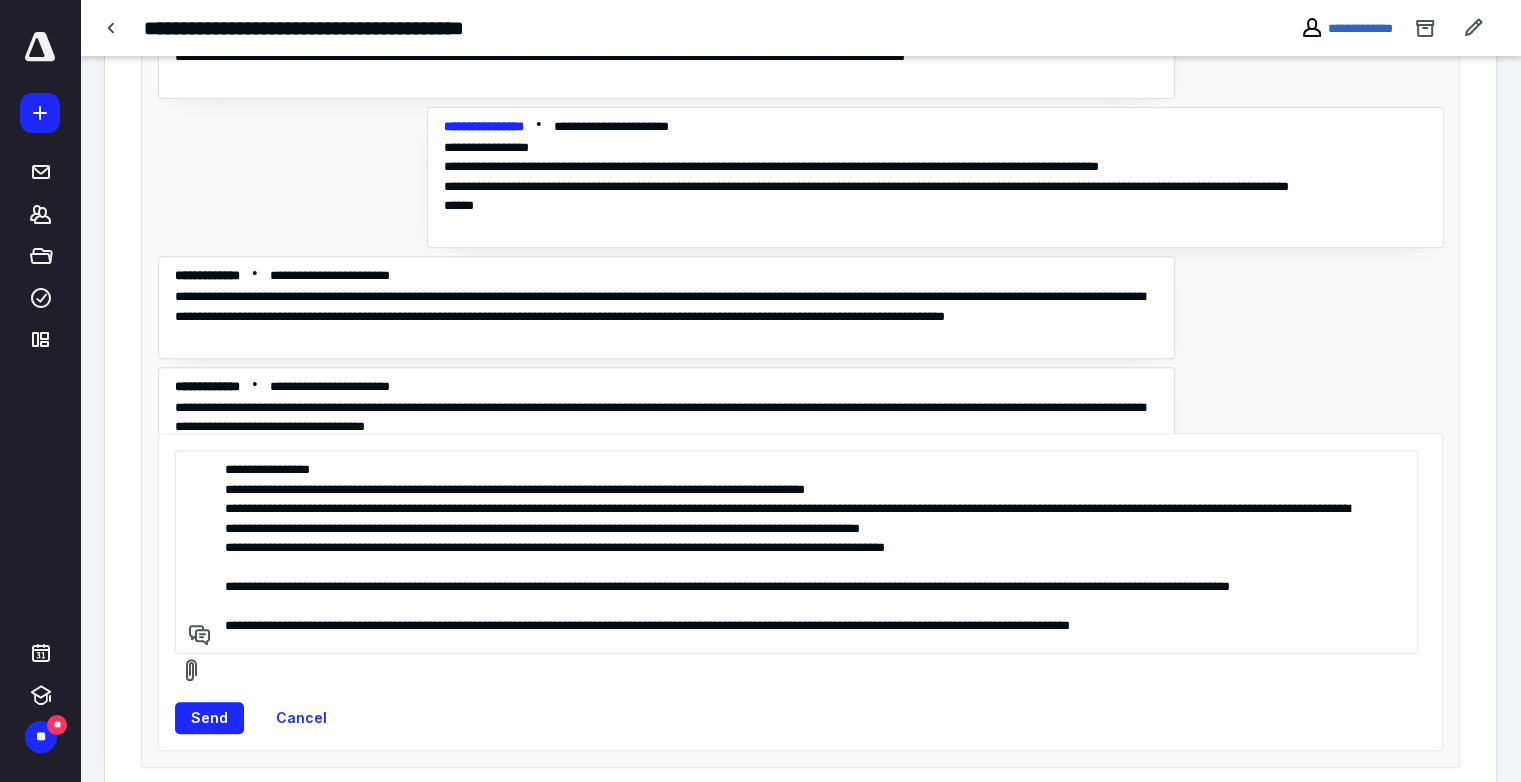 click on "**********" at bounding box center [793, 552] 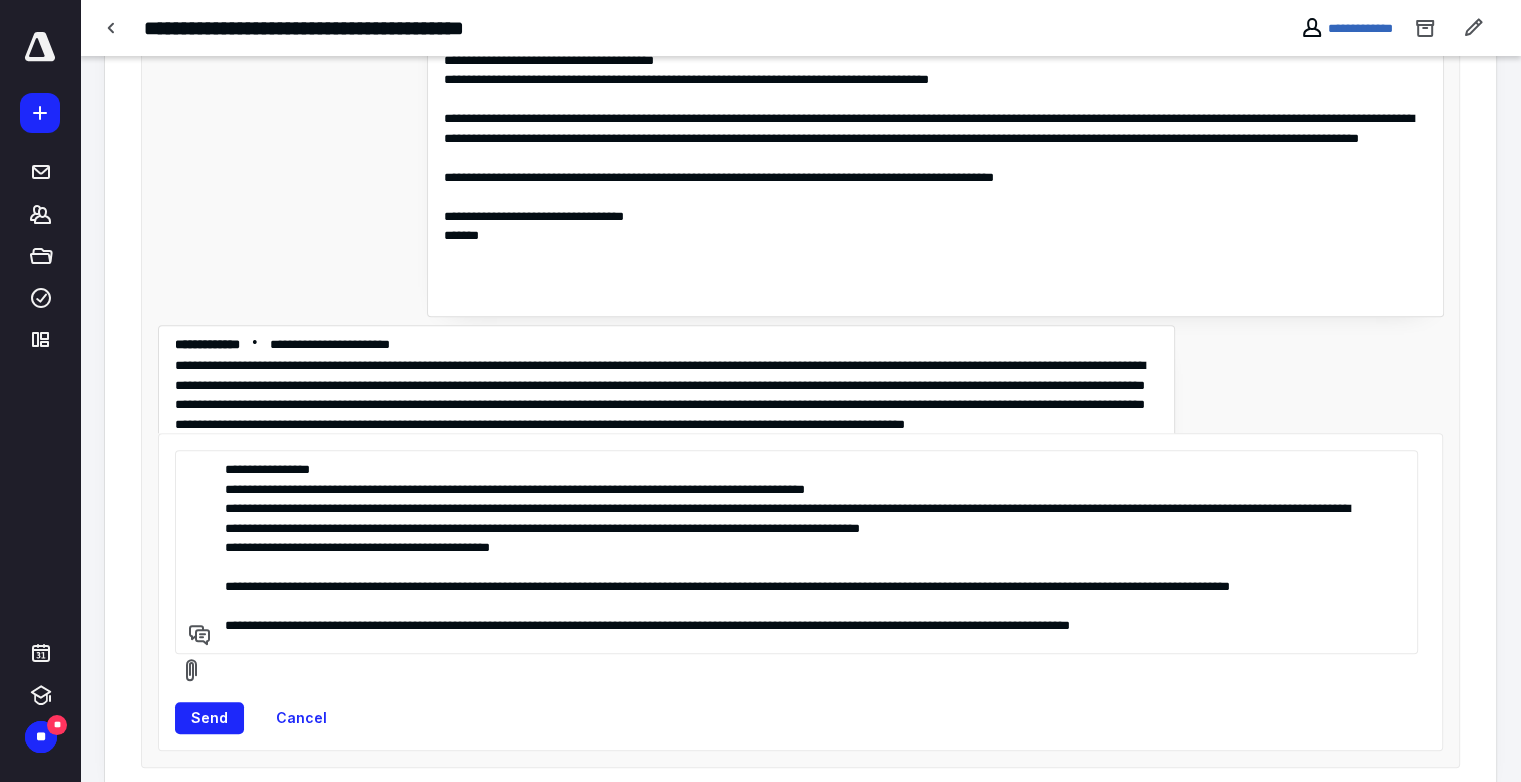scroll, scrollTop: 7824, scrollLeft: 0, axis: vertical 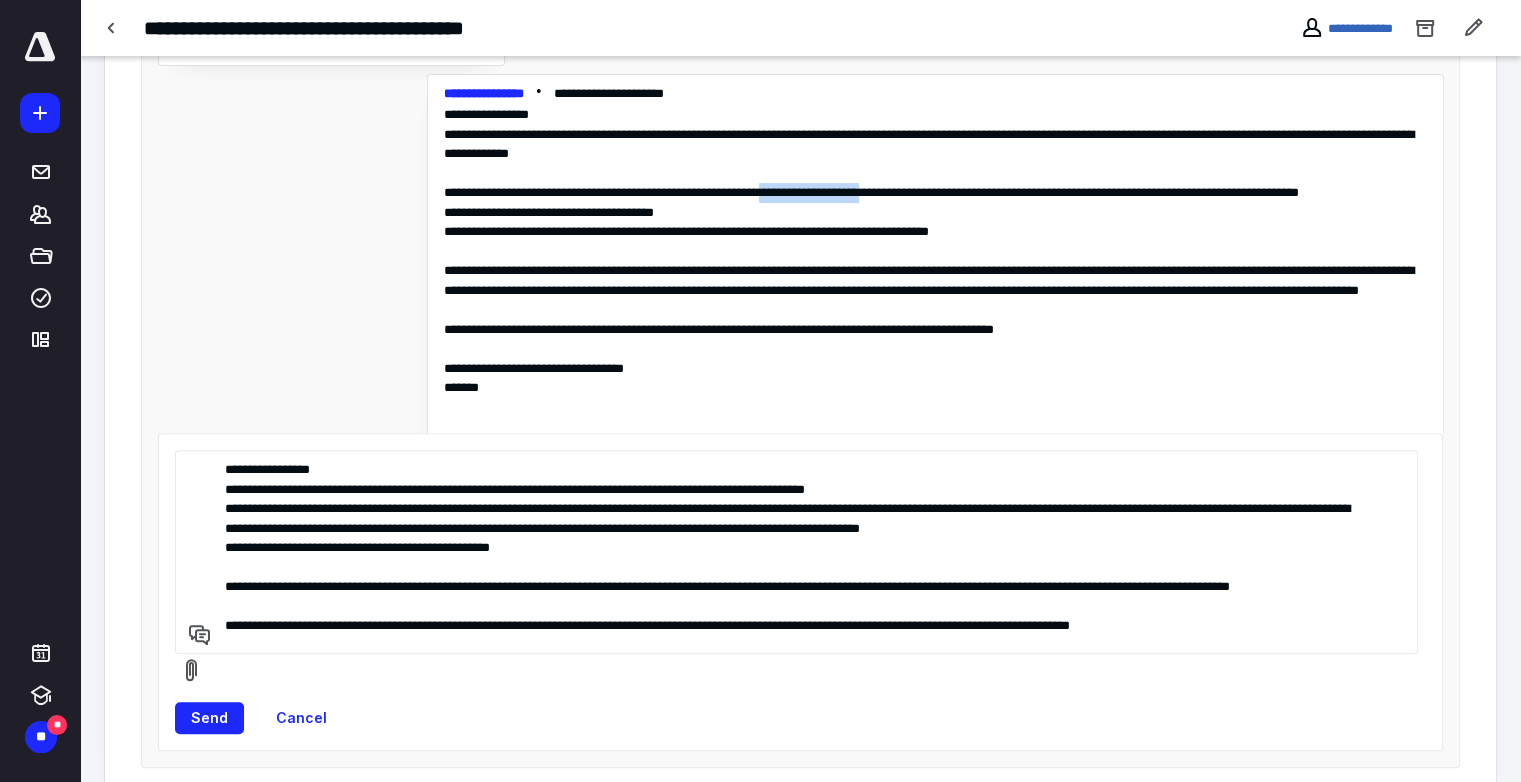 drag, startPoint x: 815, startPoint y: 171, endPoint x: 947, endPoint y: 166, distance: 132.09467 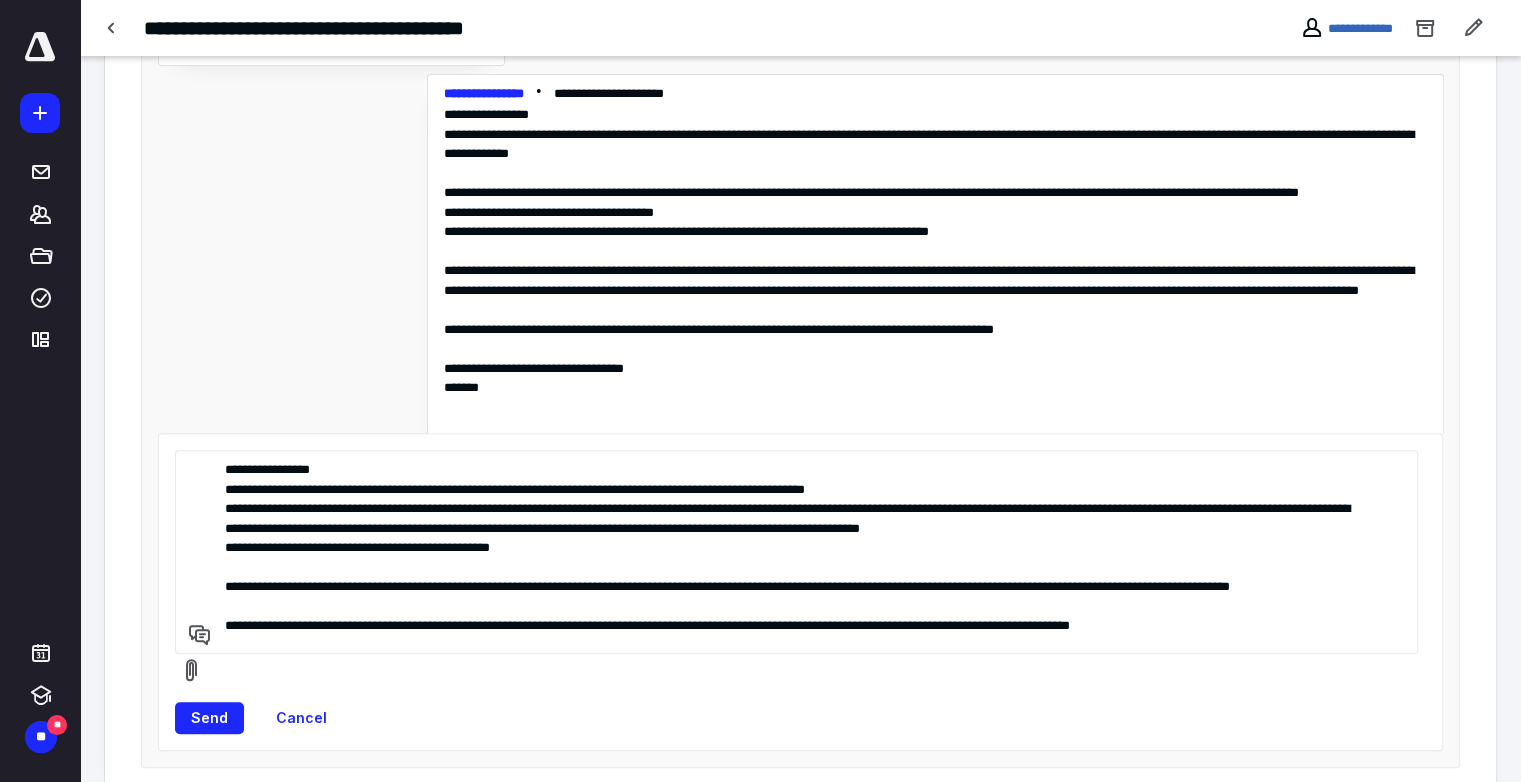 click on "**********" at bounding box center [793, 552] 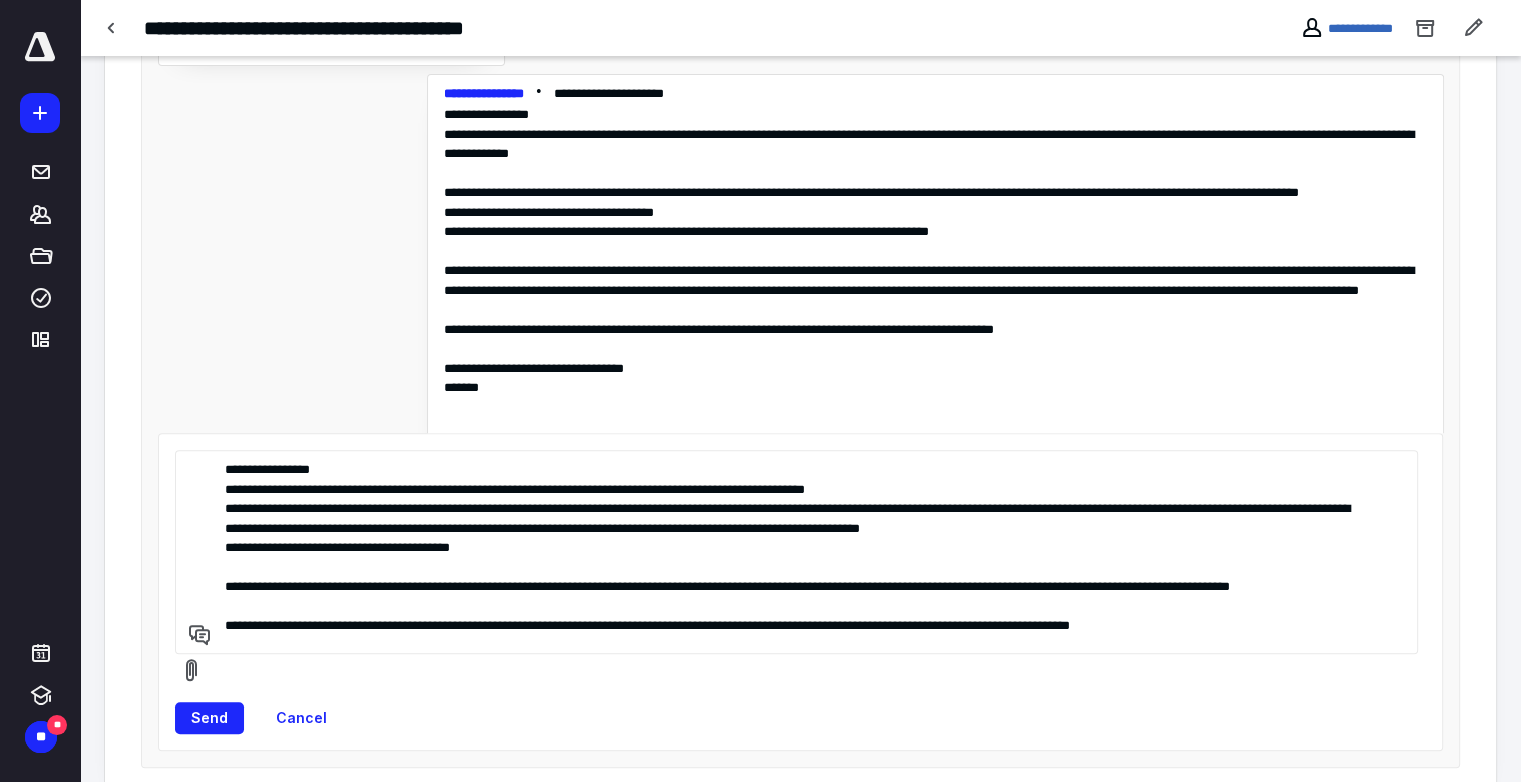 paste on "**********" 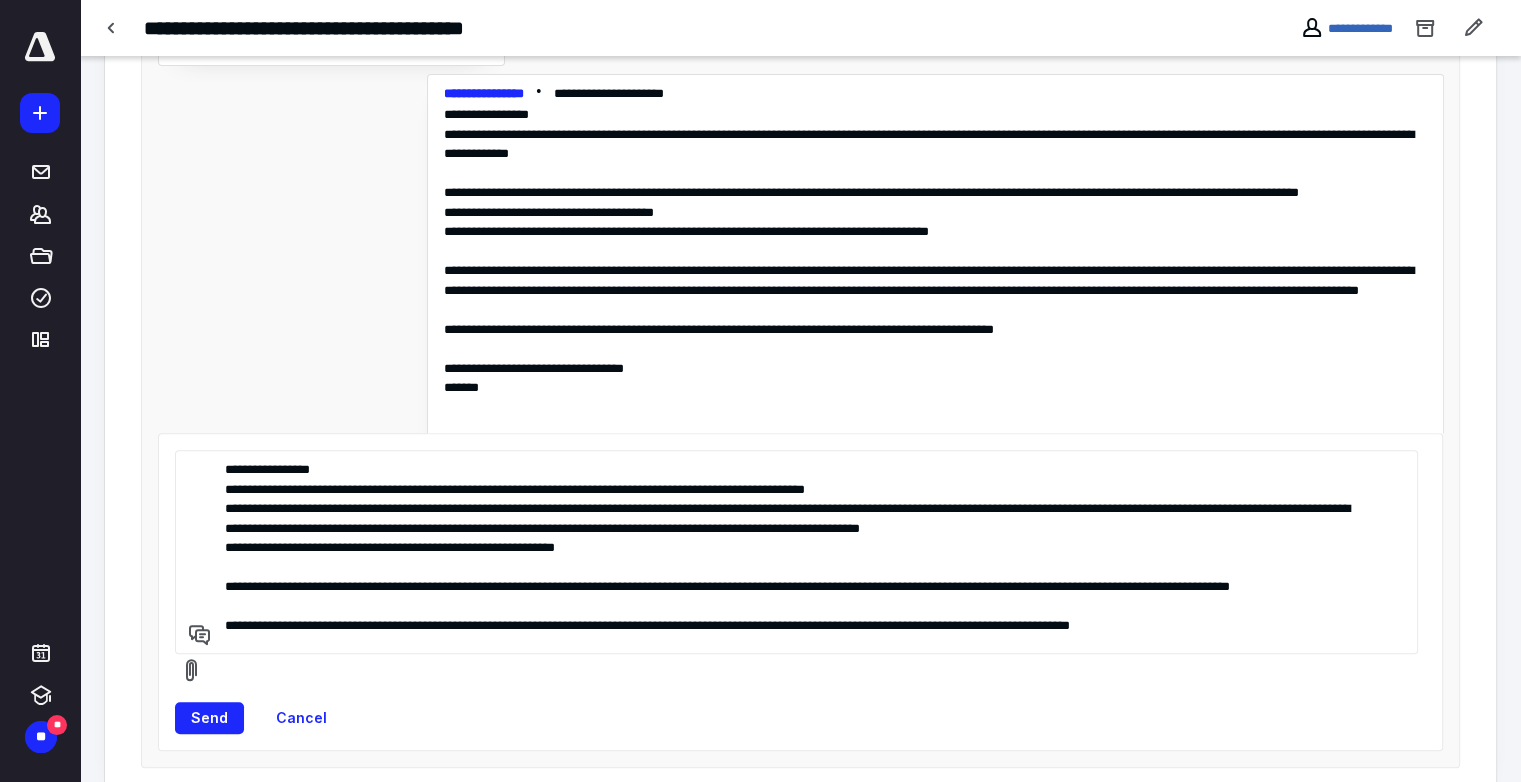 scroll, scrollTop: 46, scrollLeft: 0, axis: vertical 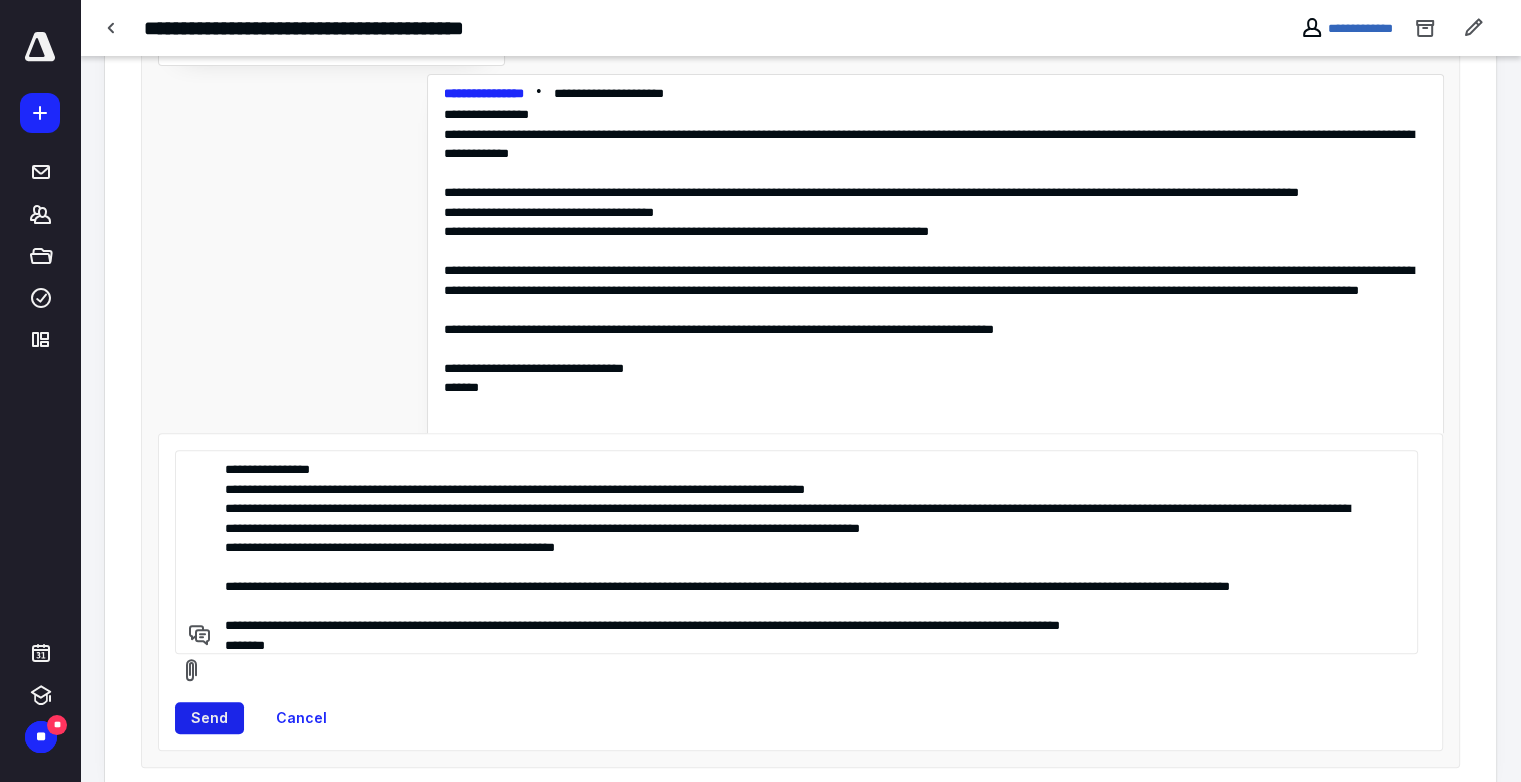 type on "**********" 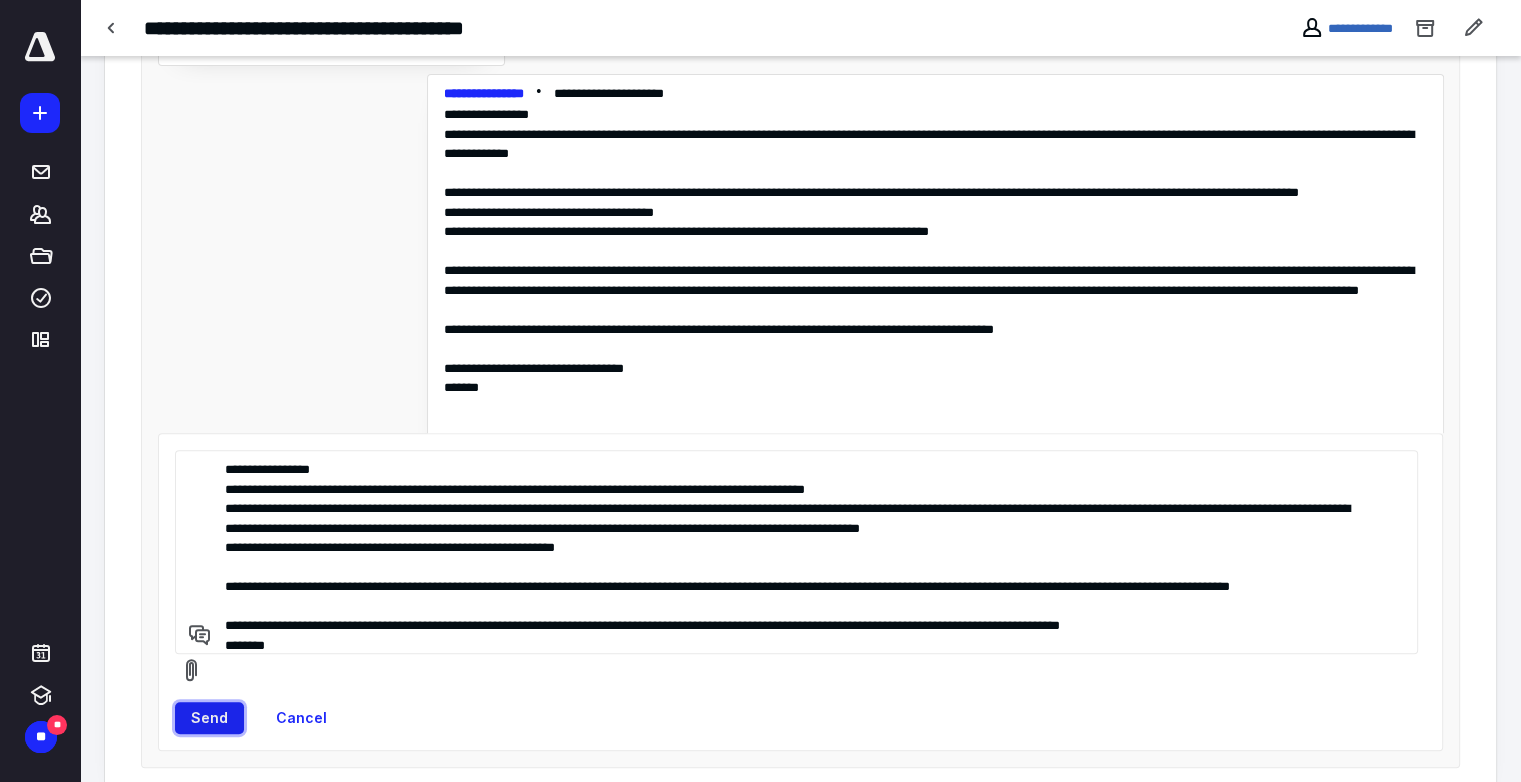 click on "Send" at bounding box center [209, 718] 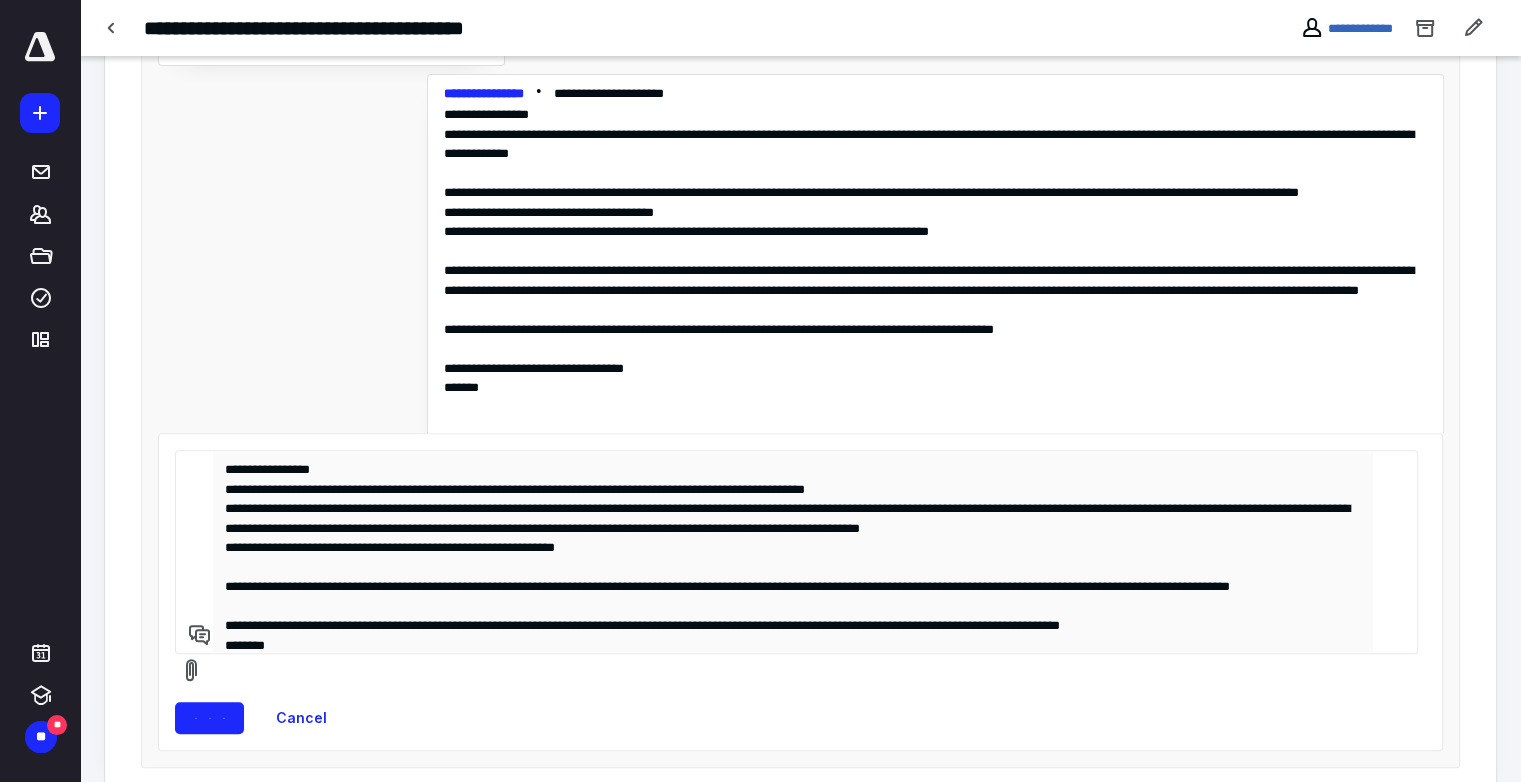 type 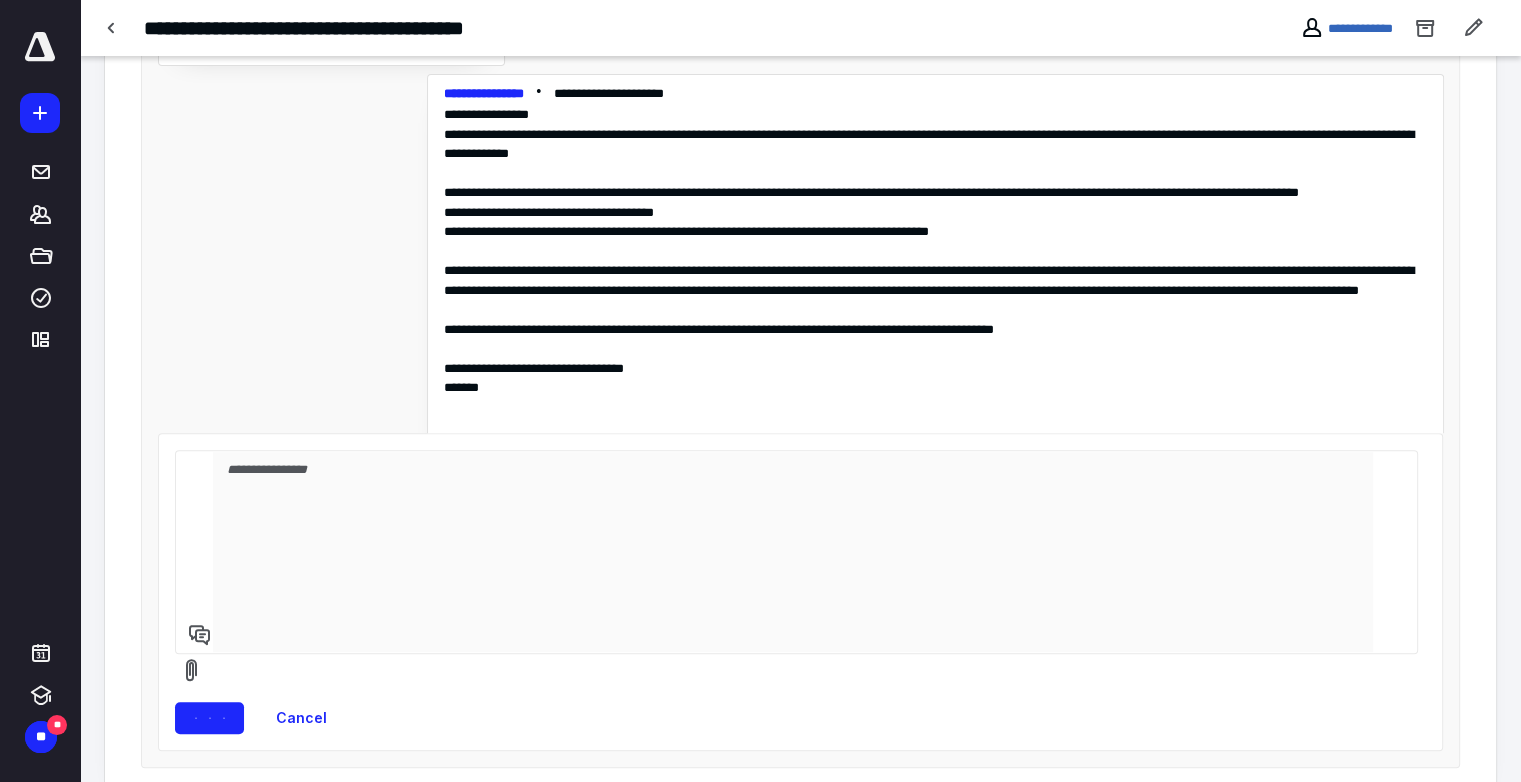 scroll, scrollTop: 484, scrollLeft: 0, axis: vertical 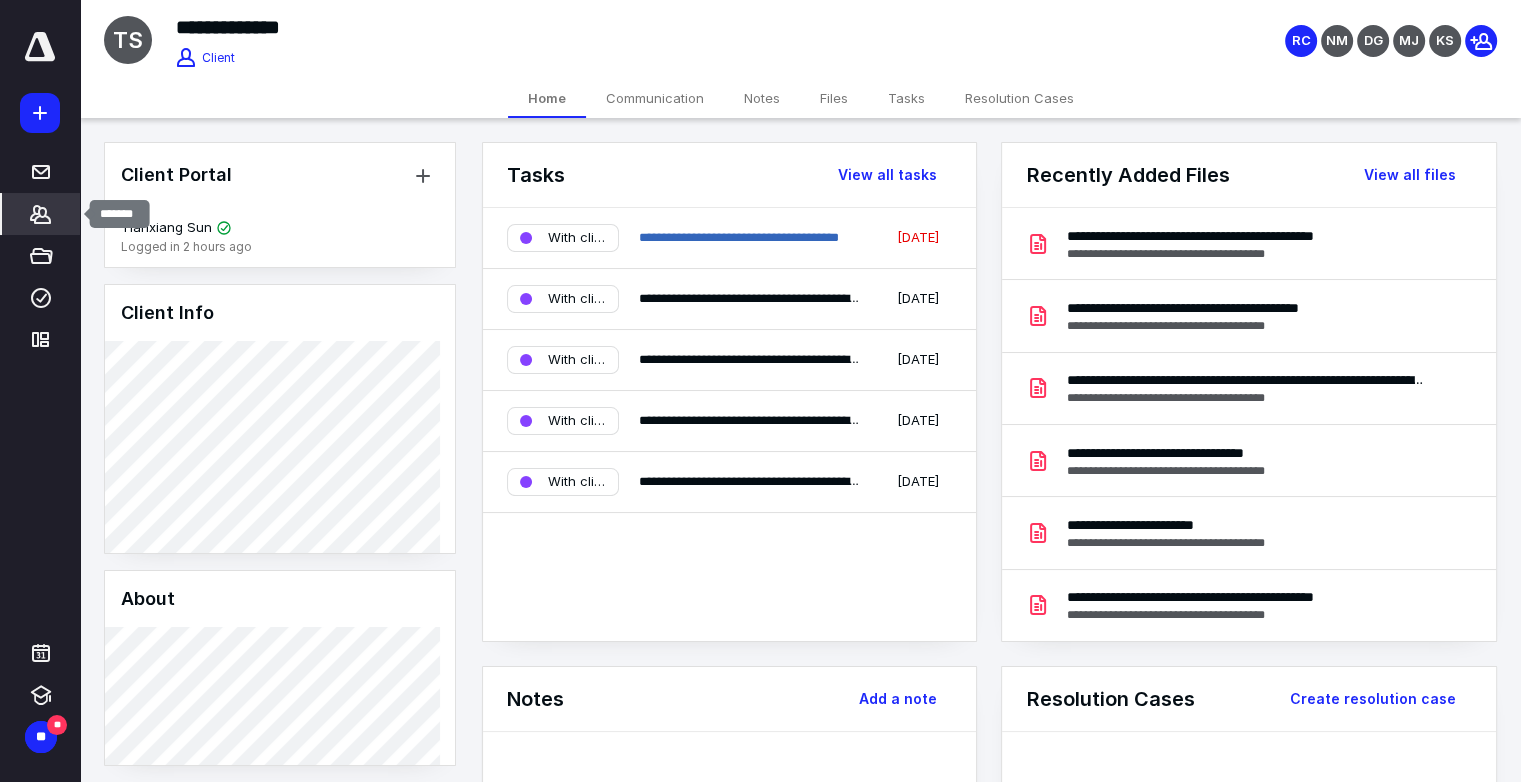 click 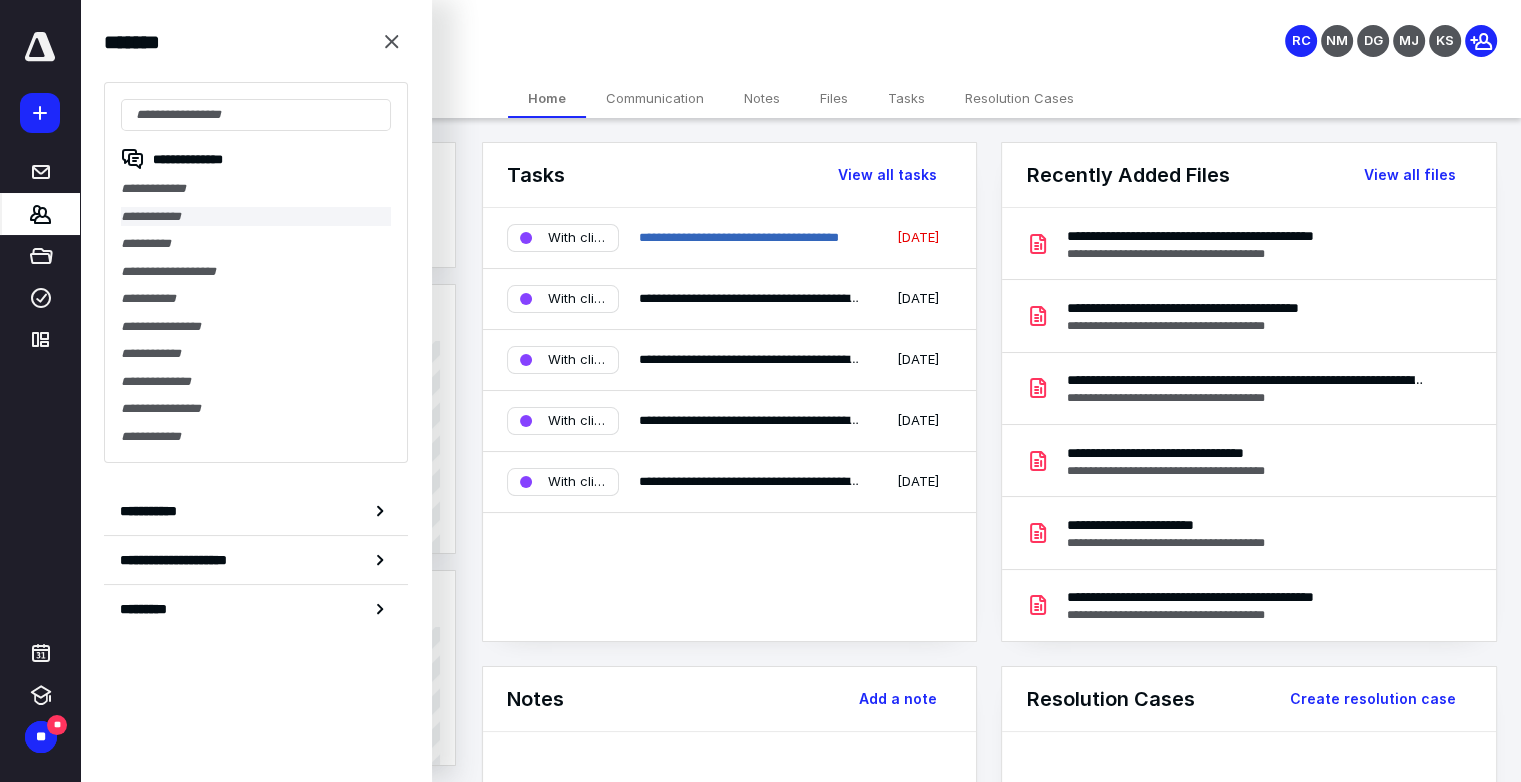 click on "**********" at bounding box center [256, 217] 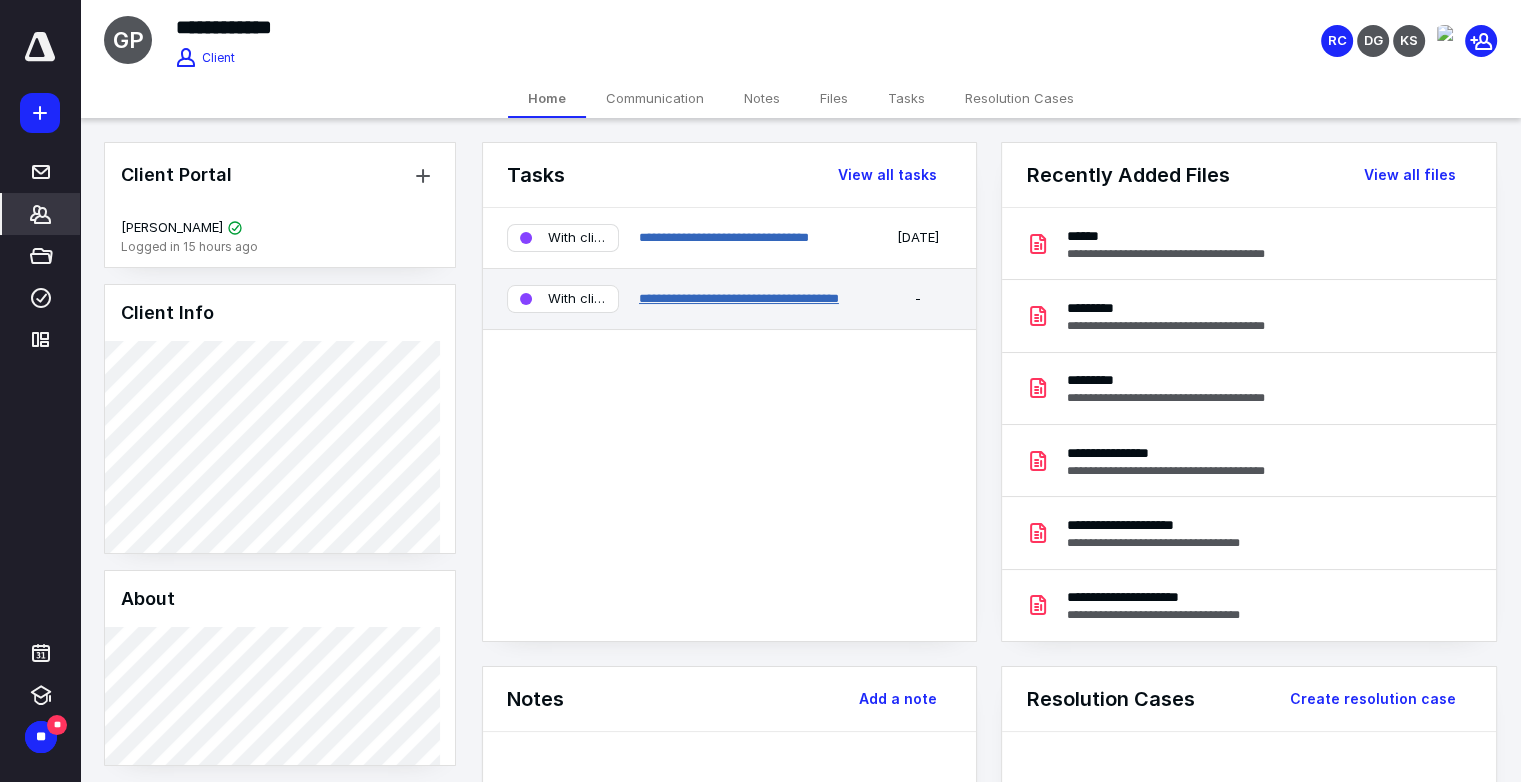 click on "**********" at bounding box center [739, 298] 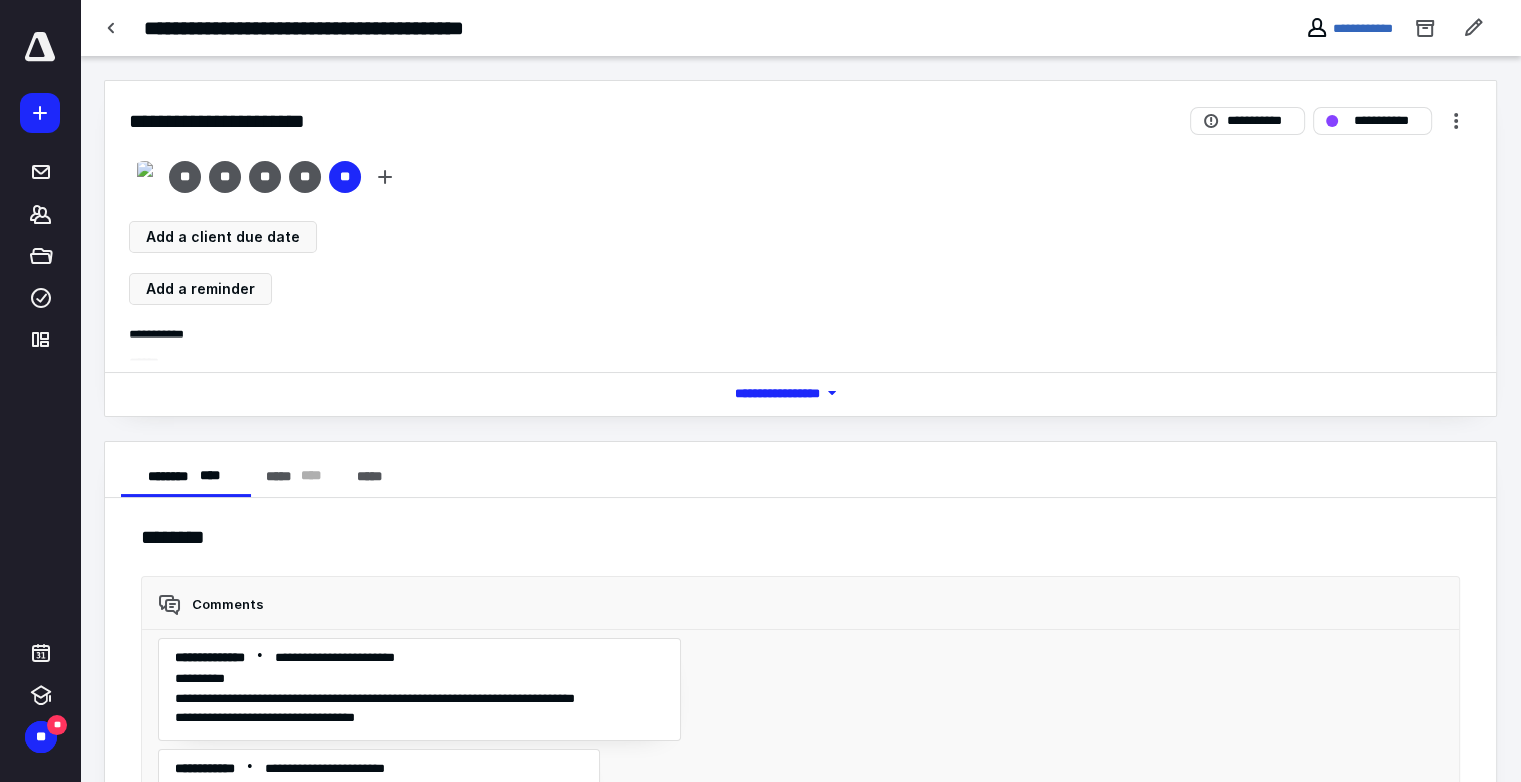 scroll, scrollTop: 7154, scrollLeft: 0, axis: vertical 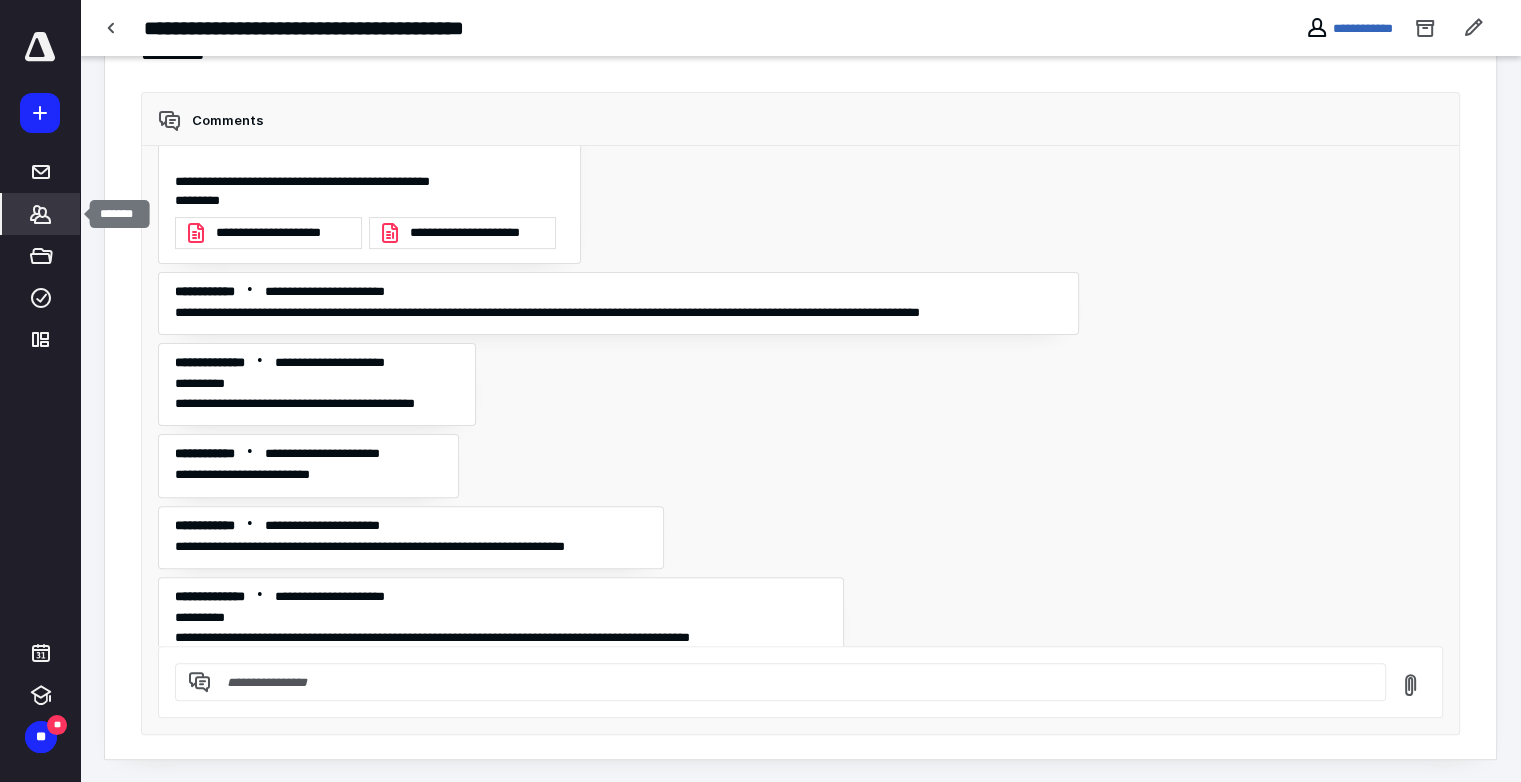 click 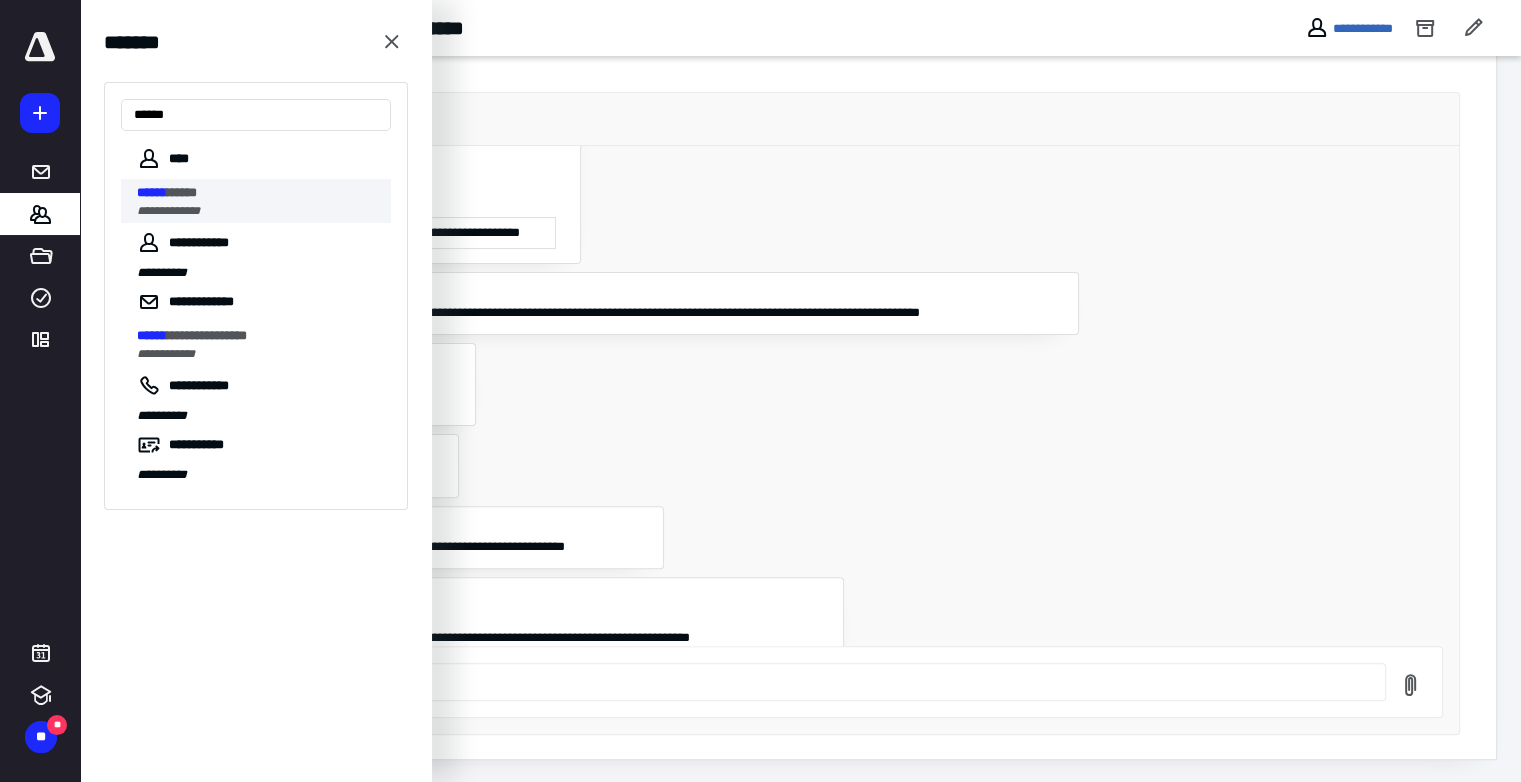 type on "******" 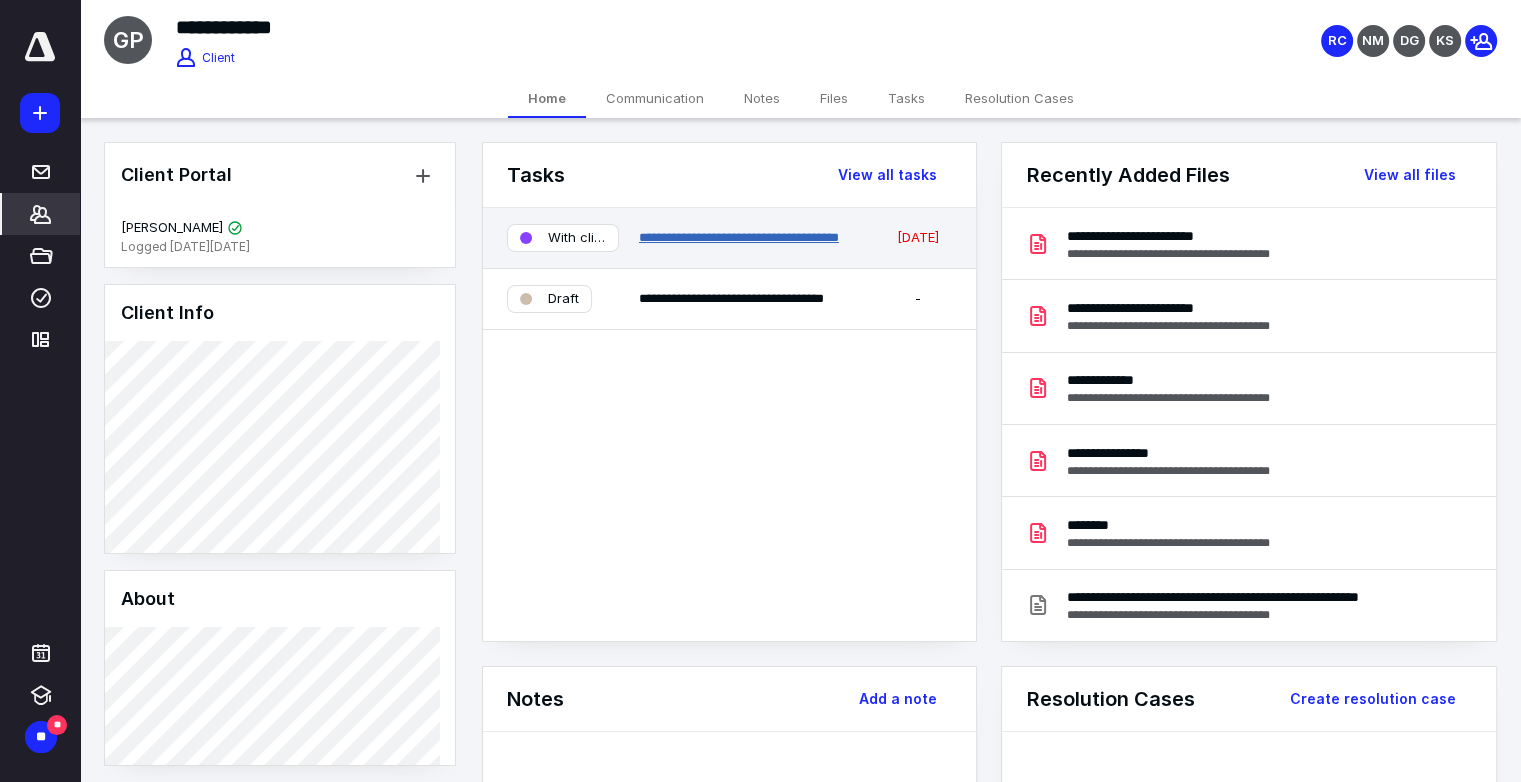 click on "**********" at bounding box center (739, 237) 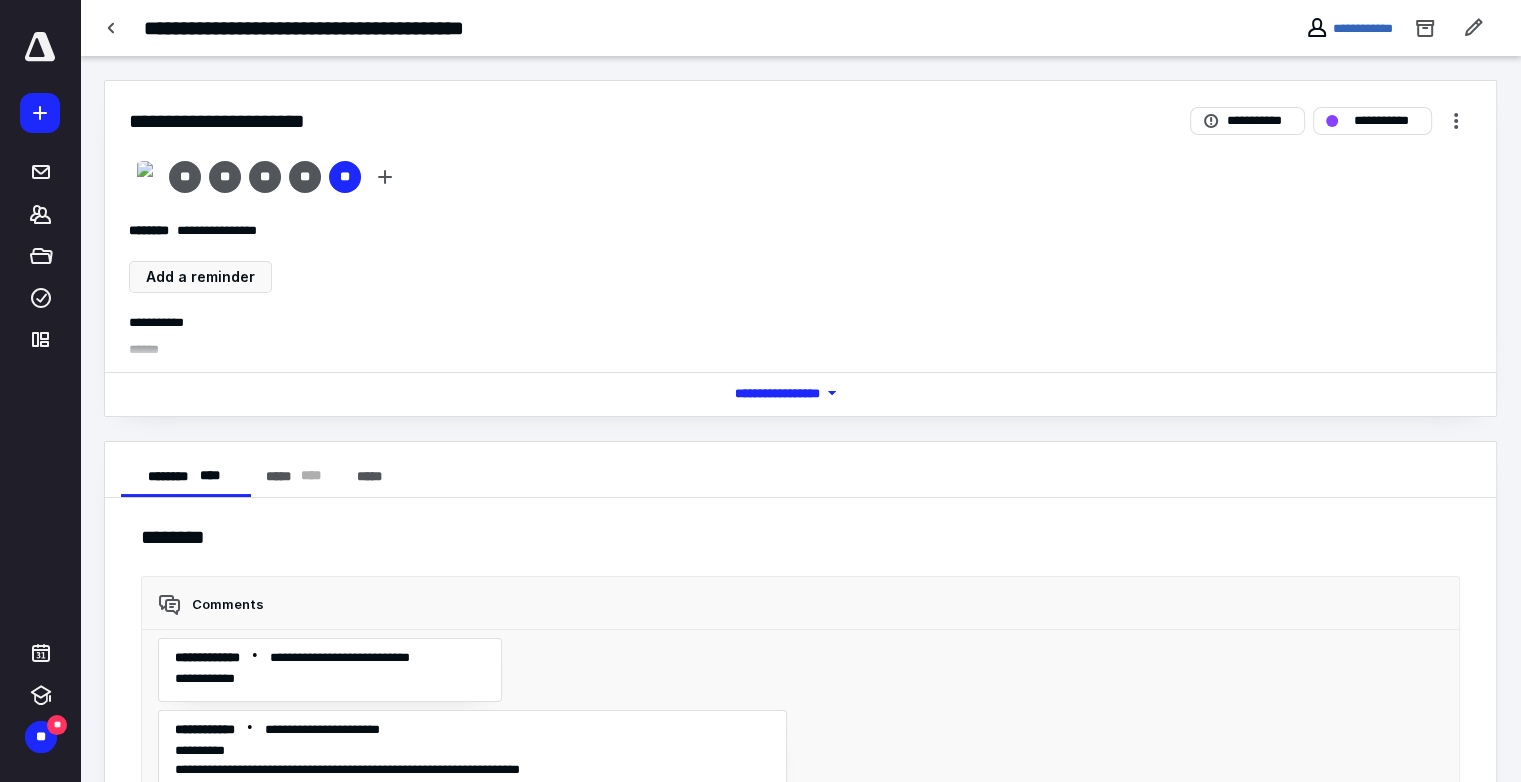 scroll, scrollTop: 8951, scrollLeft: 0, axis: vertical 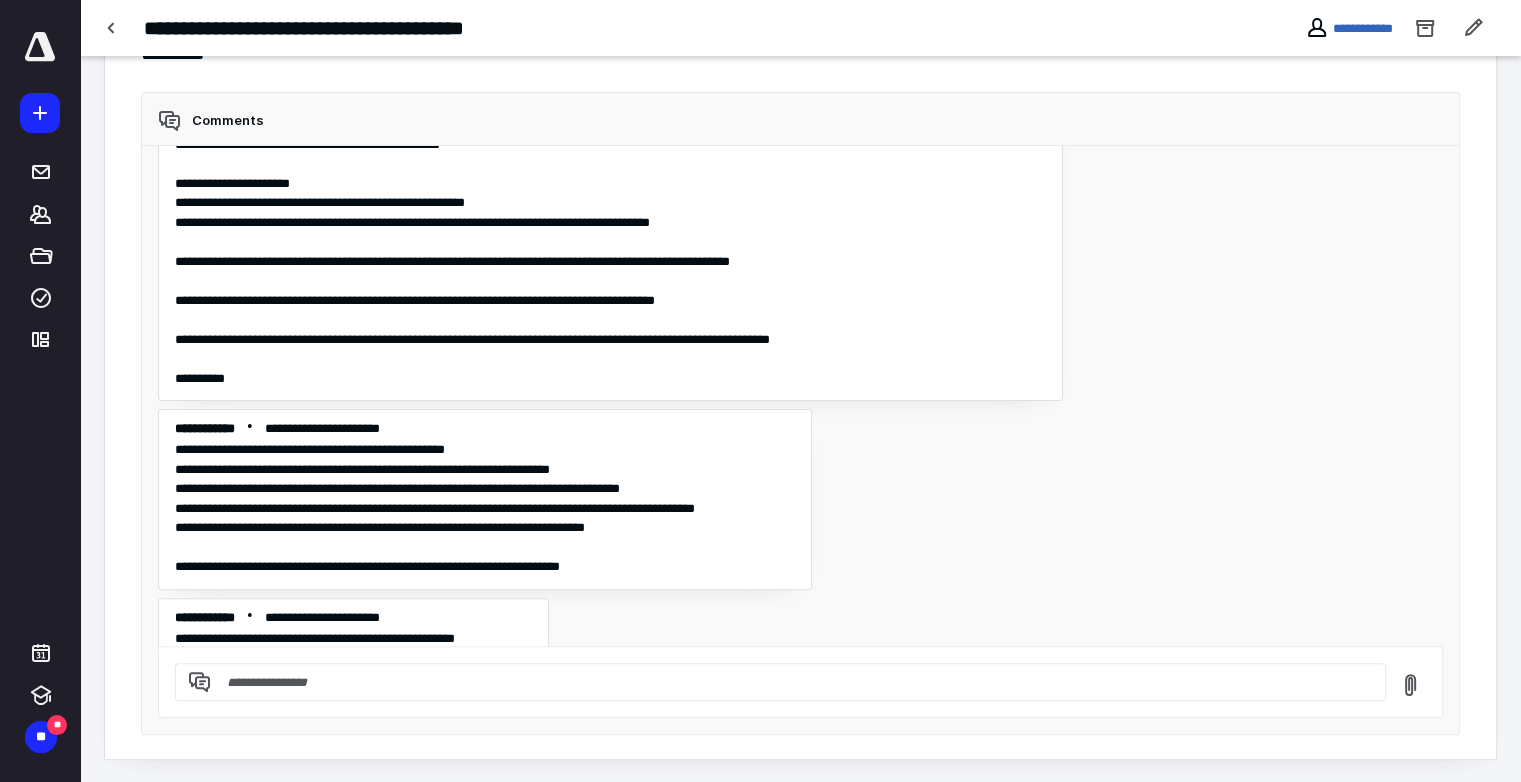 click at bounding box center (792, 682) 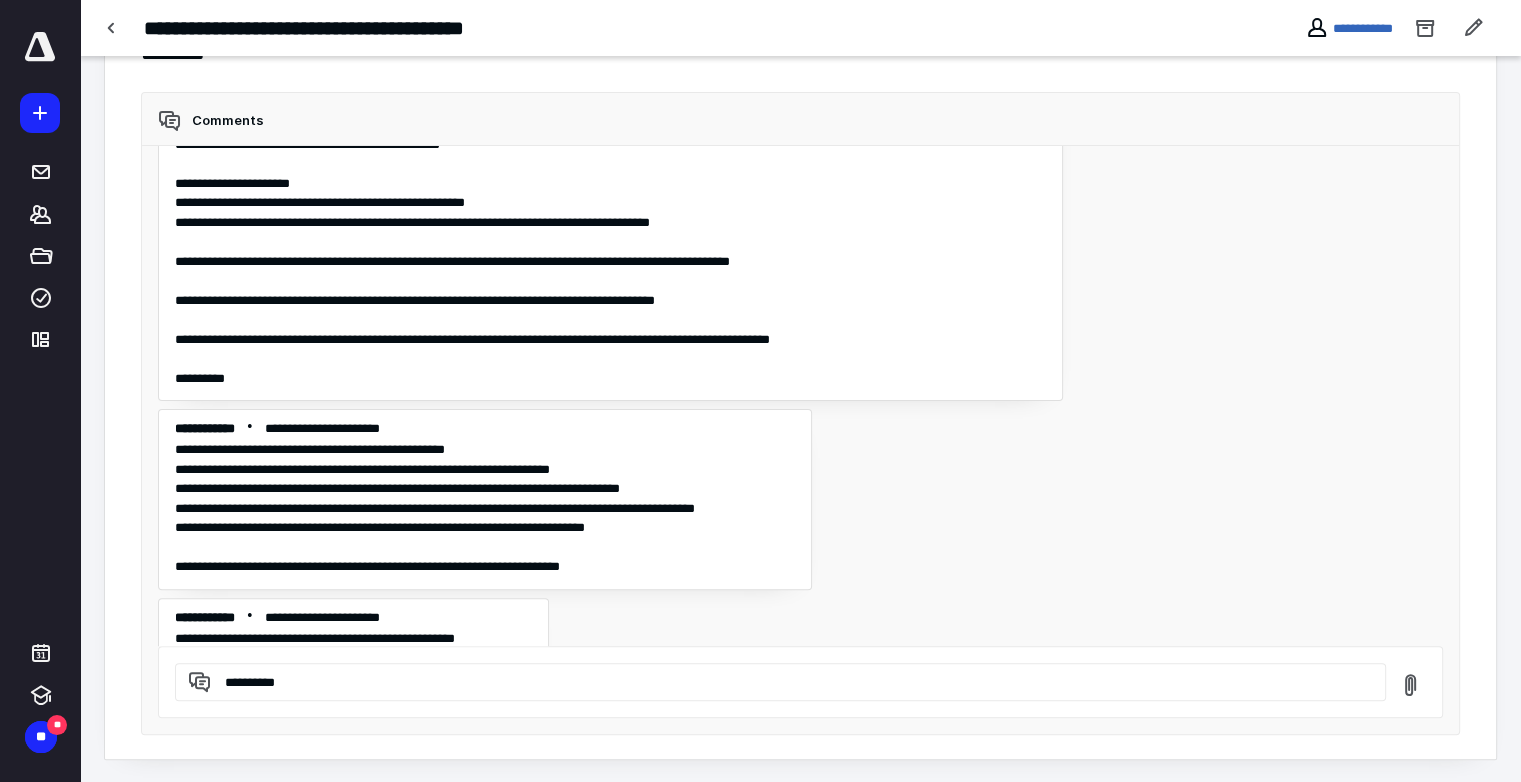scroll, scrollTop: 79, scrollLeft: 0, axis: vertical 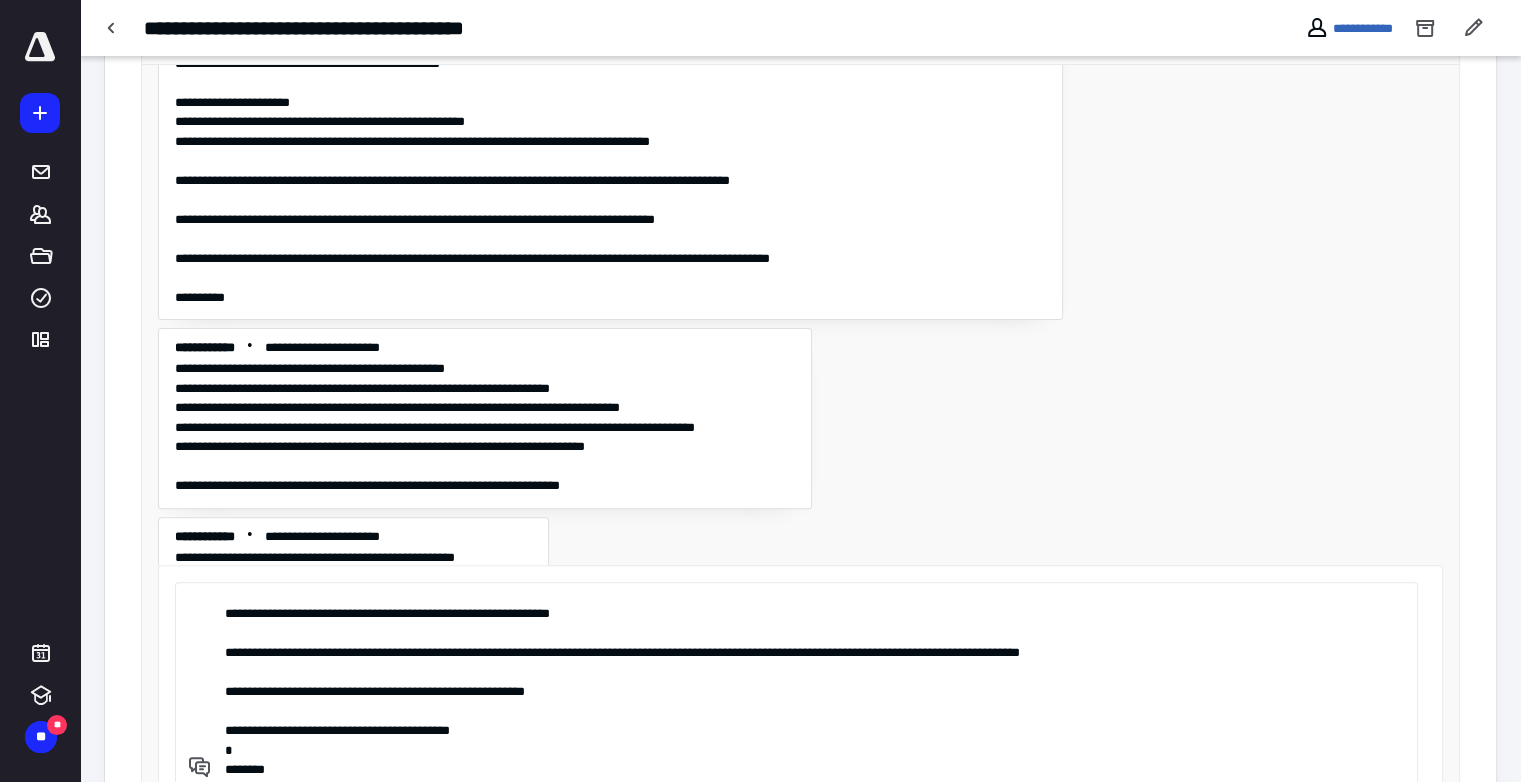 click on "**********" at bounding box center (796, 684) 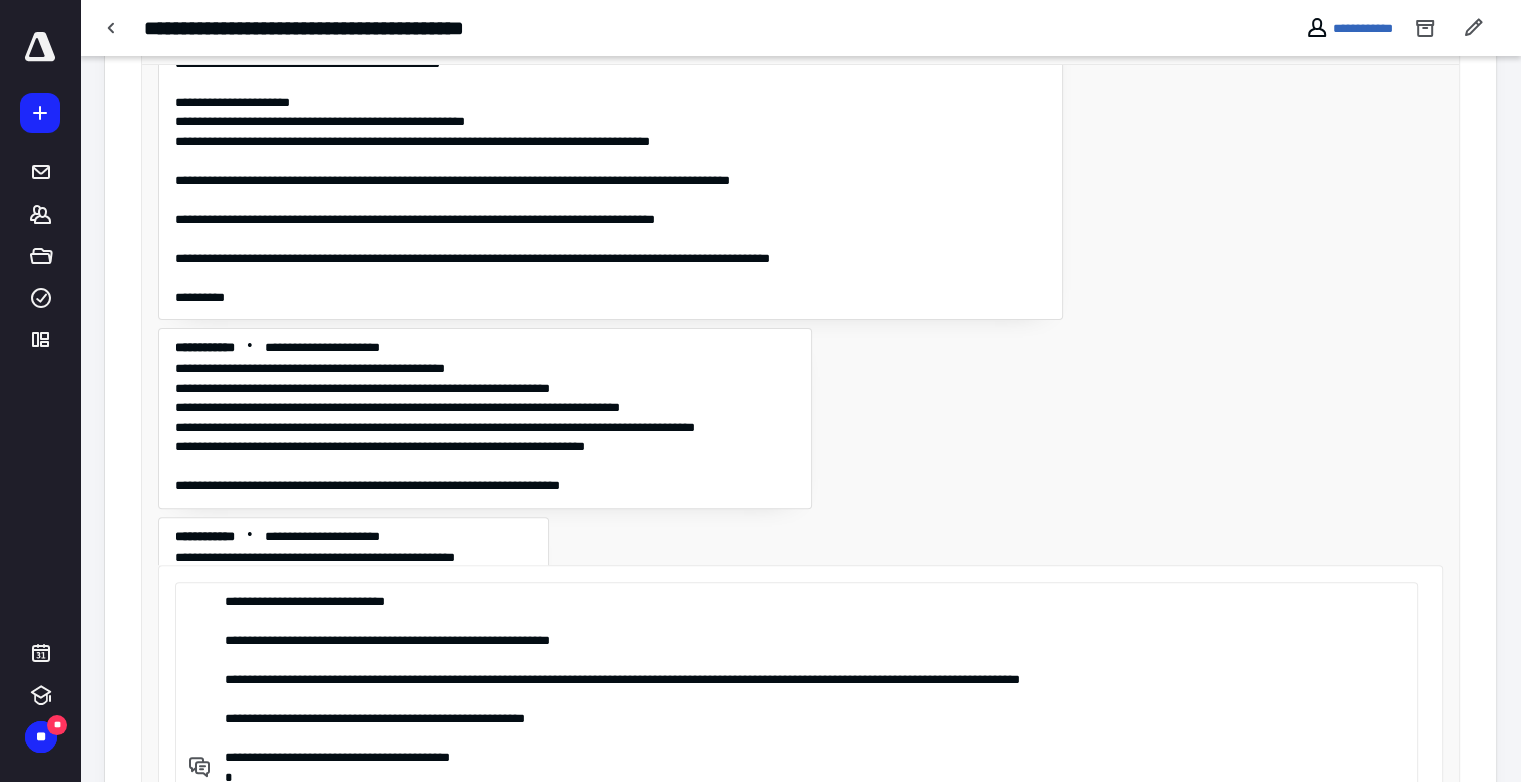 scroll, scrollTop: 0, scrollLeft: 0, axis: both 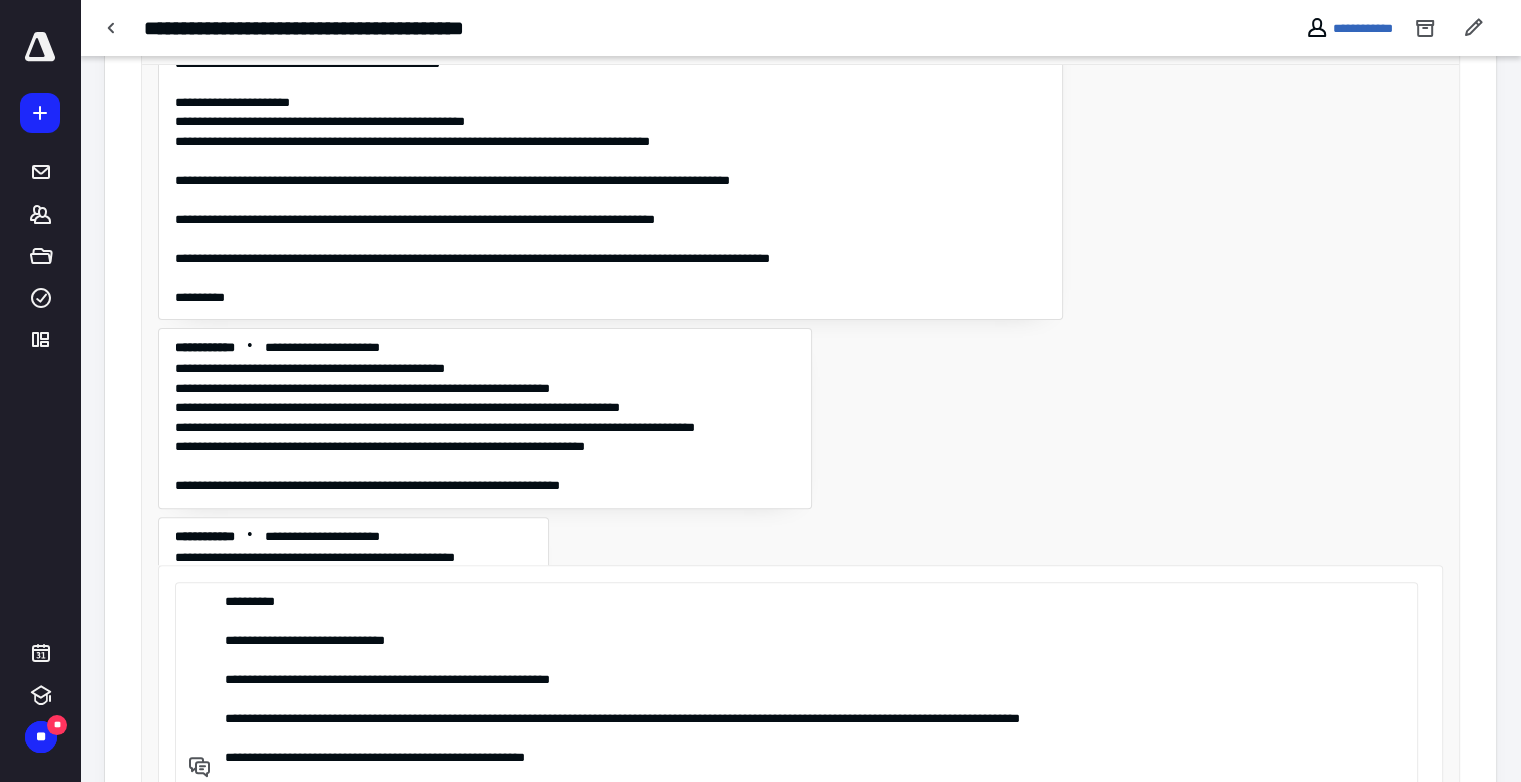 click on "**********" at bounding box center [793, 684] 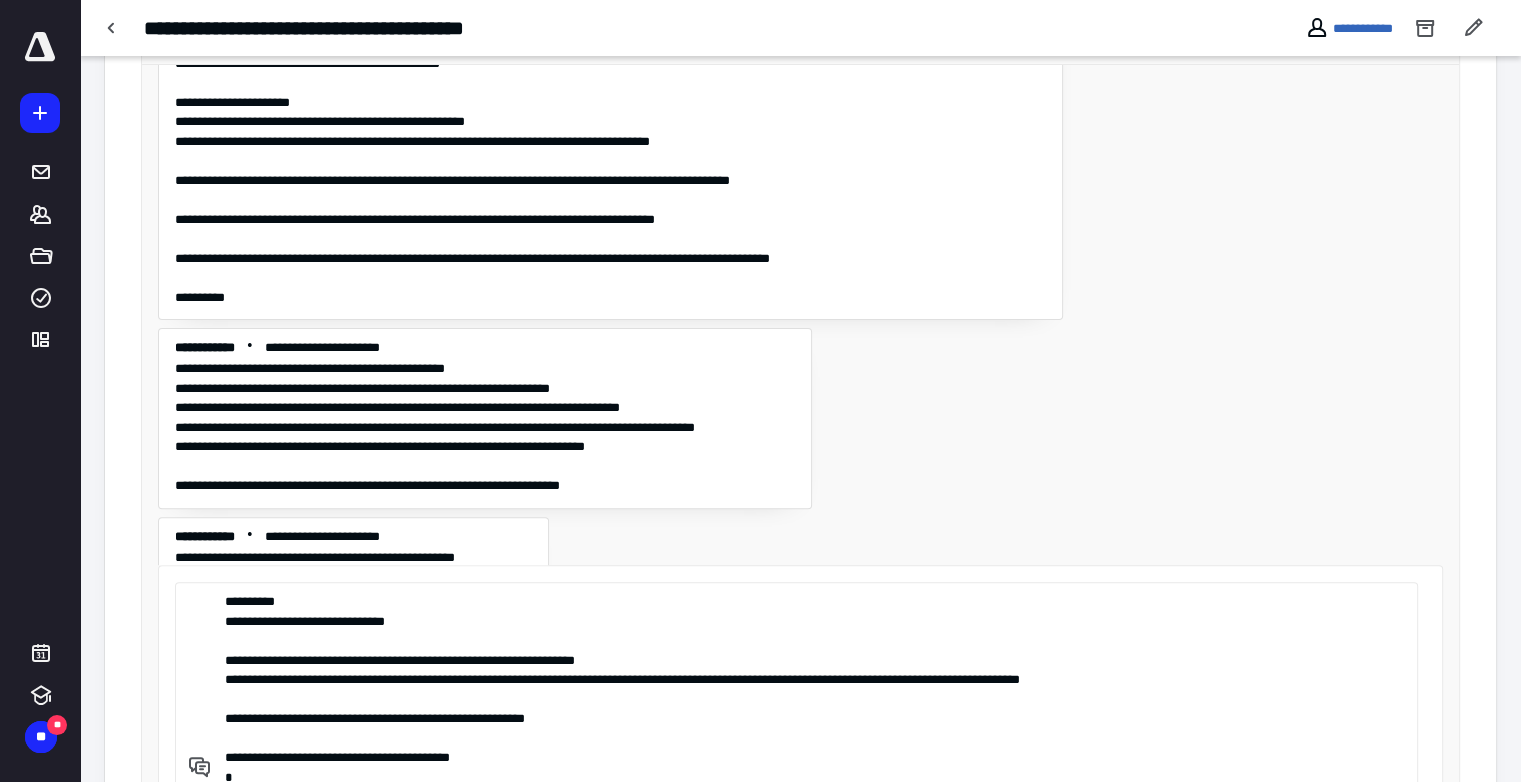 click on "**********" at bounding box center (793, 684) 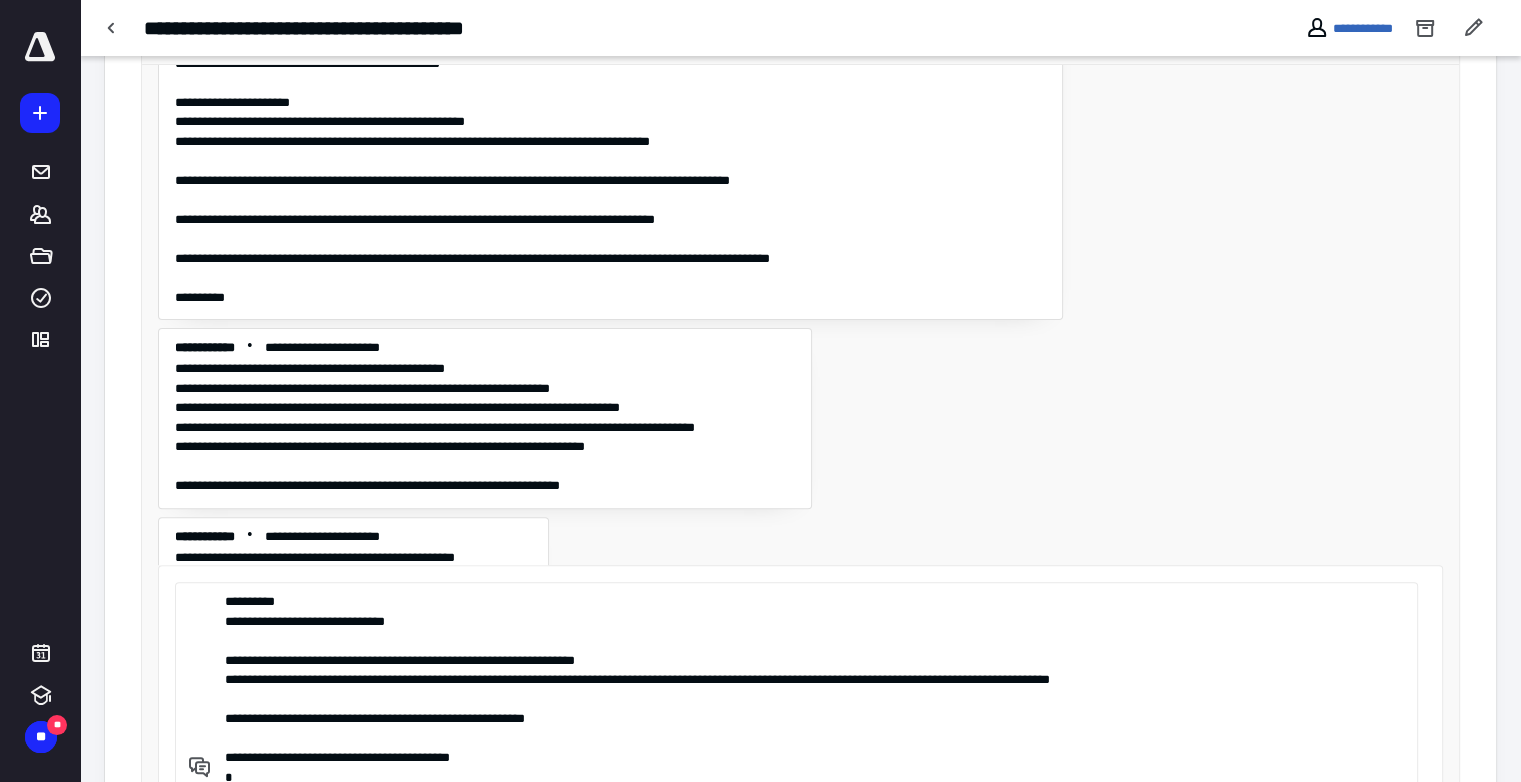 click on "**********" at bounding box center [793, 684] 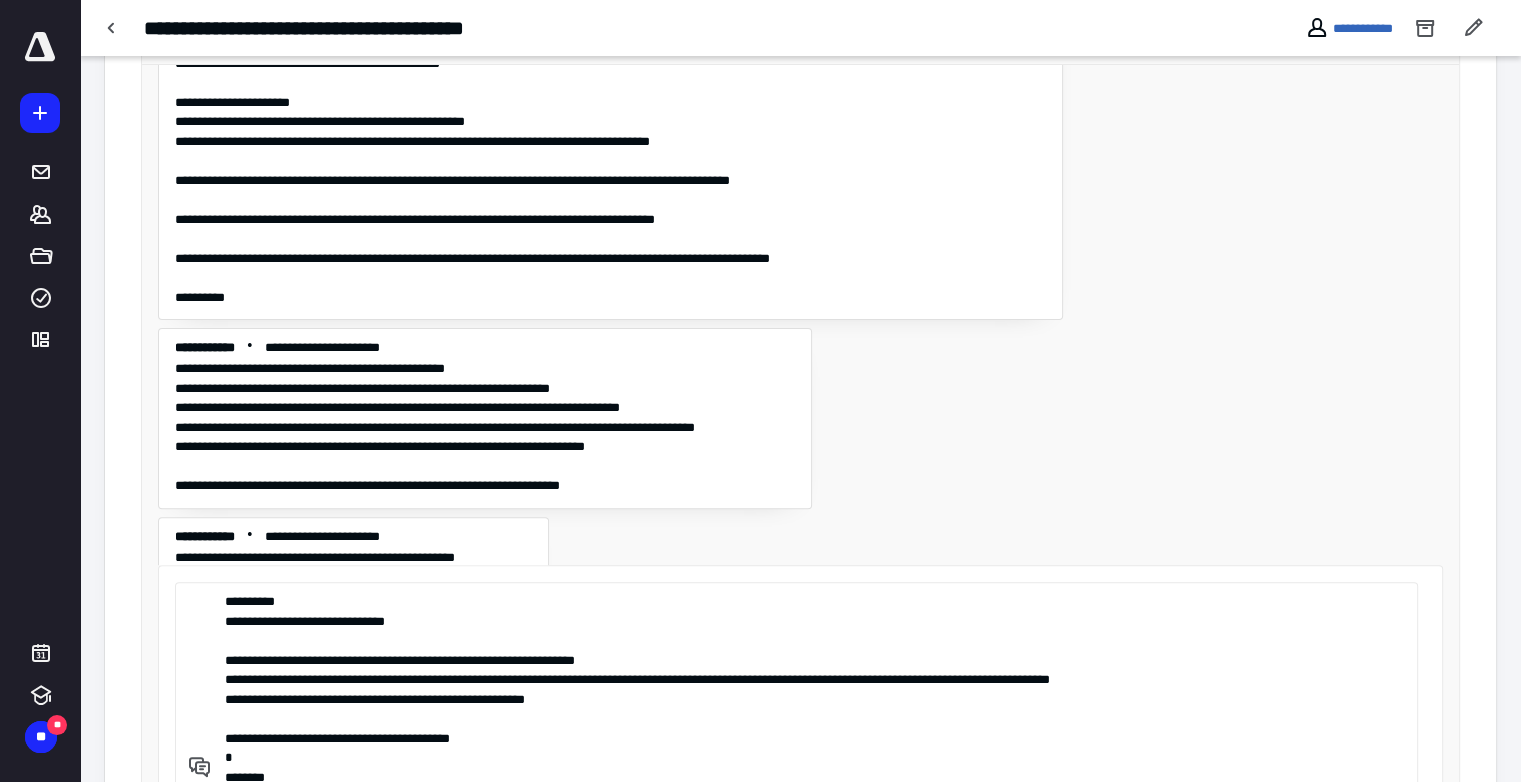 click on "**********" at bounding box center [793, 684] 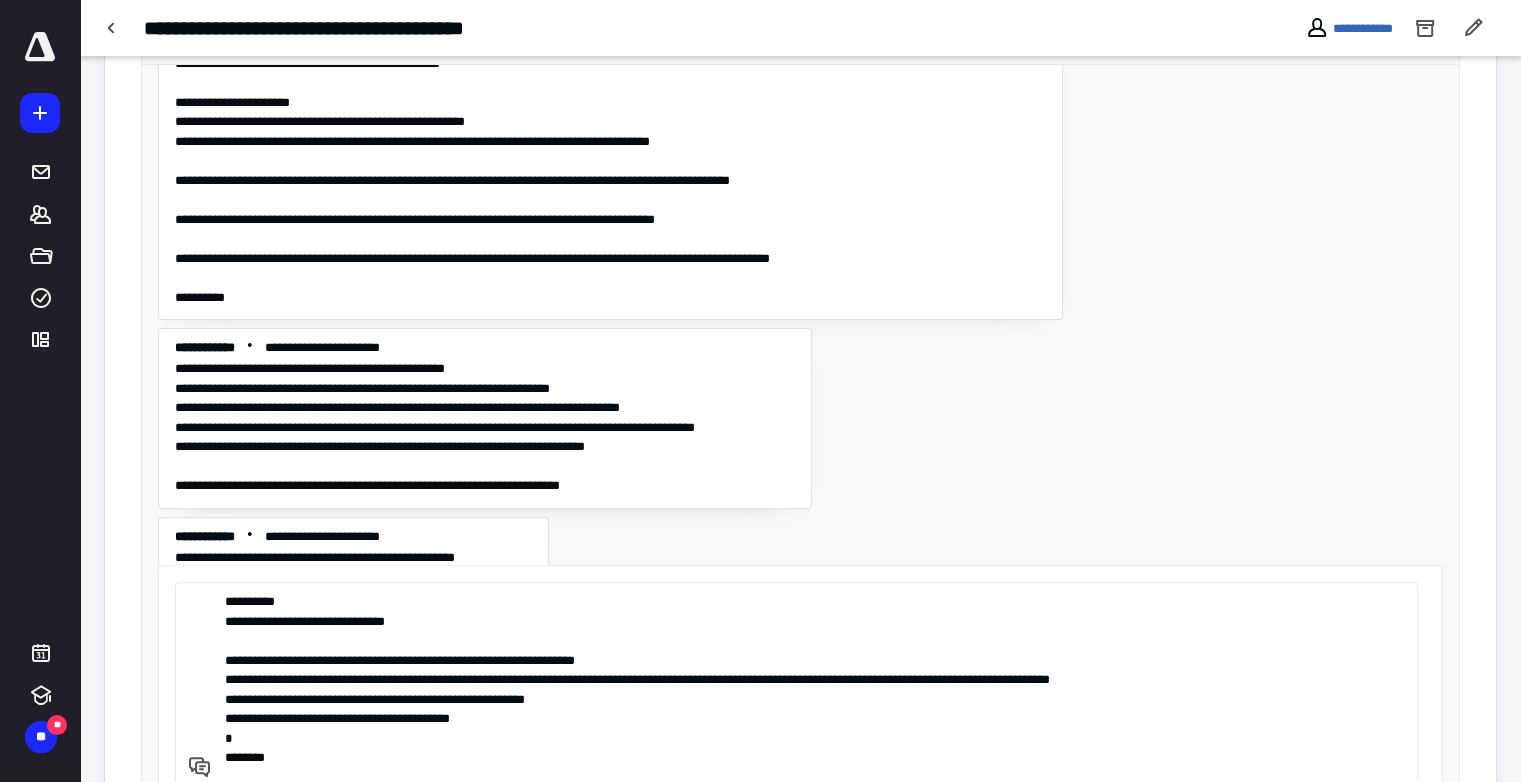 click on "**********" at bounding box center [793, 684] 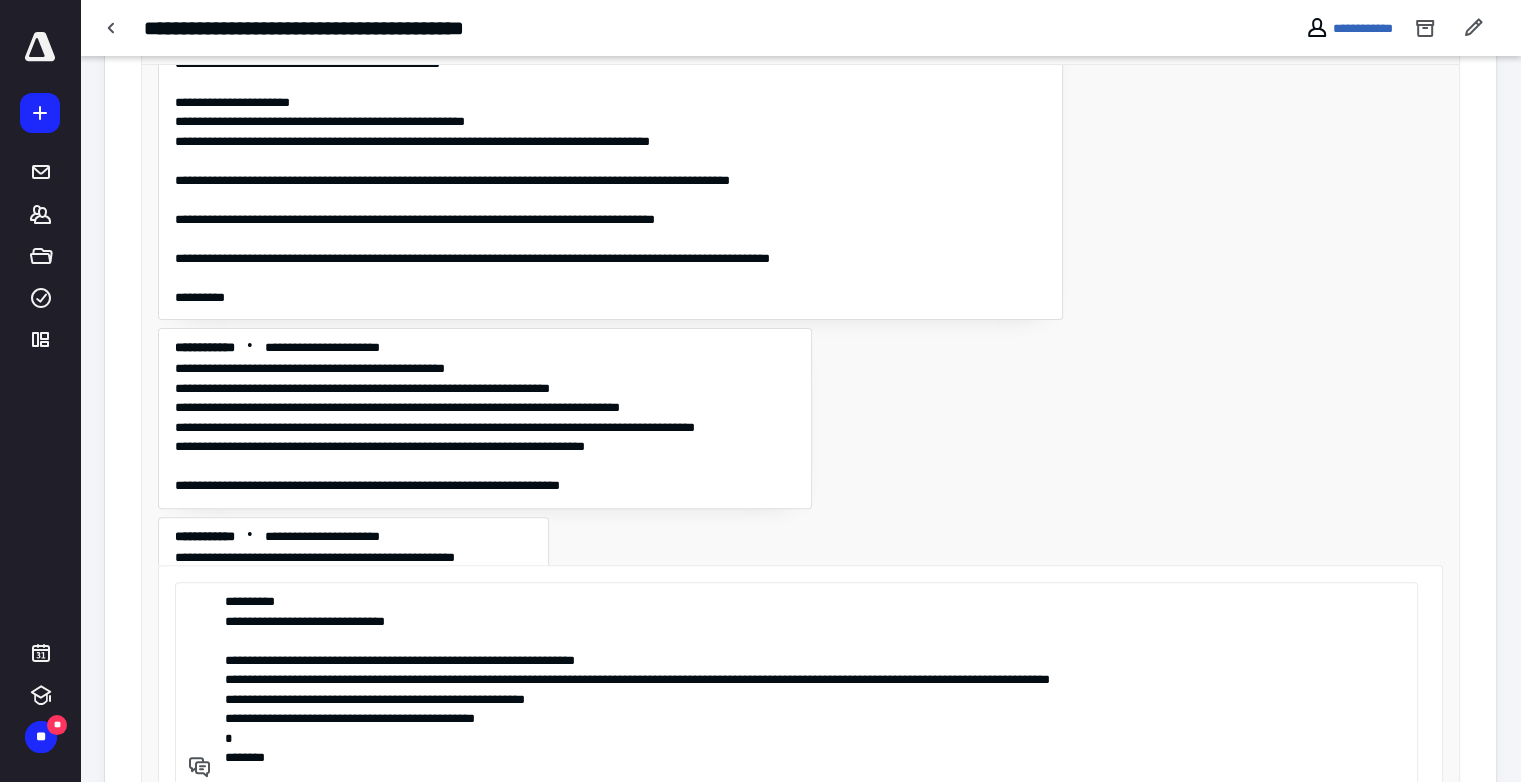 scroll, scrollTop: 697, scrollLeft: 0, axis: vertical 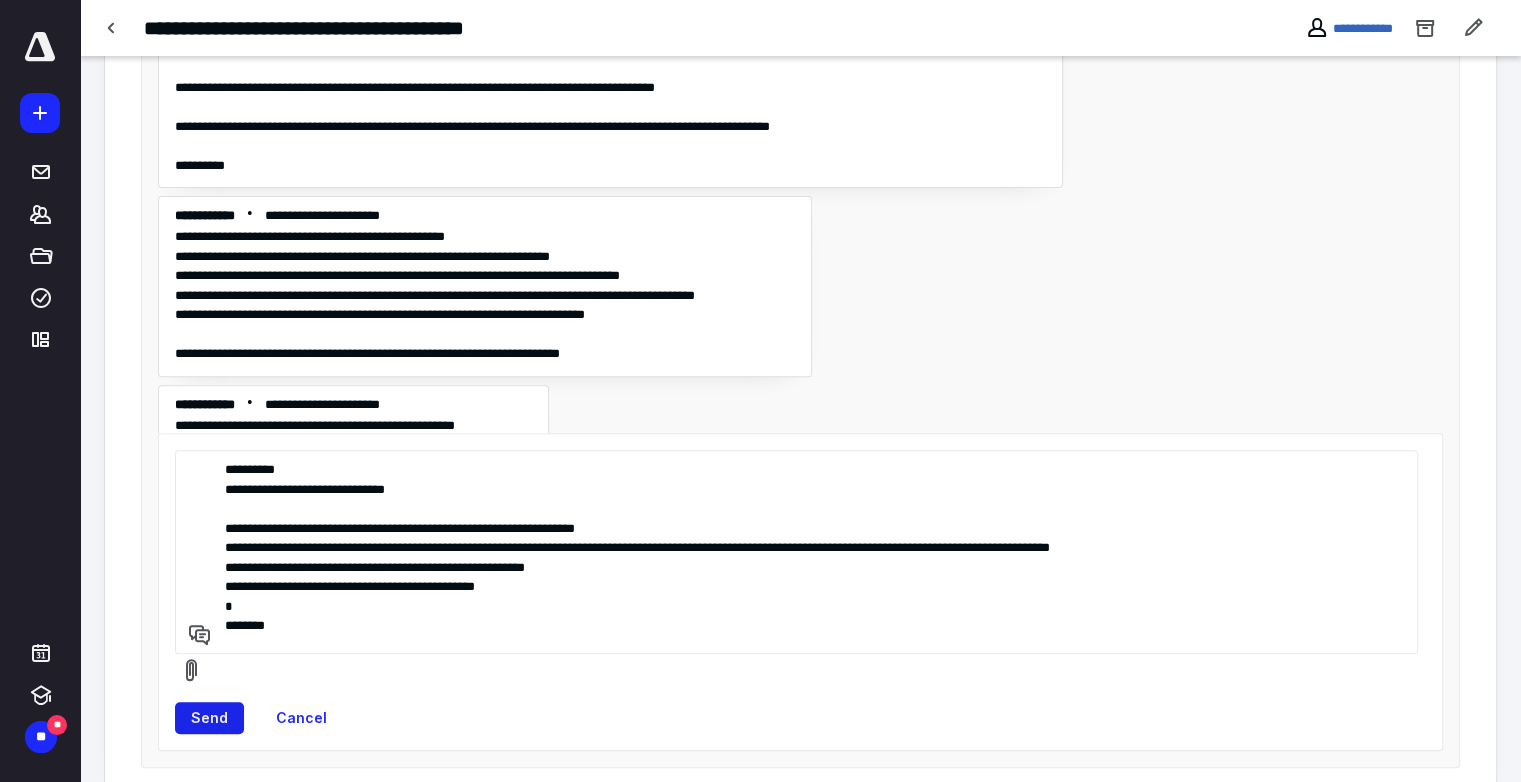 type on "**********" 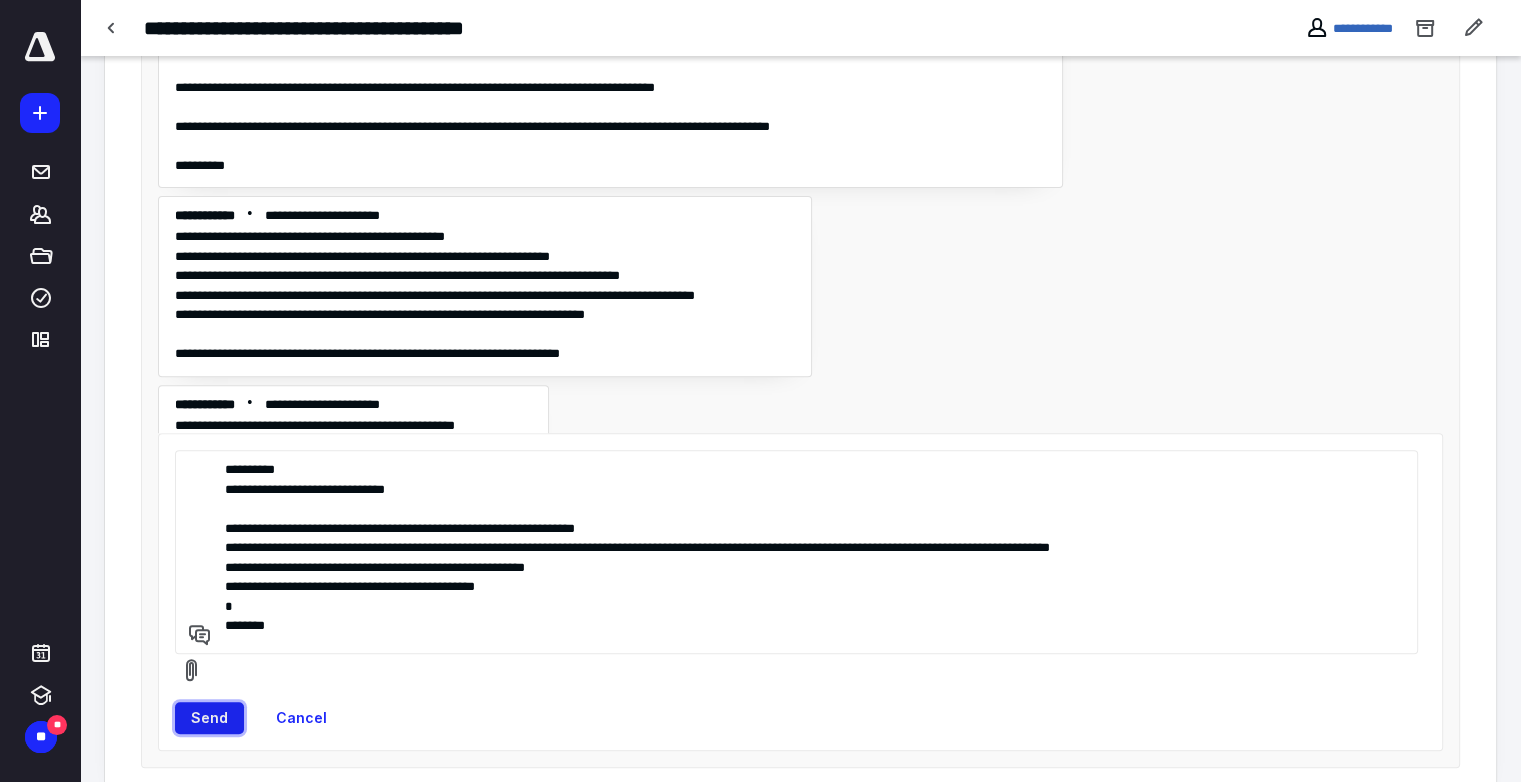 click on "Send" at bounding box center [209, 718] 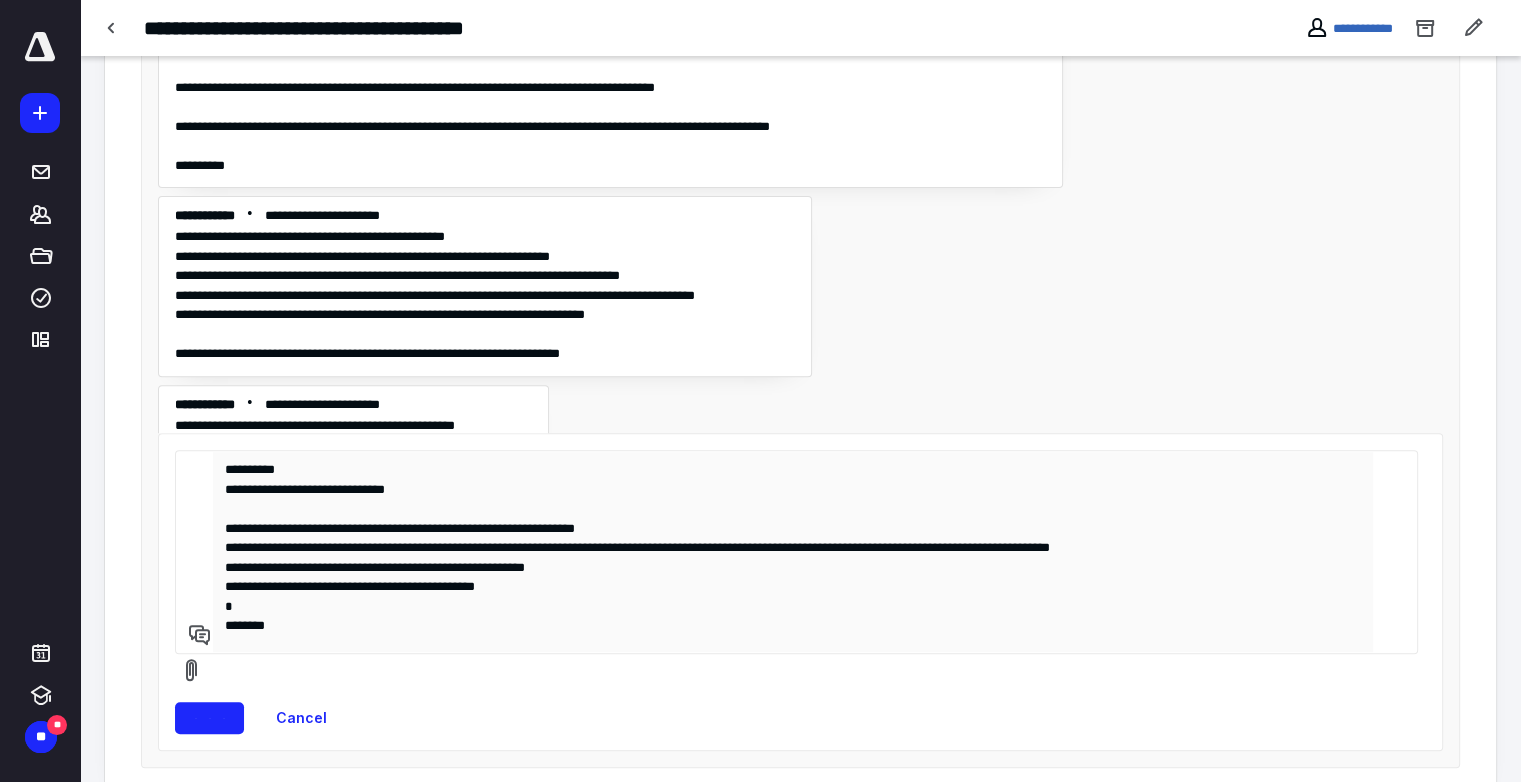 type 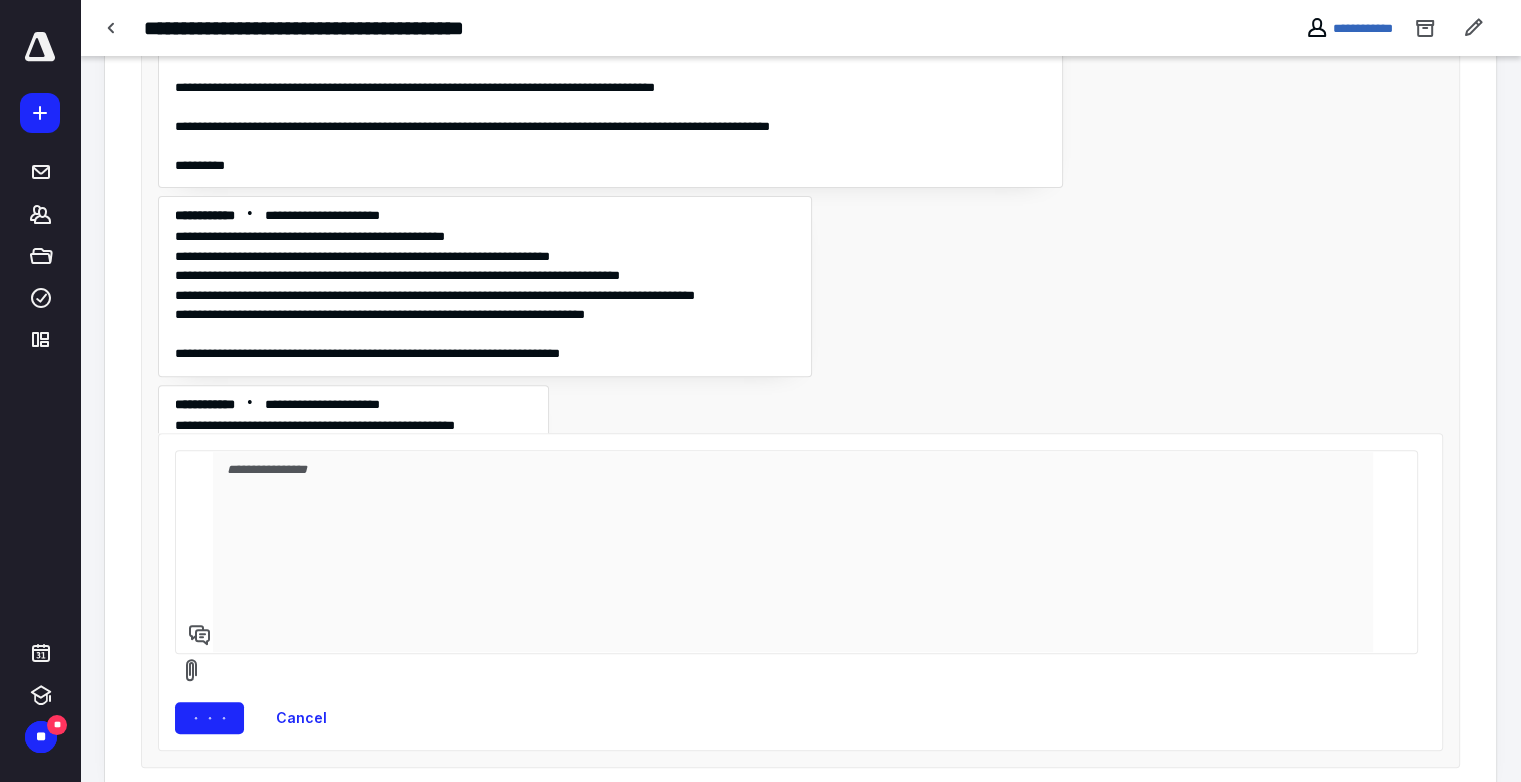 scroll, scrollTop: 484, scrollLeft: 0, axis: vertical 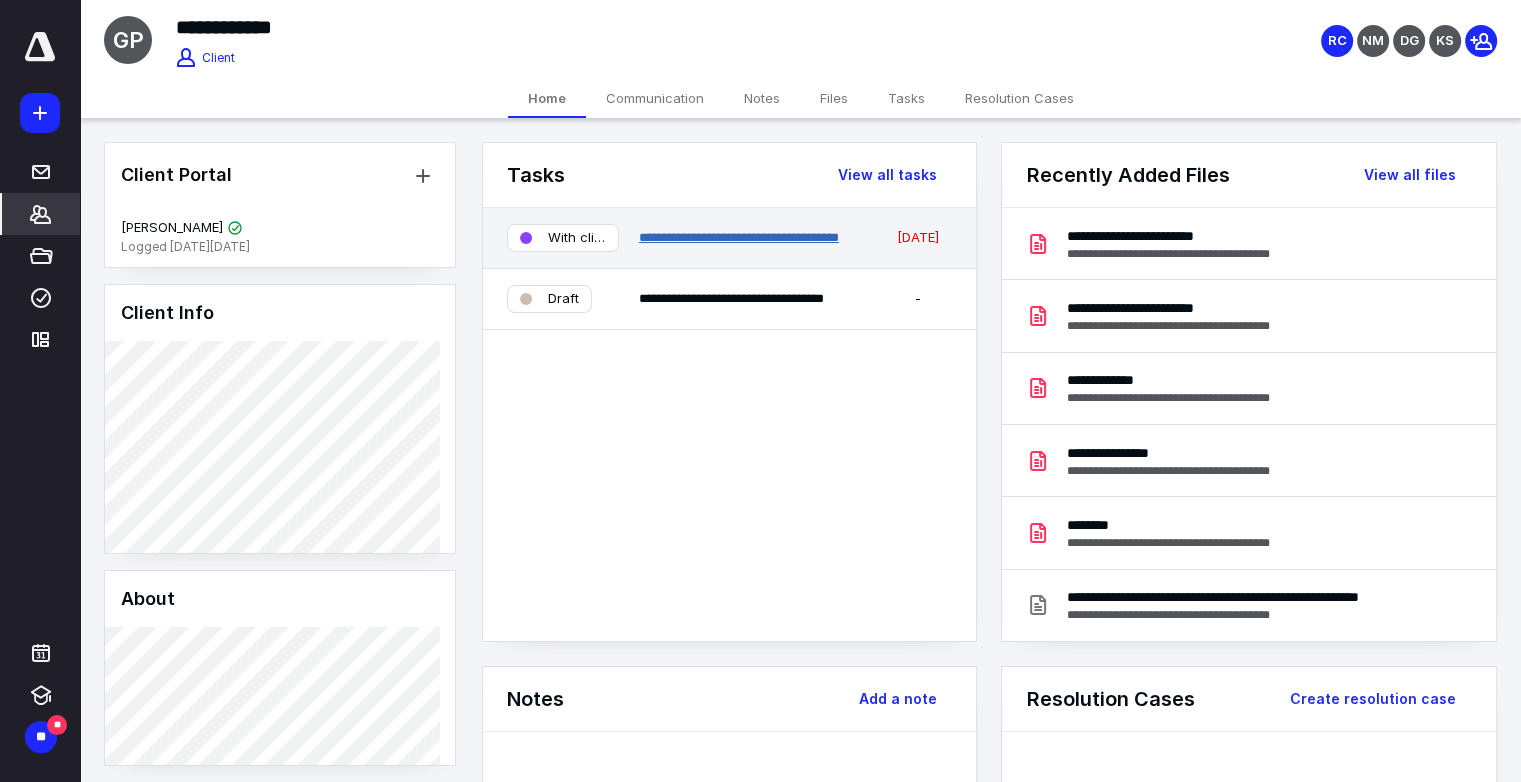 click on "**********" at bounding box center (739, 237) 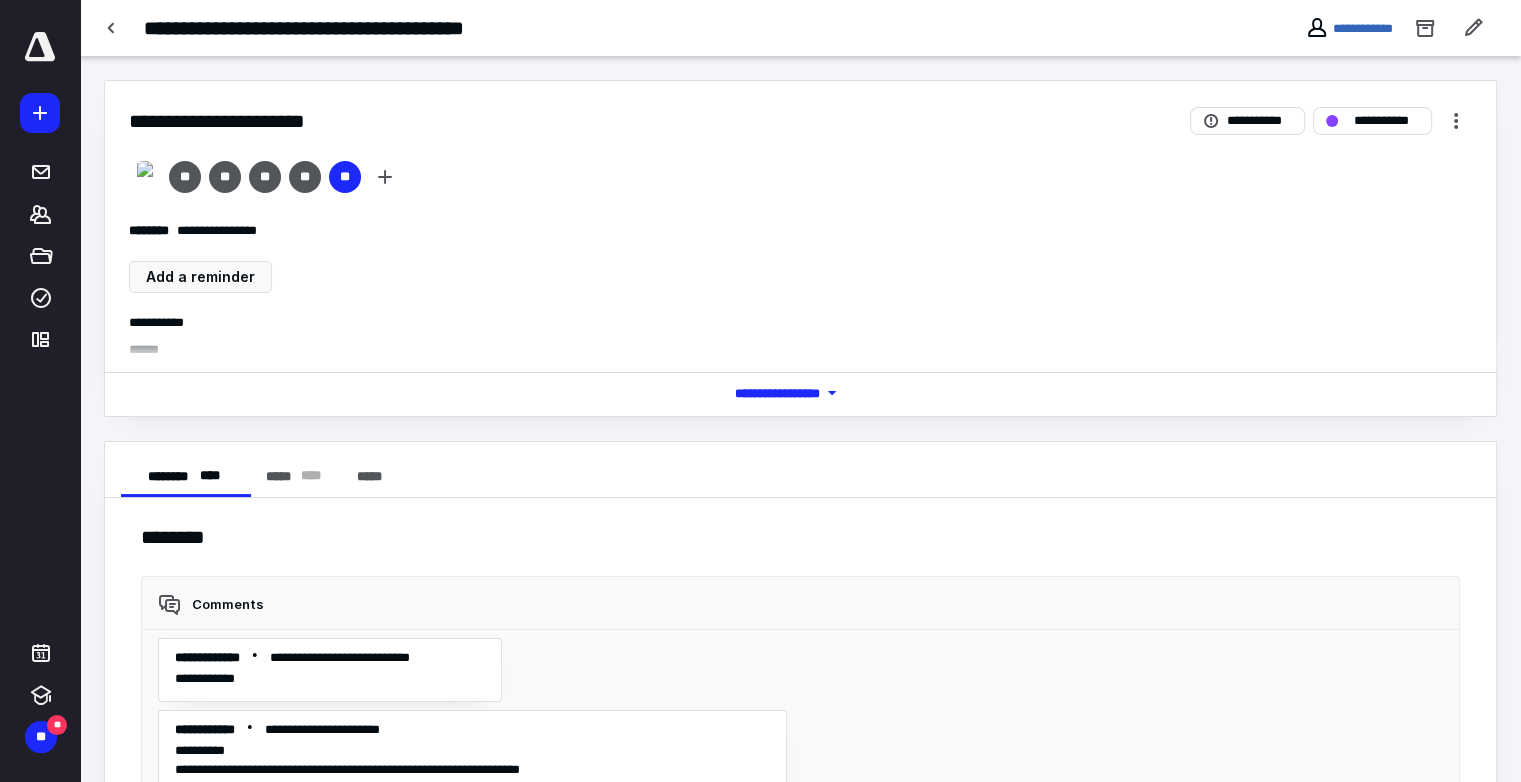 scroll, scrollTop: 9197, scrollLeft: 0, axis: vertical 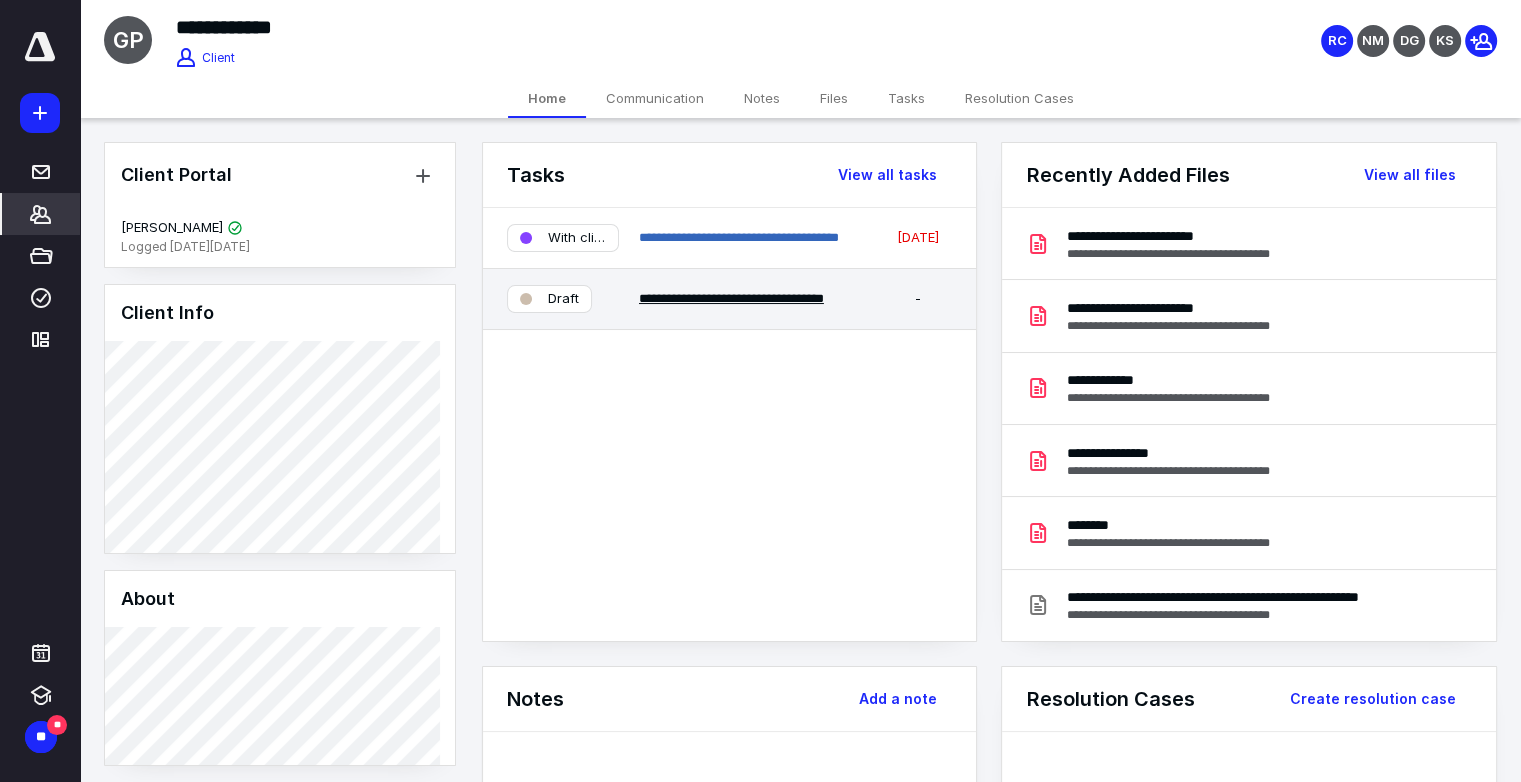 click on "**********" at bounding box center [731, 298] 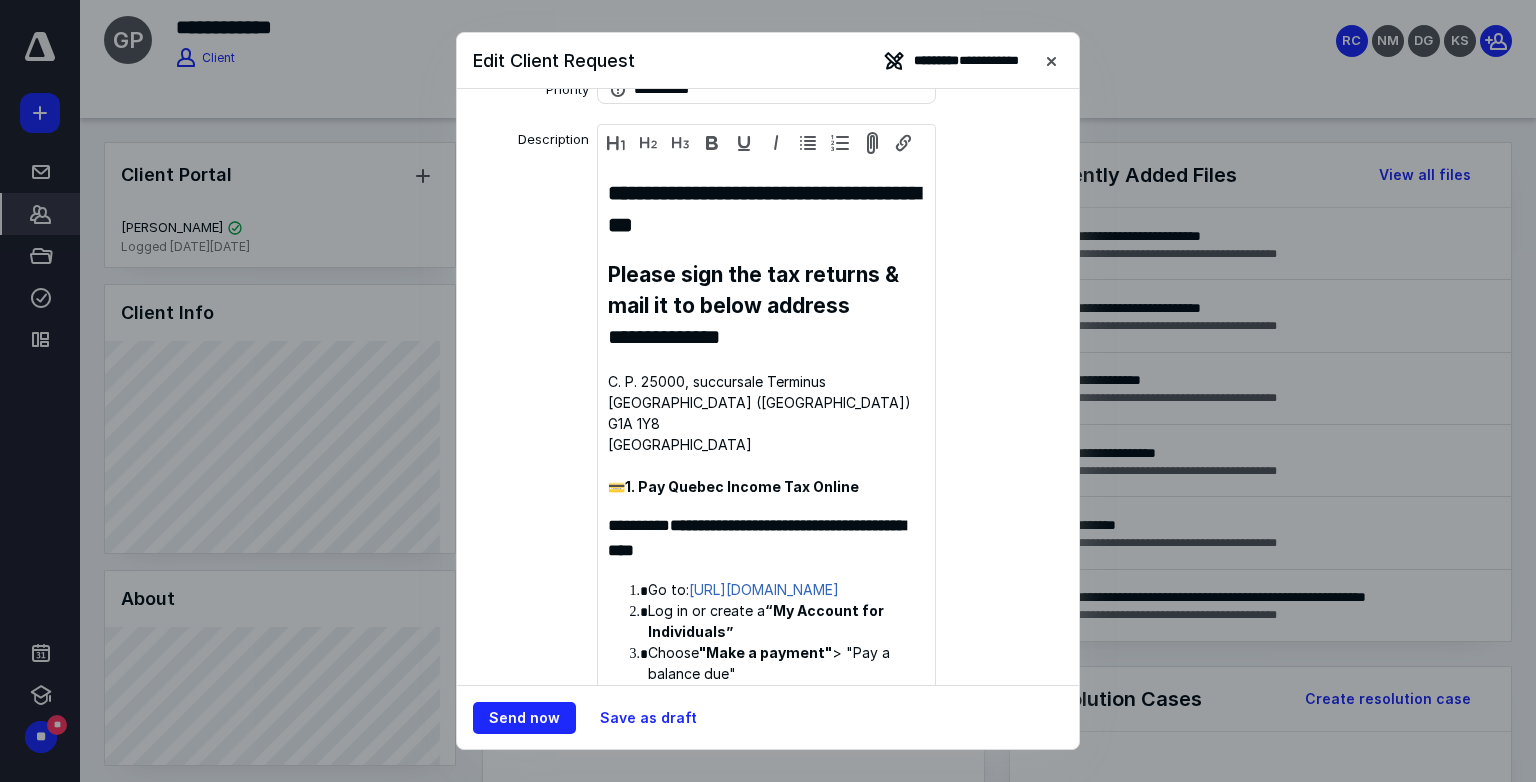 scroll, scrollTop: 199, scrollLeft: 0, axis: vertical 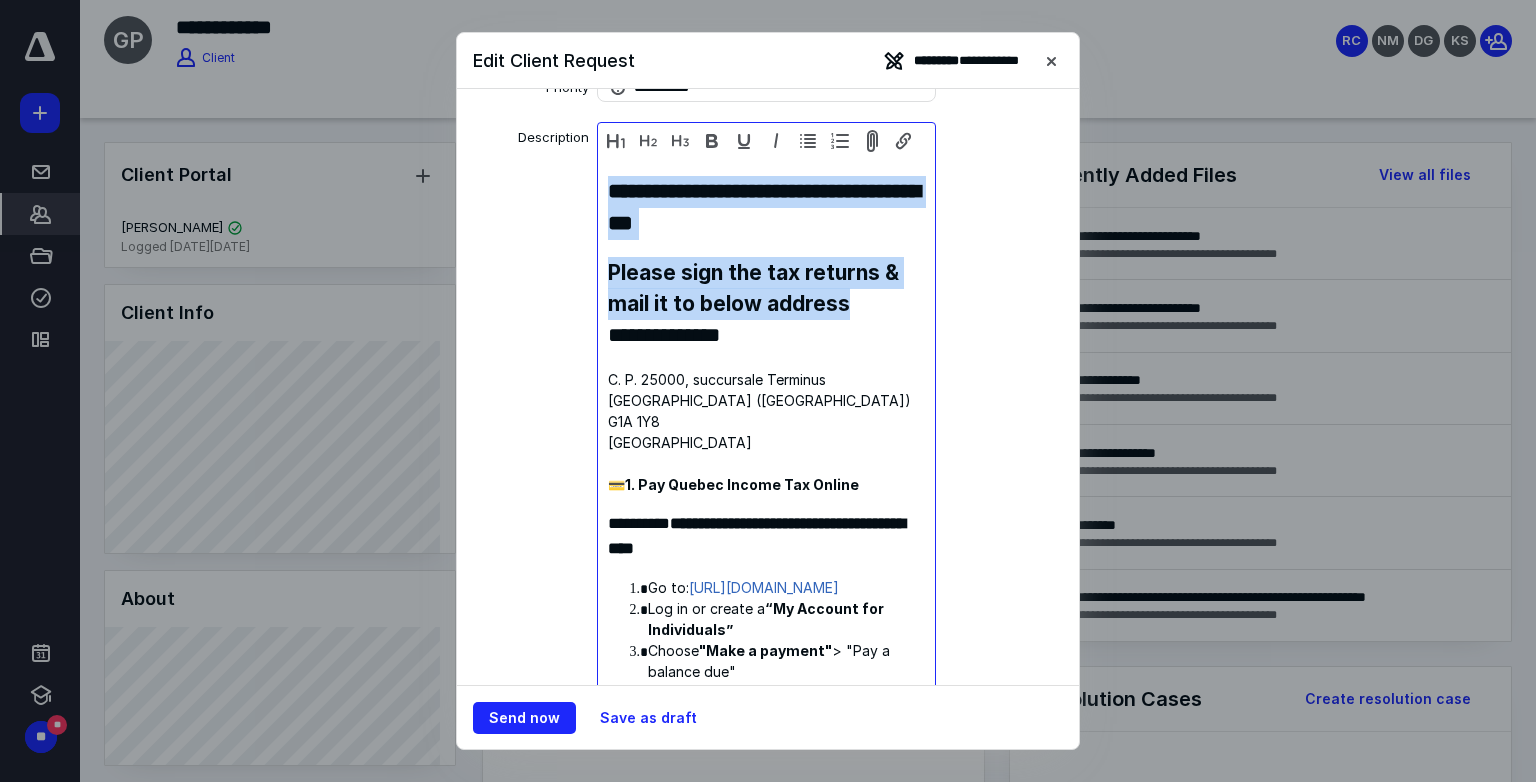 drag, startPoint x: 607, startPoint y: 190, endPoint x: 859, endPoint y: 316, distance: 281.74457 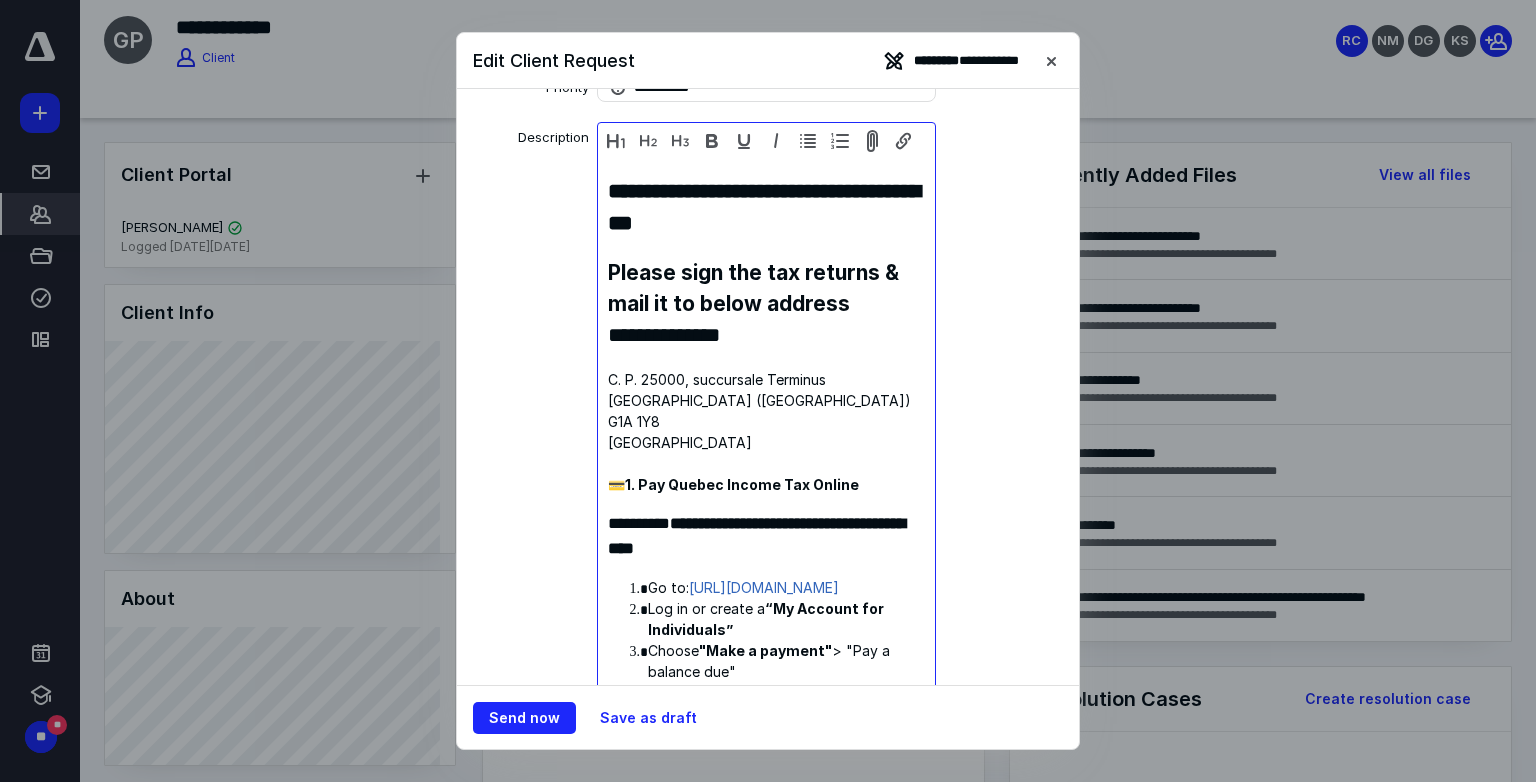 click on "**********" at bounding box center [768, 669] 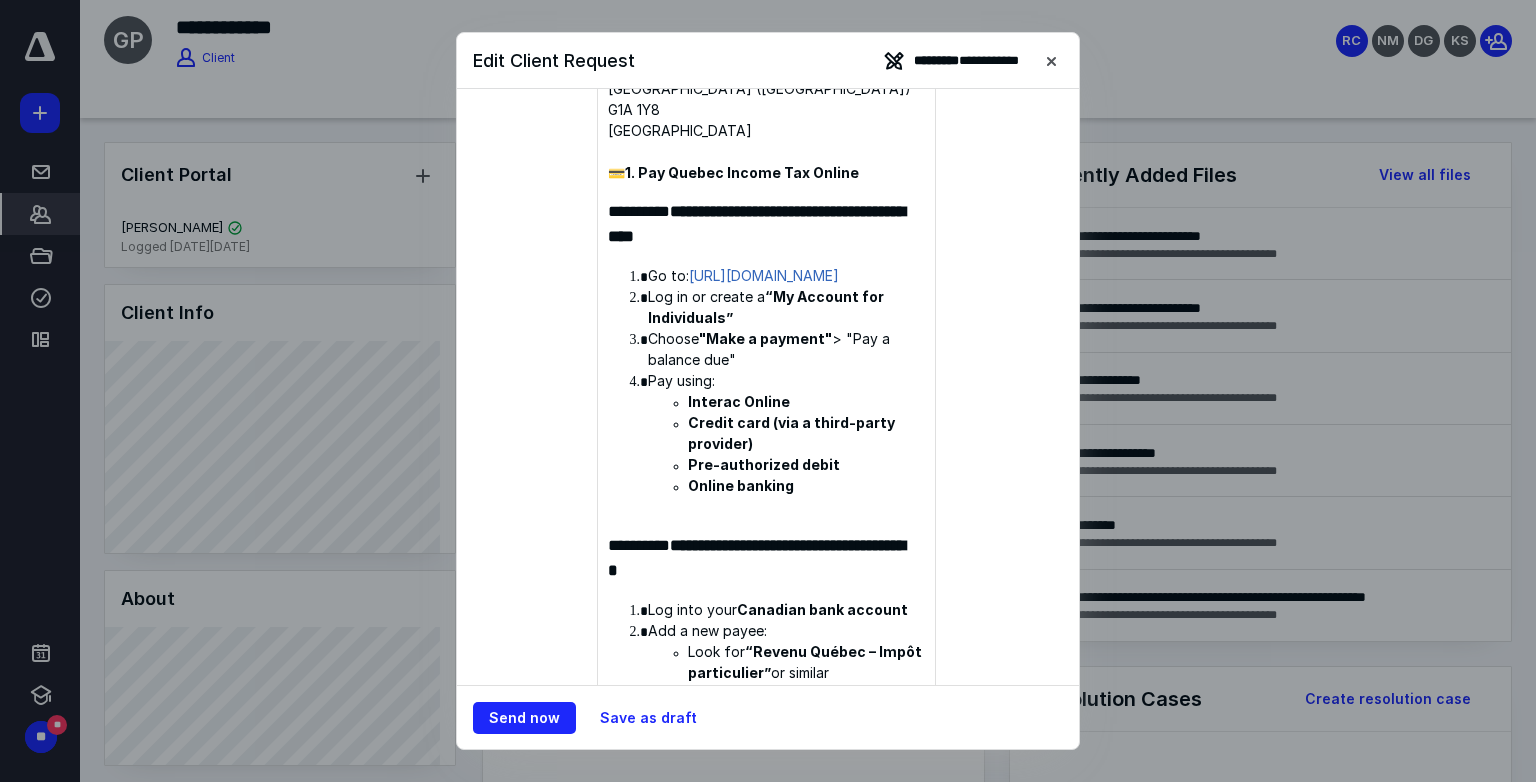 scroll, scrollTop: 513, scrollLeft: 0, axis: vertical 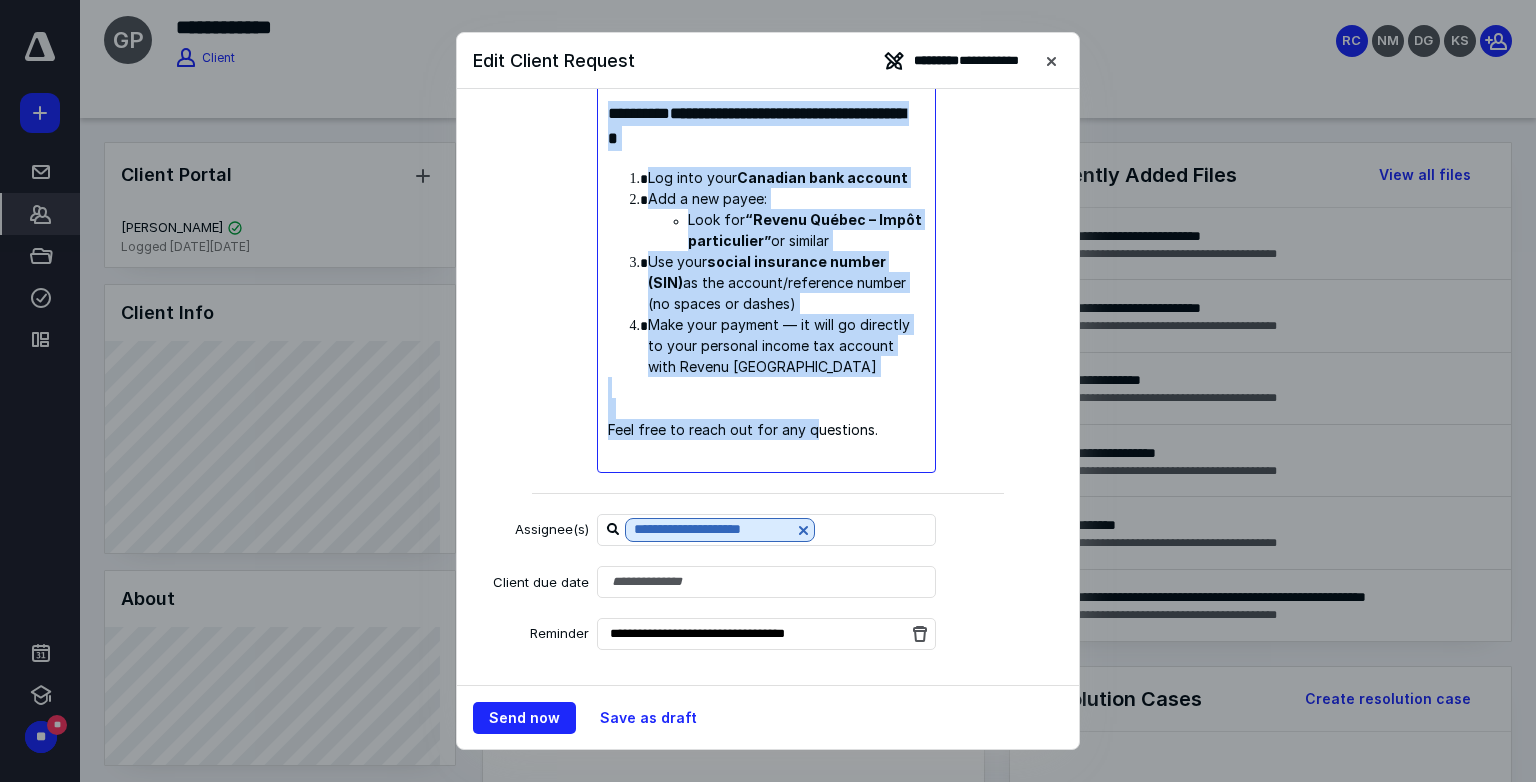 drag, startPoint x: 604, startPoint y: 146, endPoint x: 870, endPoint y: 442, distance: 397.9598 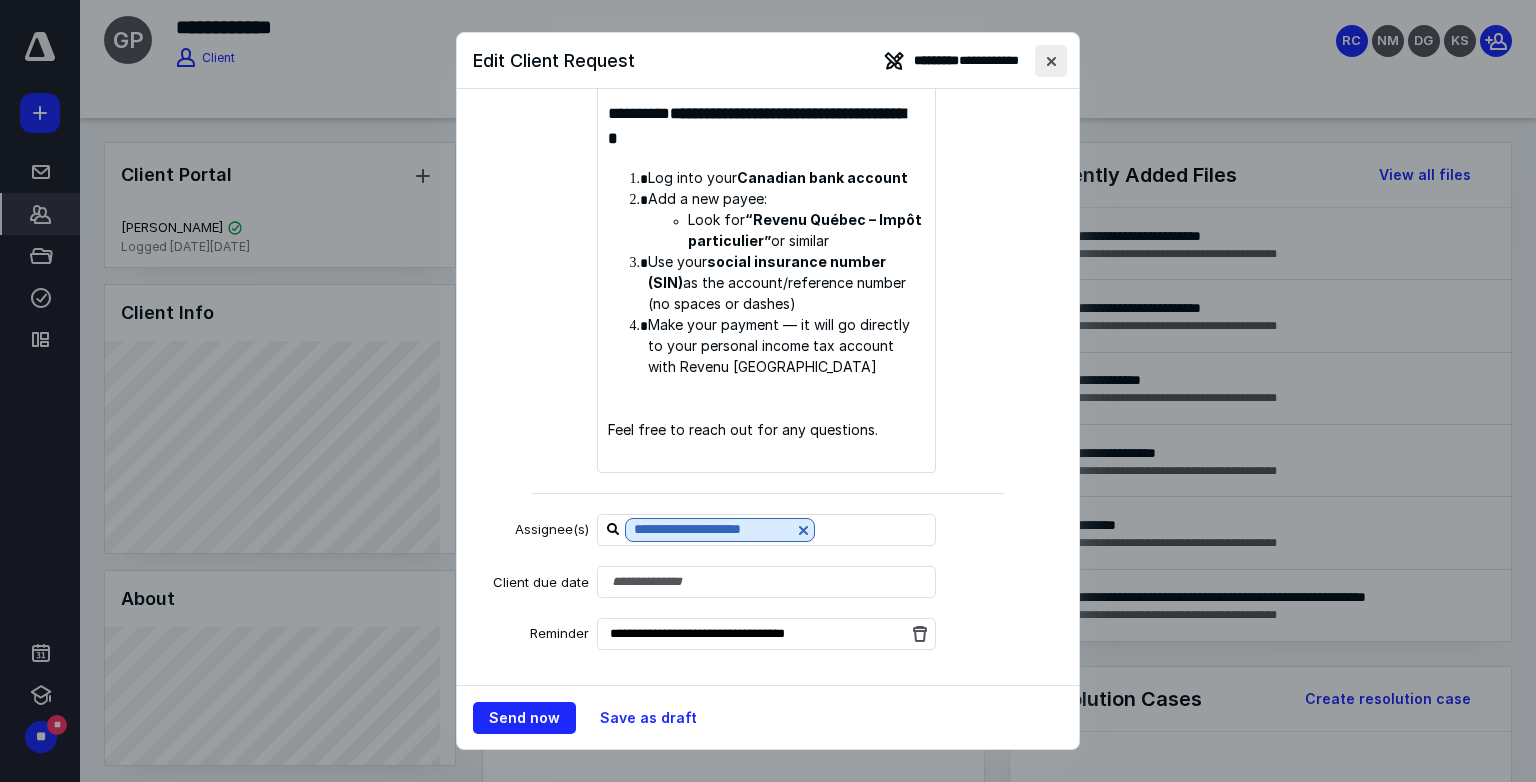 click at bounding box center (1051, 61) 